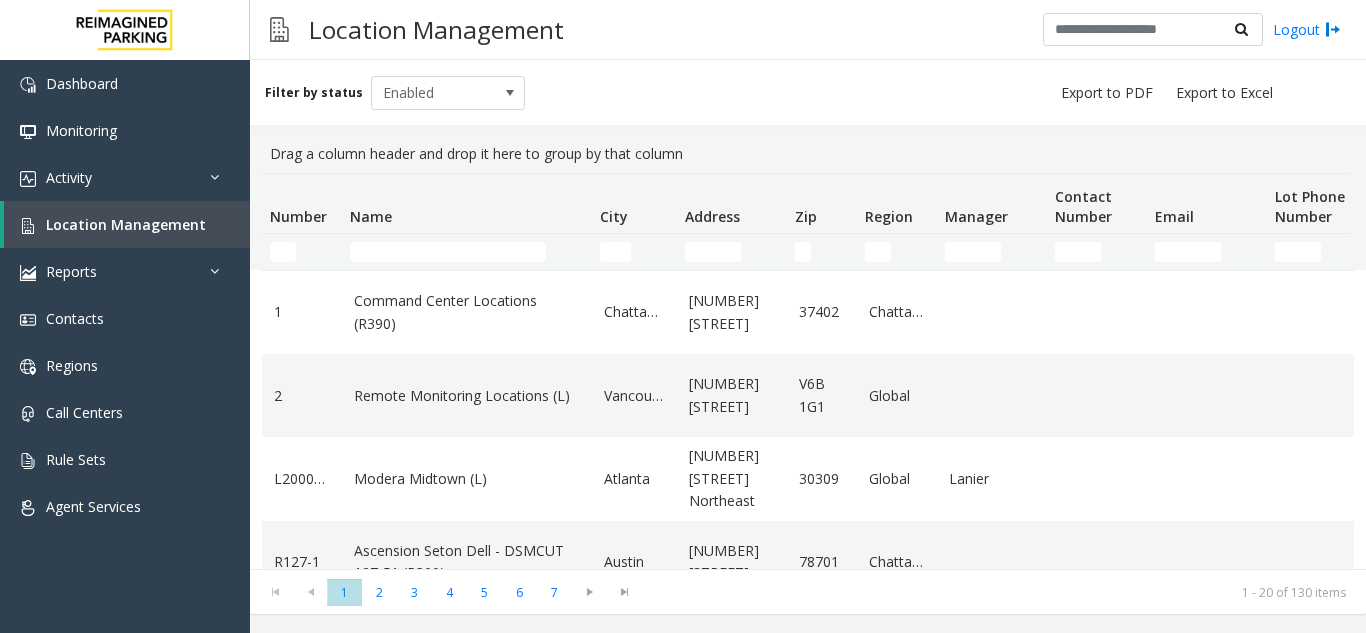 scroll, scrollTop: 0, scrollLeft: 0, axis: both 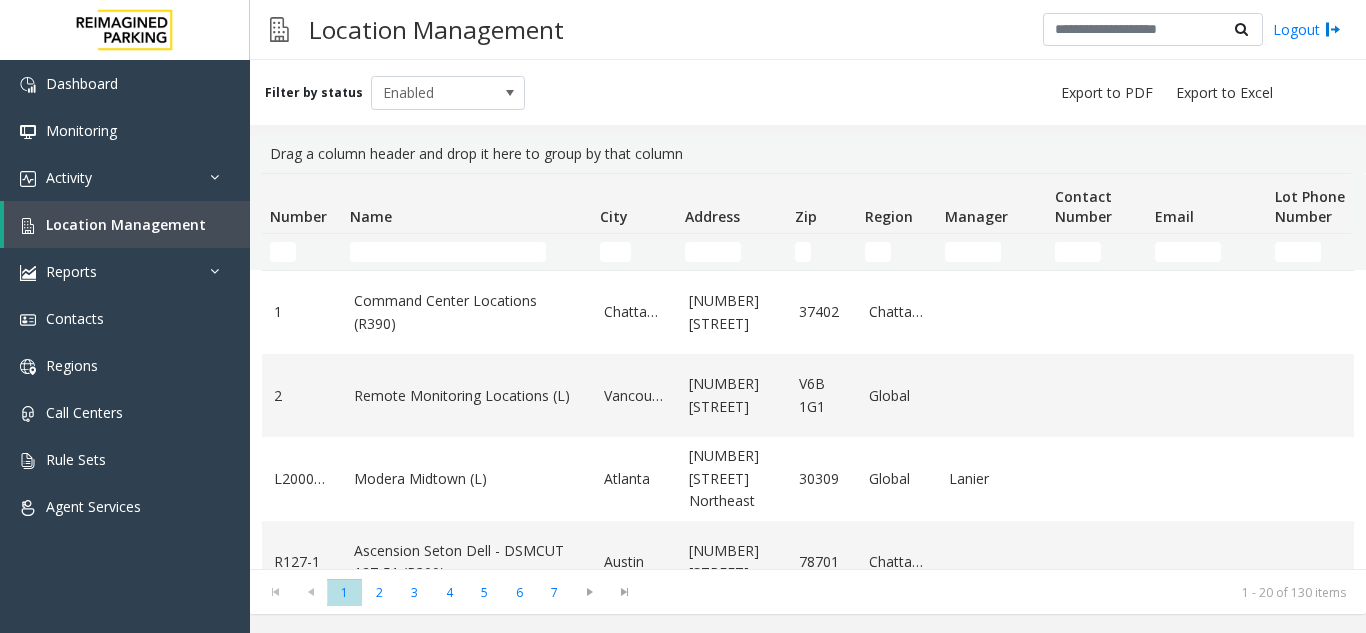 click on "Name" 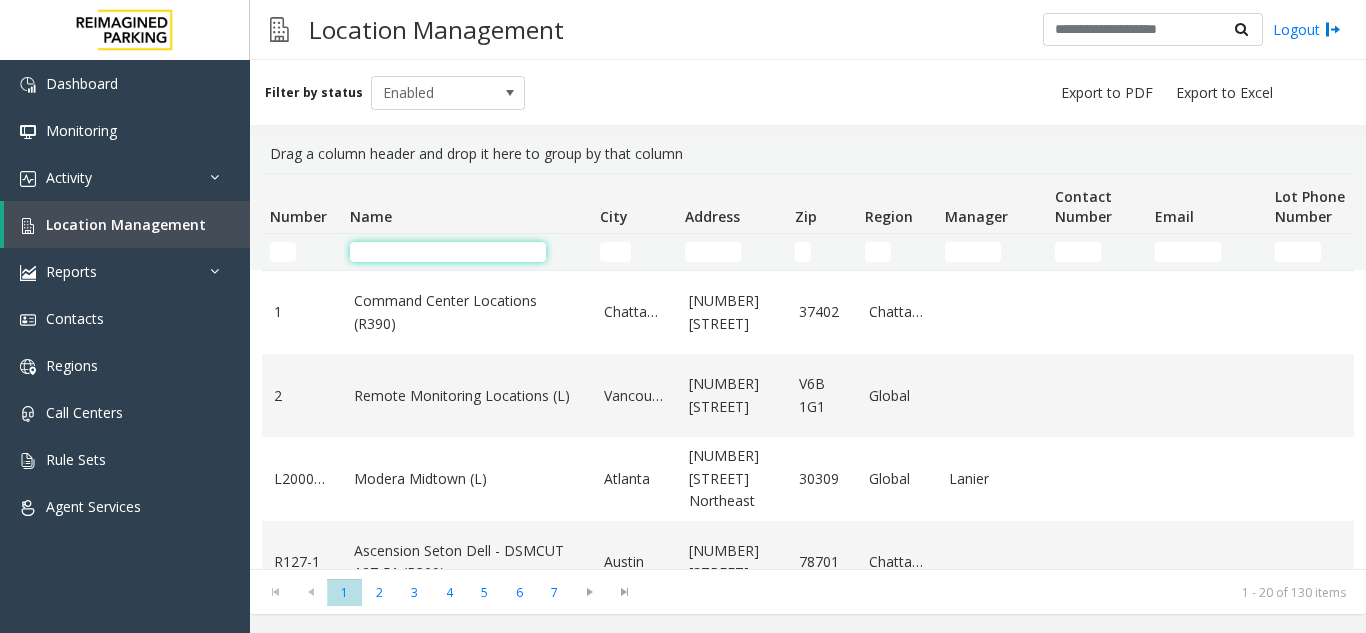 click 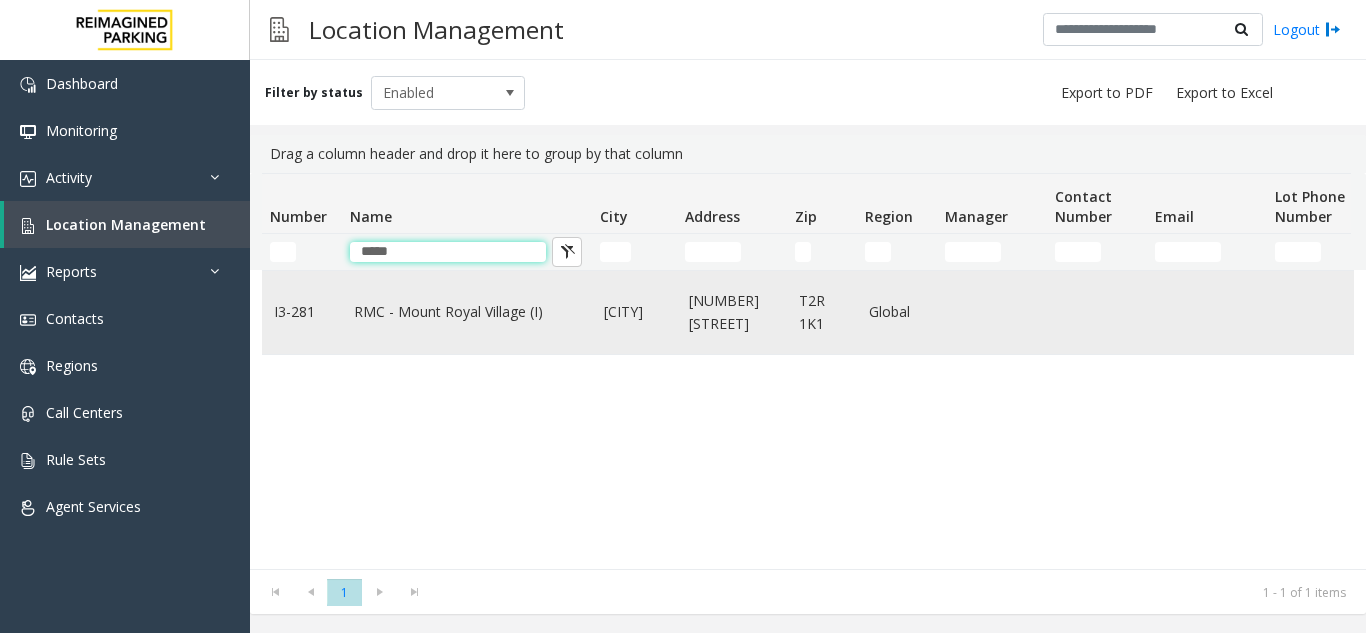 type on "*****" 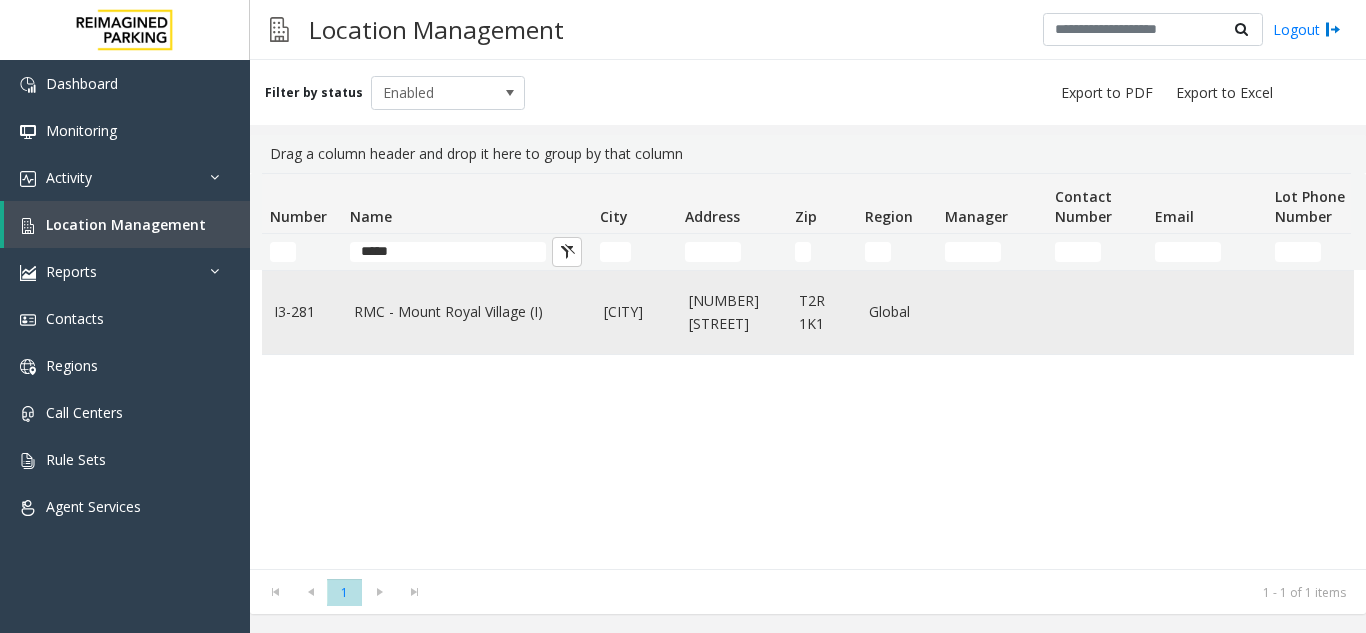 click on "RMC - Mount Royal Village (I)" 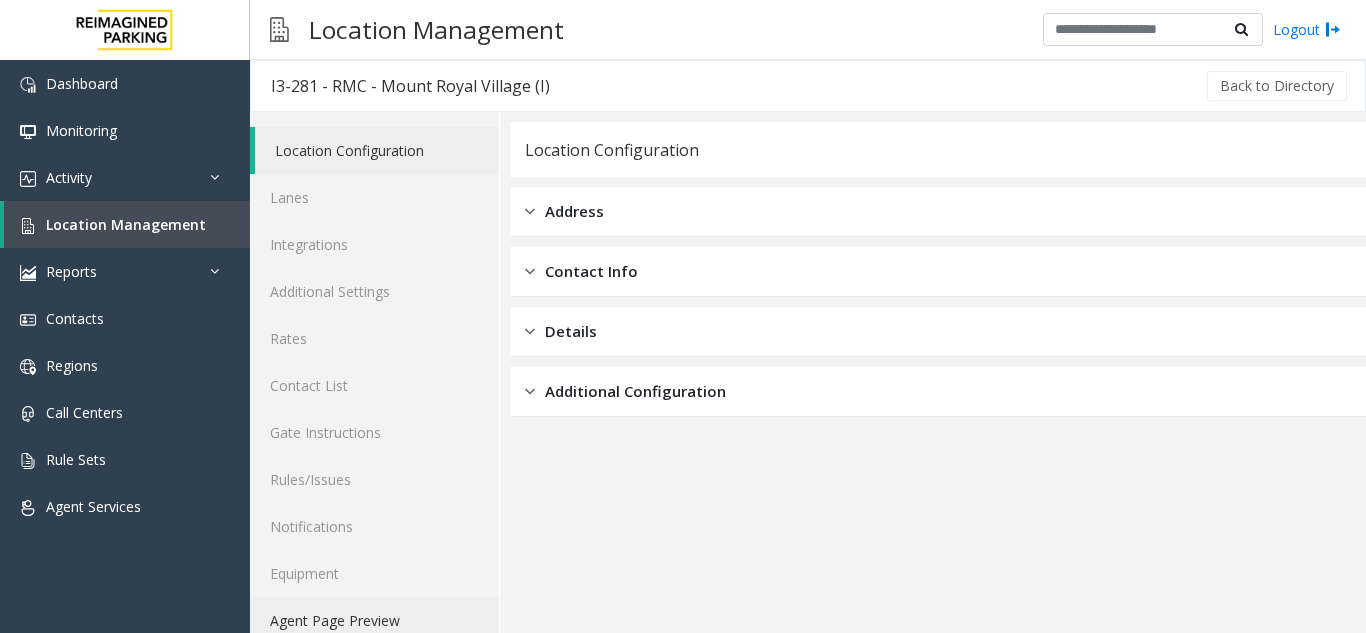 click on "Agent Page Preview" 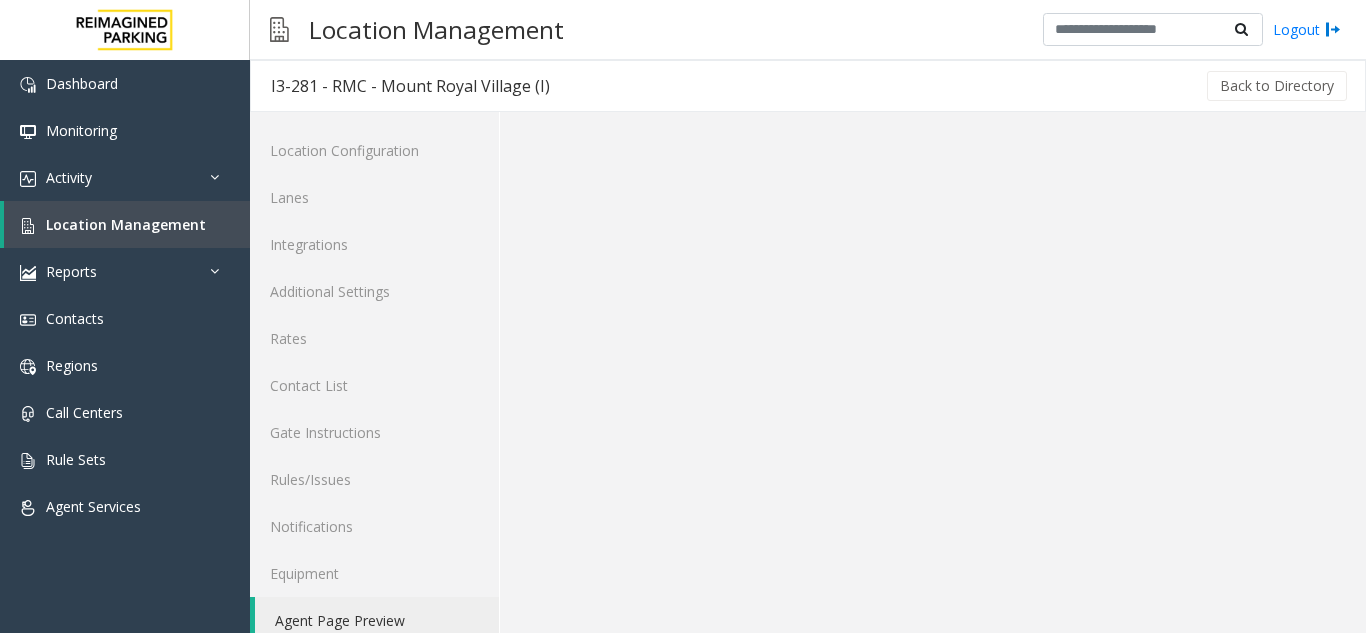 click on "Agent Page Preview" 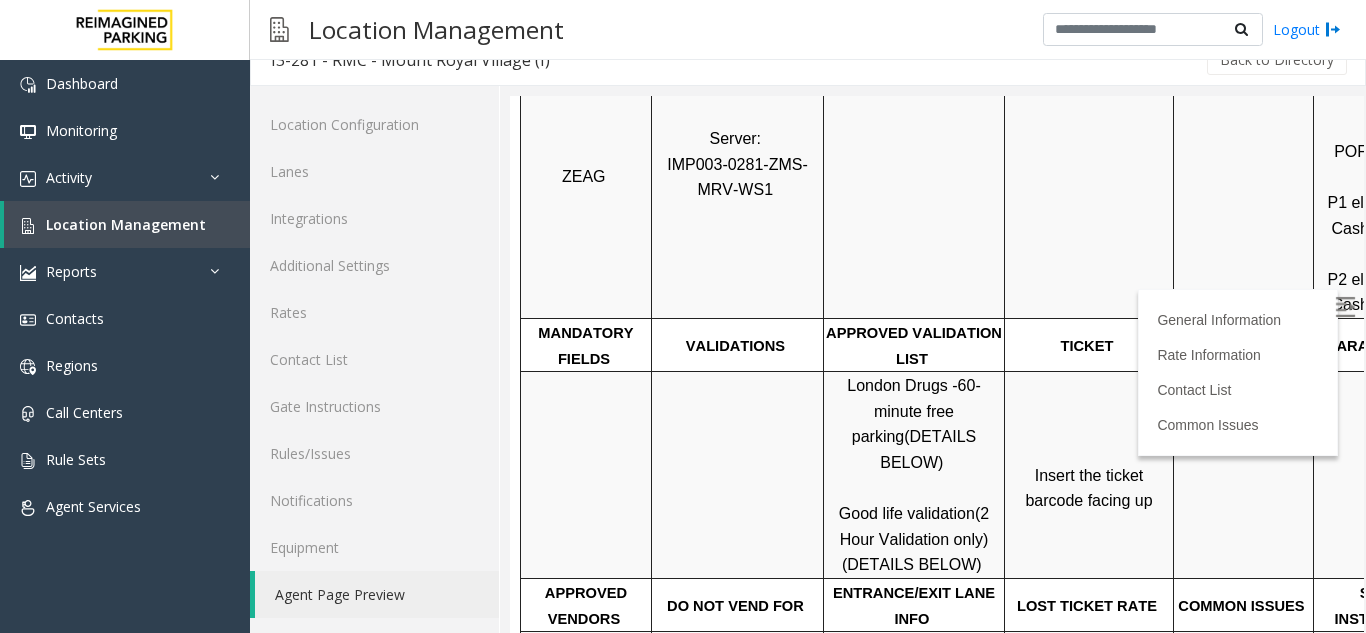 scroll, scrollTop: 500, scrollLeft: 0, axis: vertical 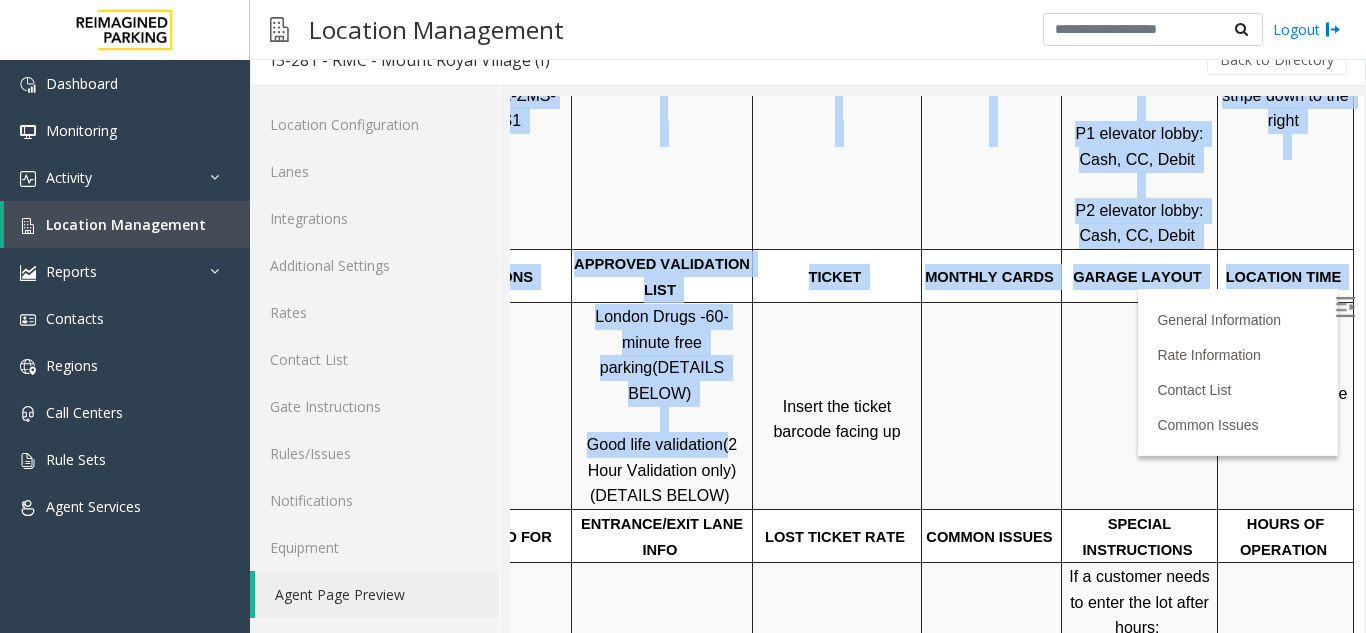 drag, startPoint x: 977, startPoint y: 416, endPoint x: 1418, endPoint y: 436, distance: 441.45328 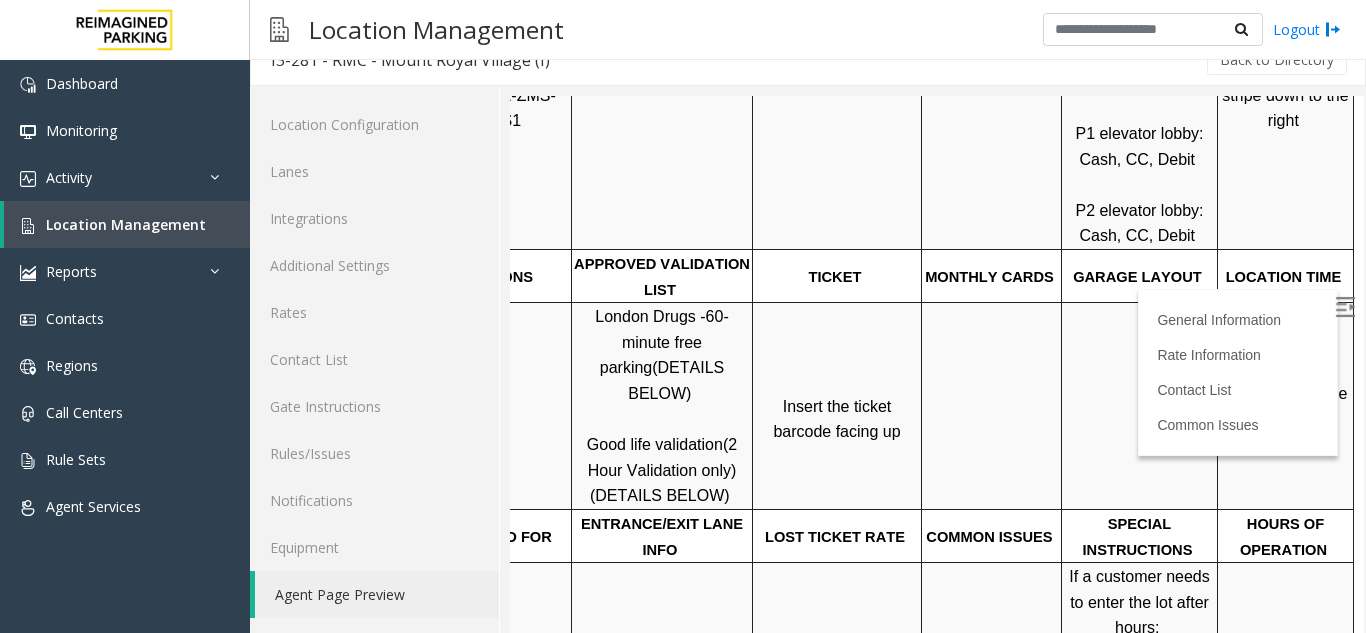 click at bounding box center (992, 406) 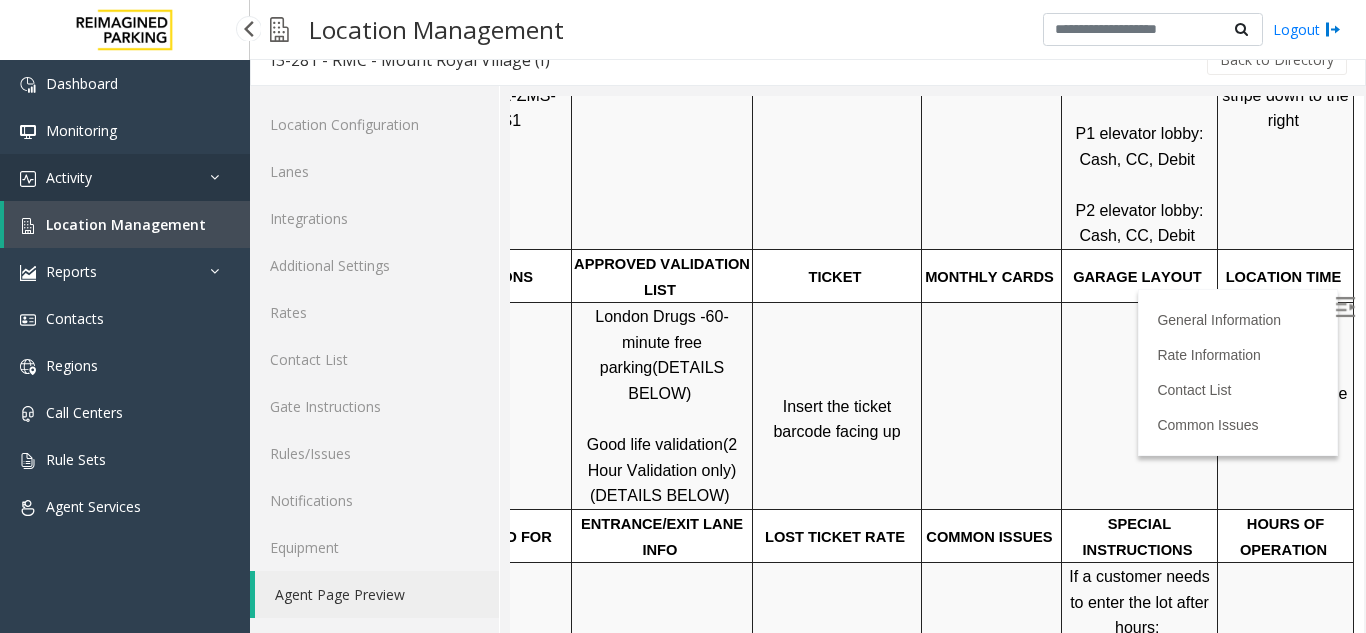 click on "Activity" at bounding box center [125, 177] 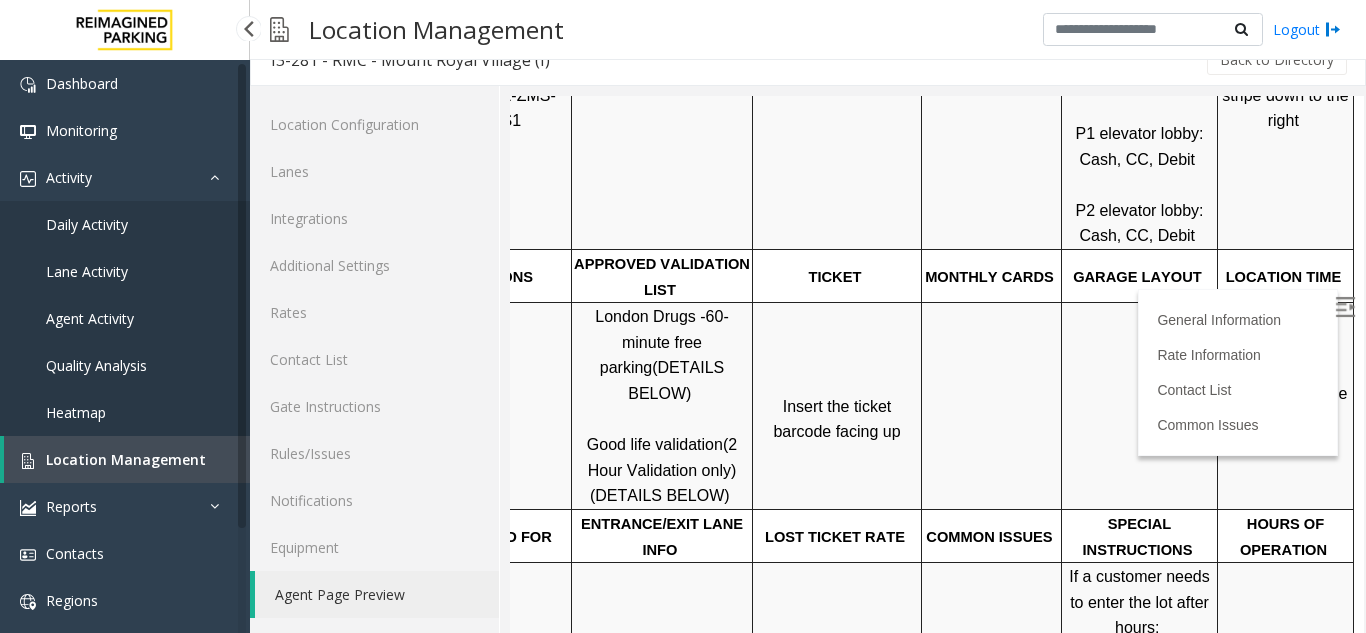 click on "Daily Activity" at bounding box center (125, 224) 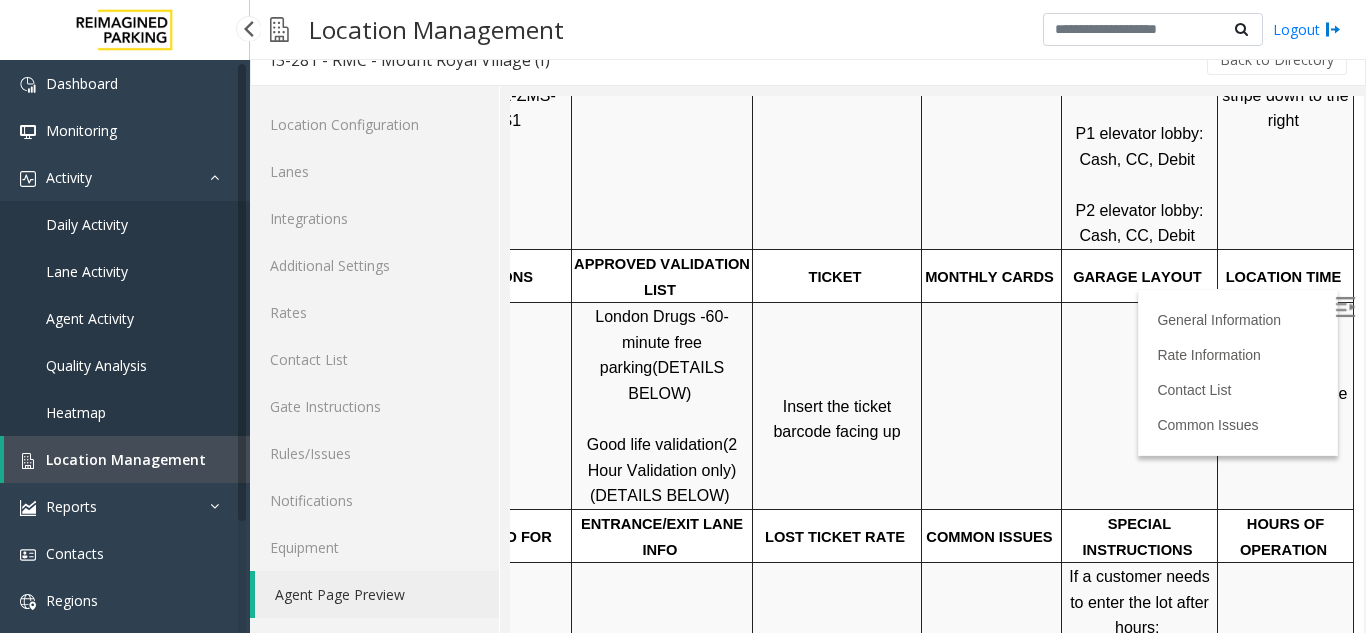click on "Location Management" at bounding box center (127, 459) 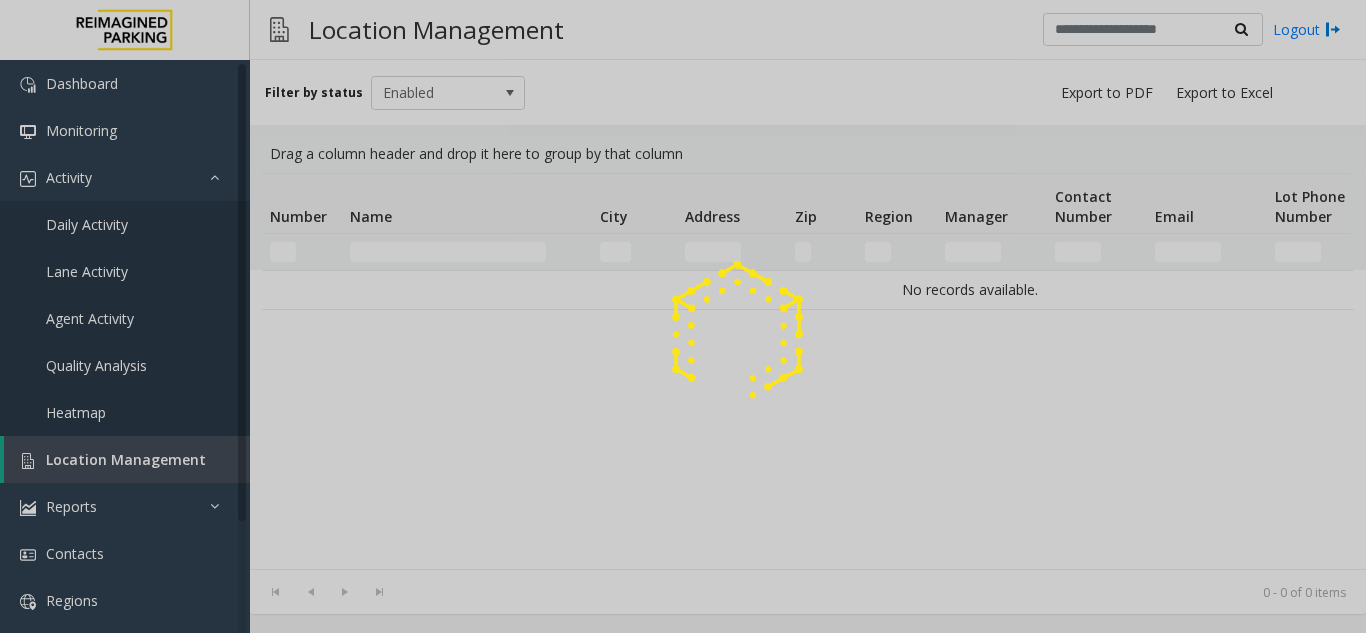scroll, scrollTop: 0, scrollLeft: 0, axis: both 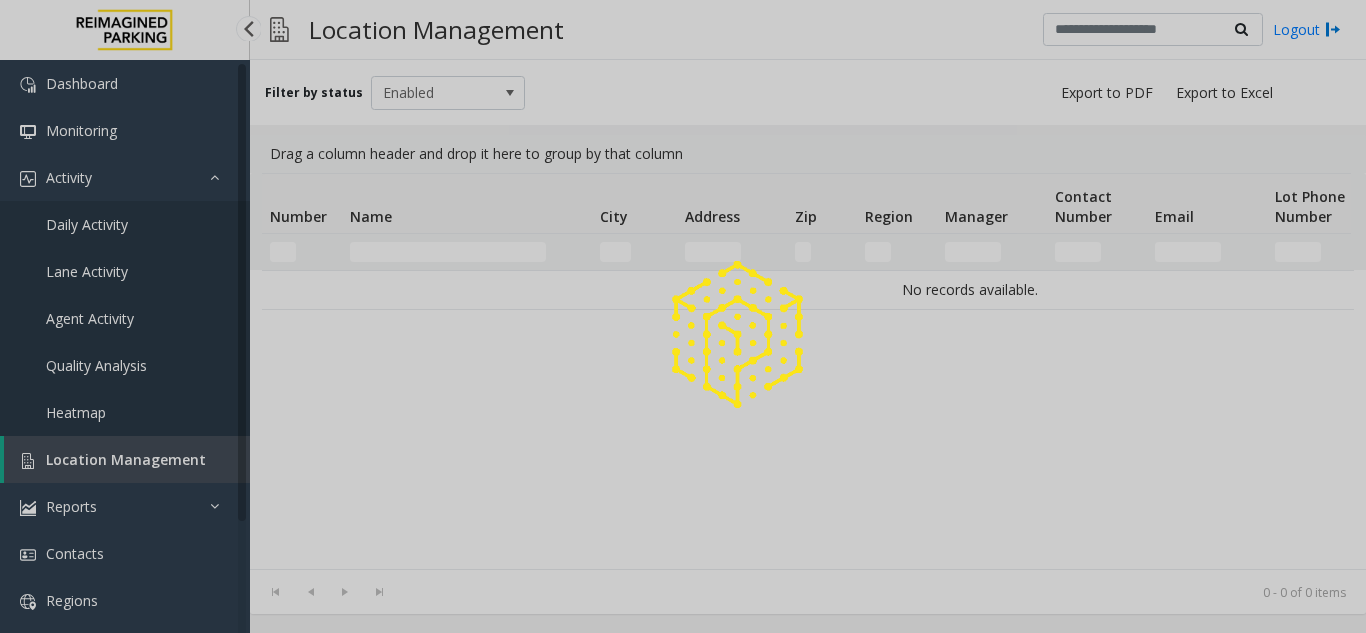 drag, startPoint x: 150, startPoint y: 446, endPoint x: 1158, endPoint y: 17, distance: 1095.493 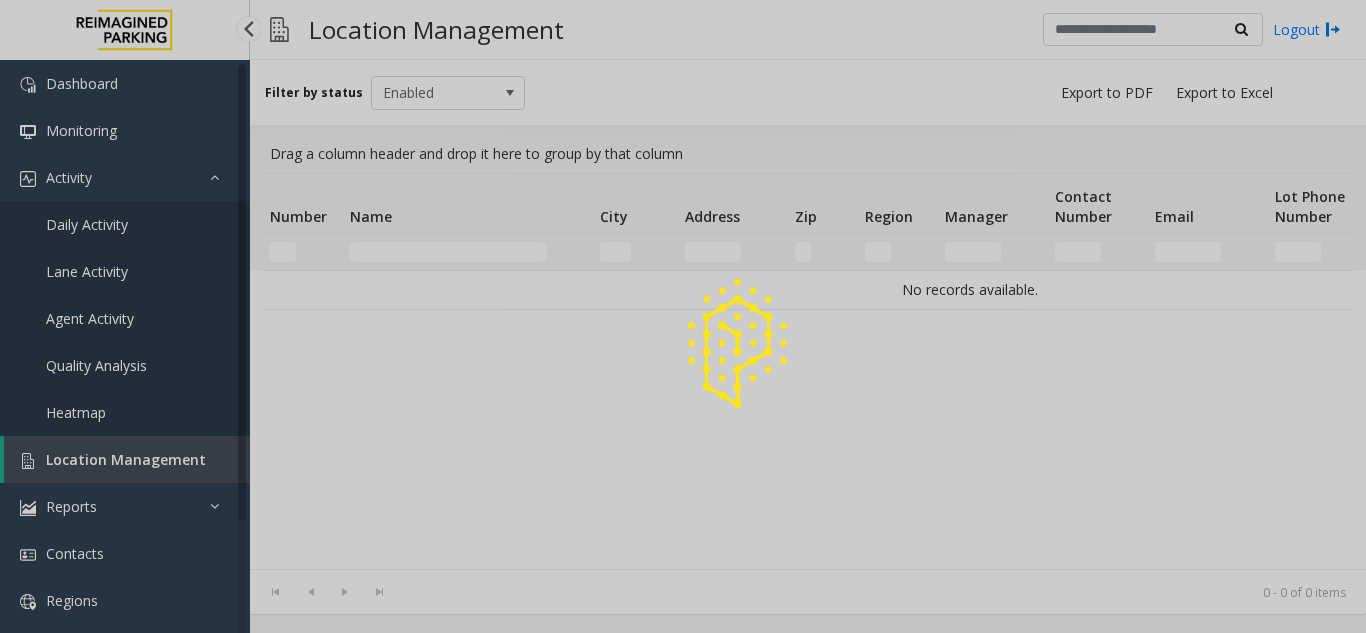 click 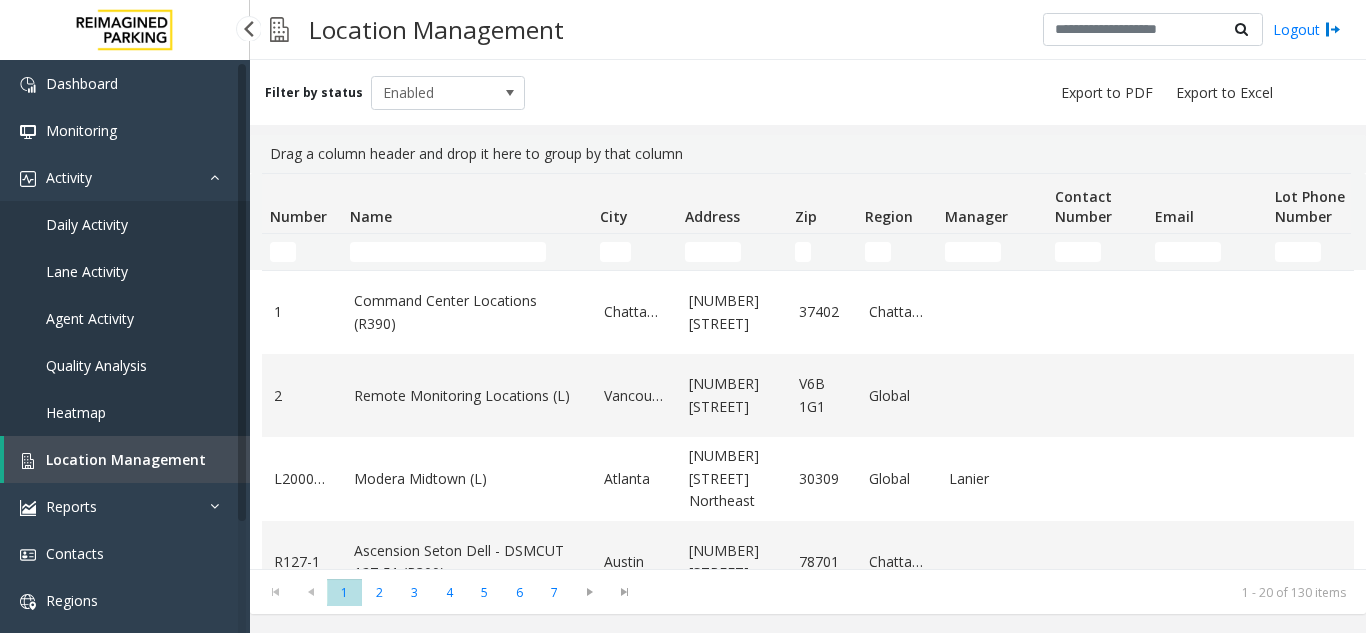 click on "Daily Activity" at bounding box center (125, 224) 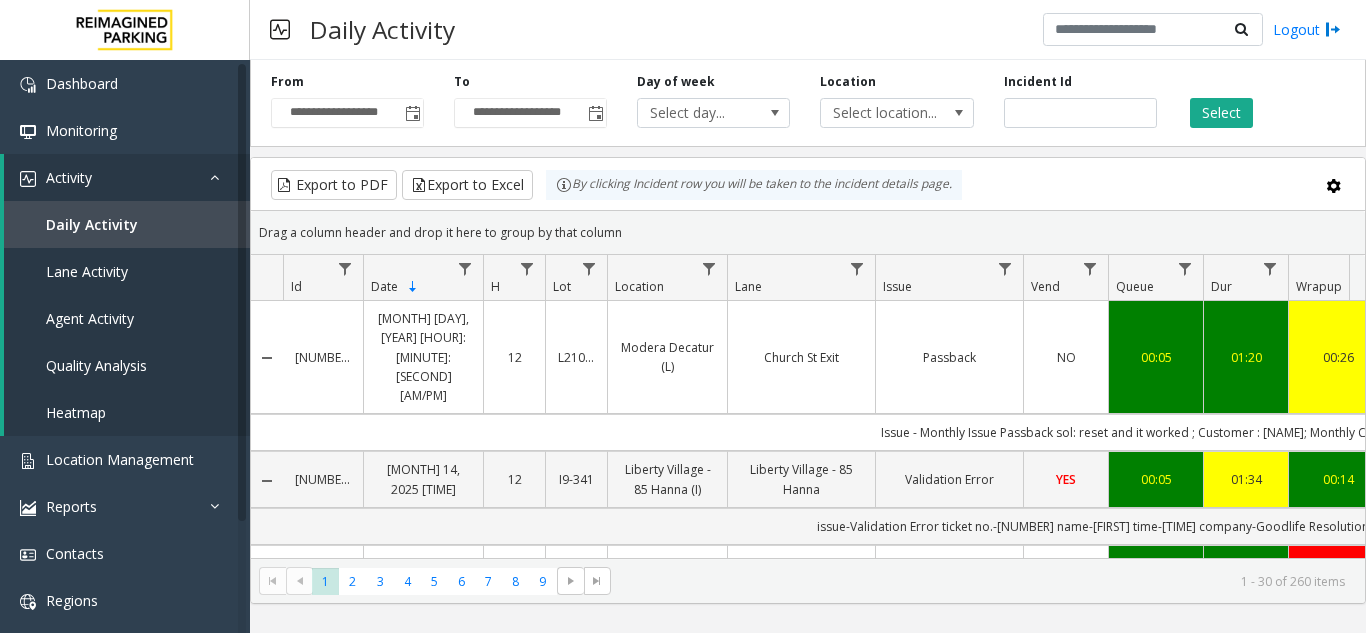 scroll, scrollTop: 0, scrollLeft: 323, axis: horizontal 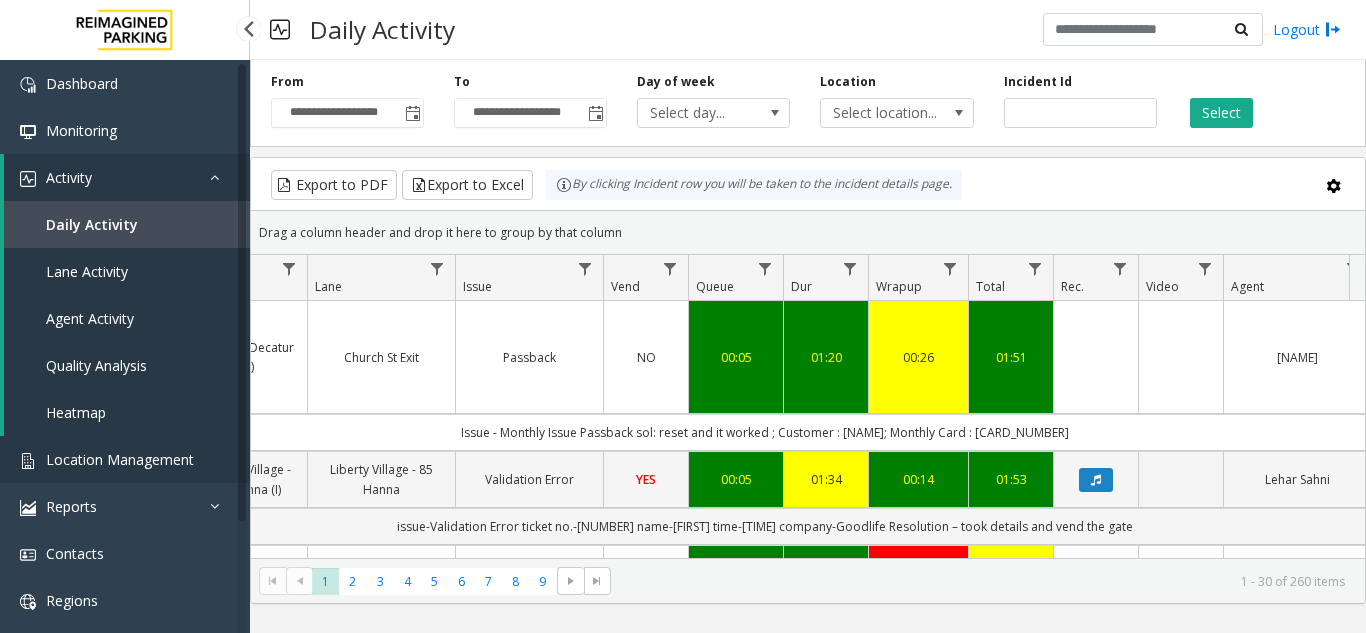click on "Location Management" at bounding box center (120, 459) 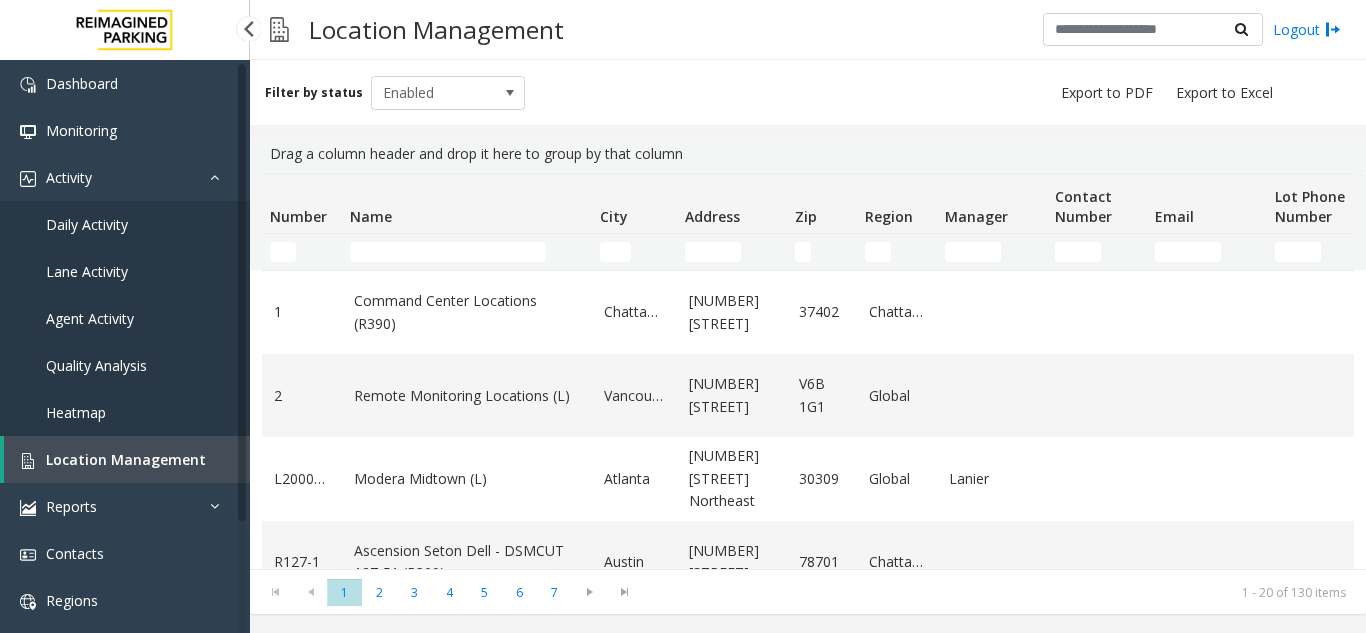 click on "Daily Activity" at bounding box center (87, 224) 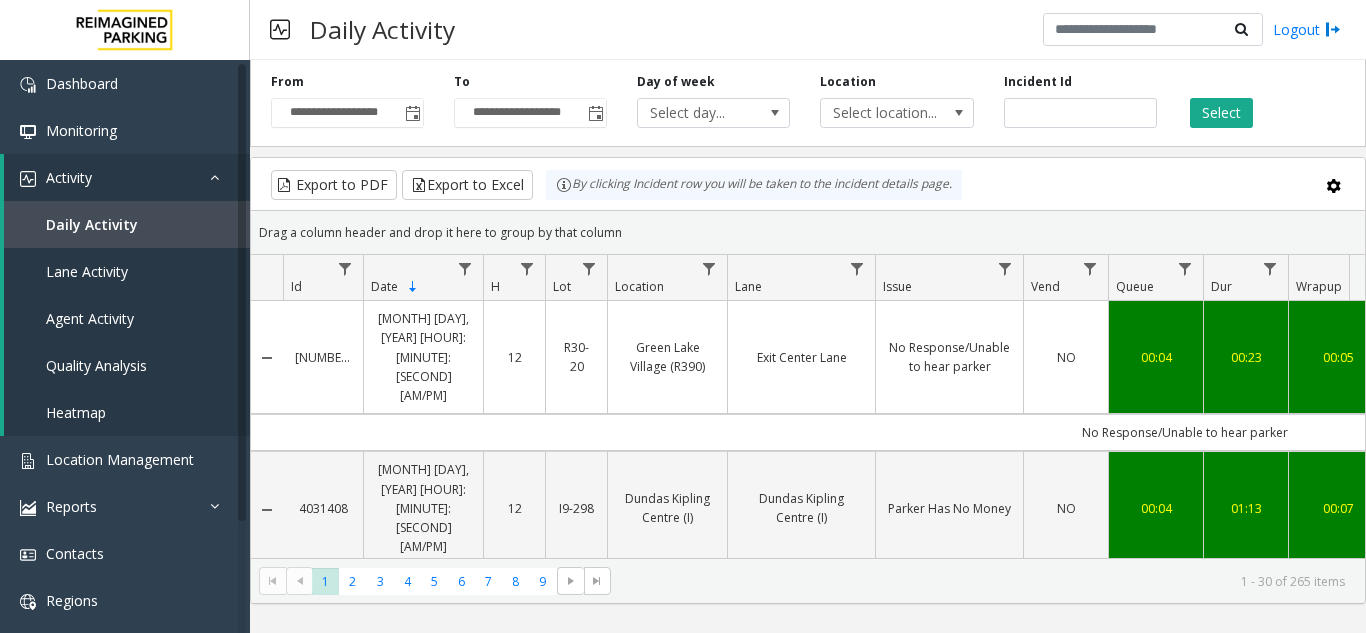 scroll, scrollTop: 0, scrollLeft: 104, axis: horizontal 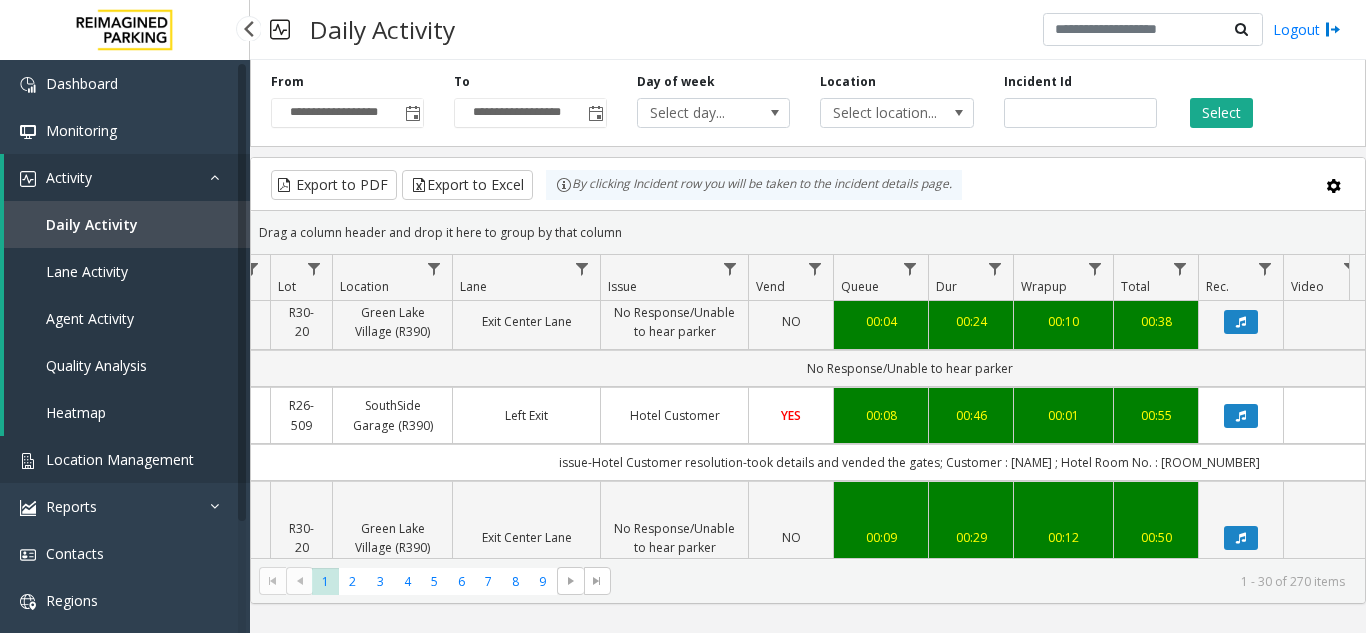click on "Location Management" at bounding box center (120, 459) 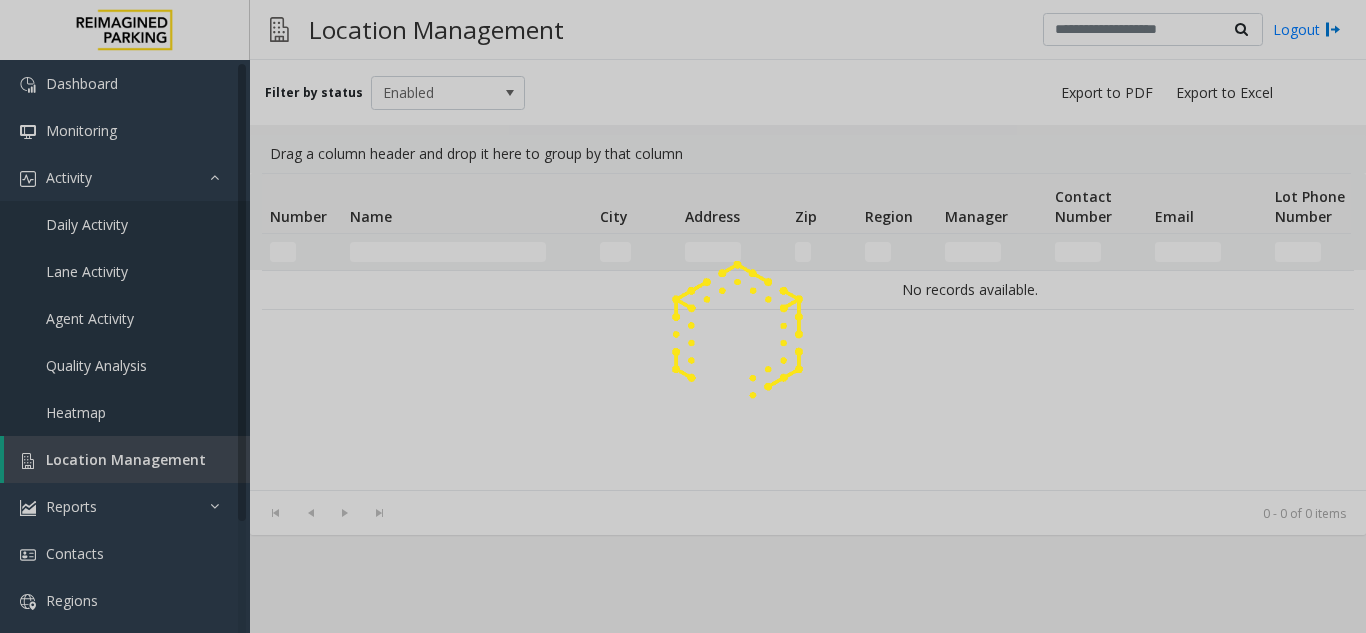 click 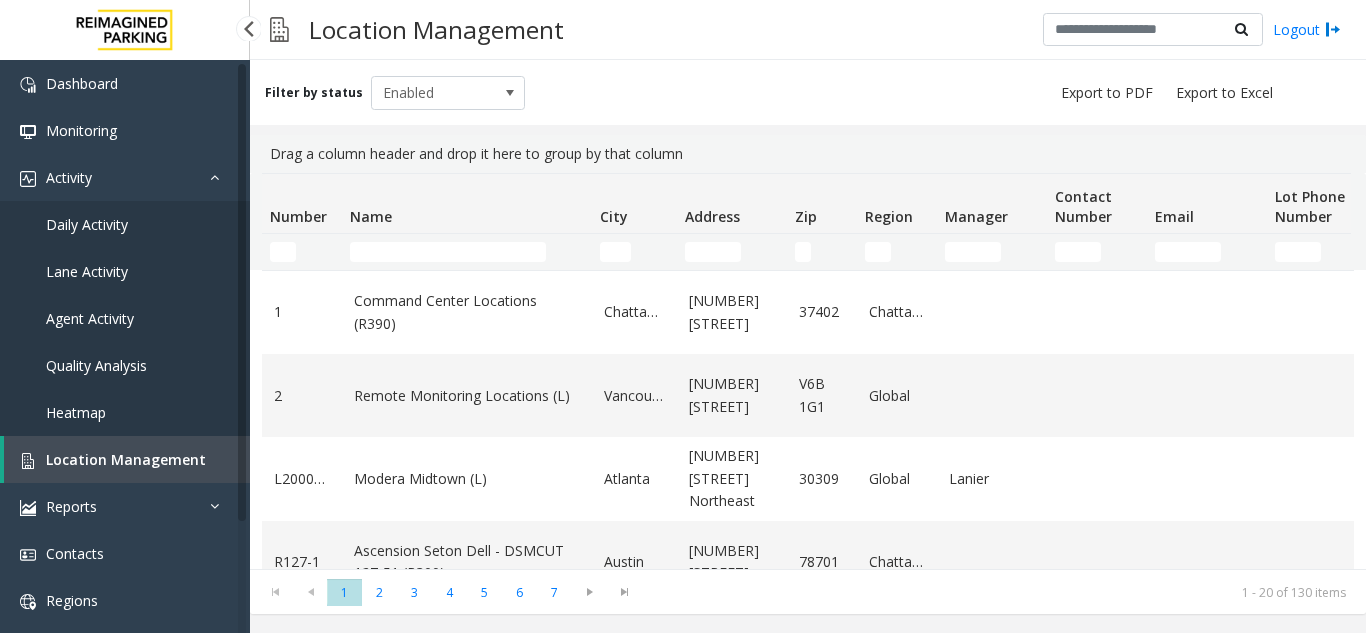 click on "Daily Activity" at bounding box center [125, 224] 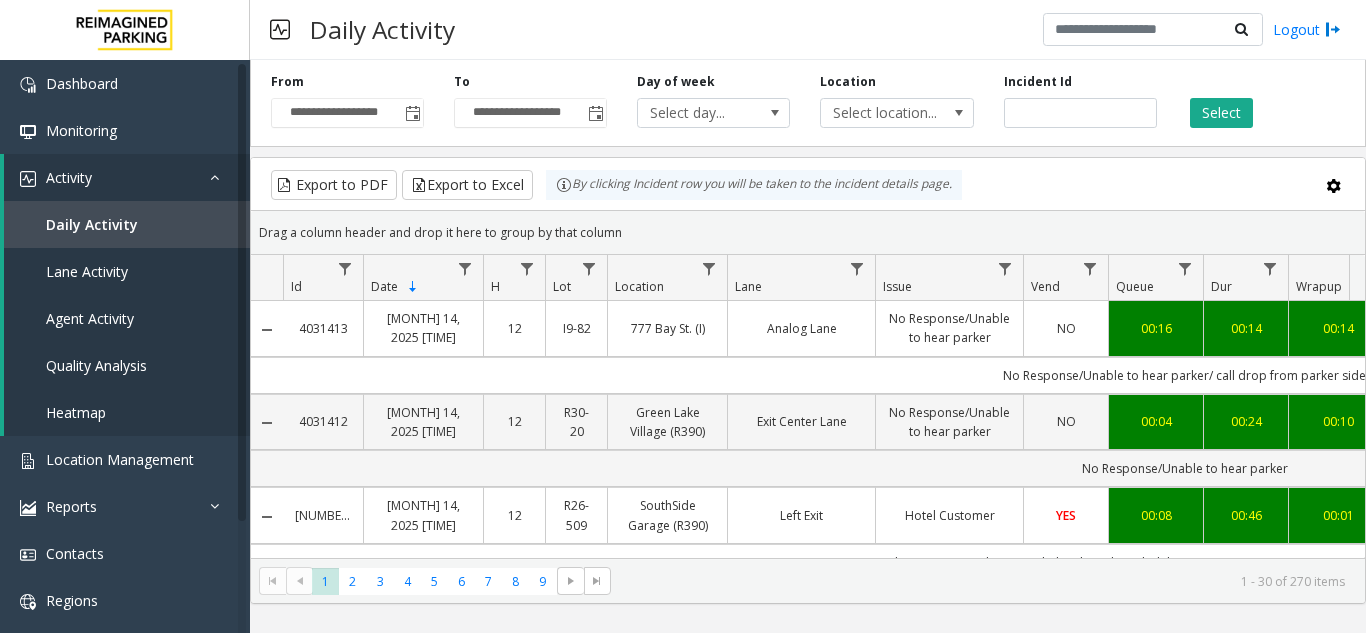 scroll, scrollTop: 0, scrollLeft: 301, axis: horizontal 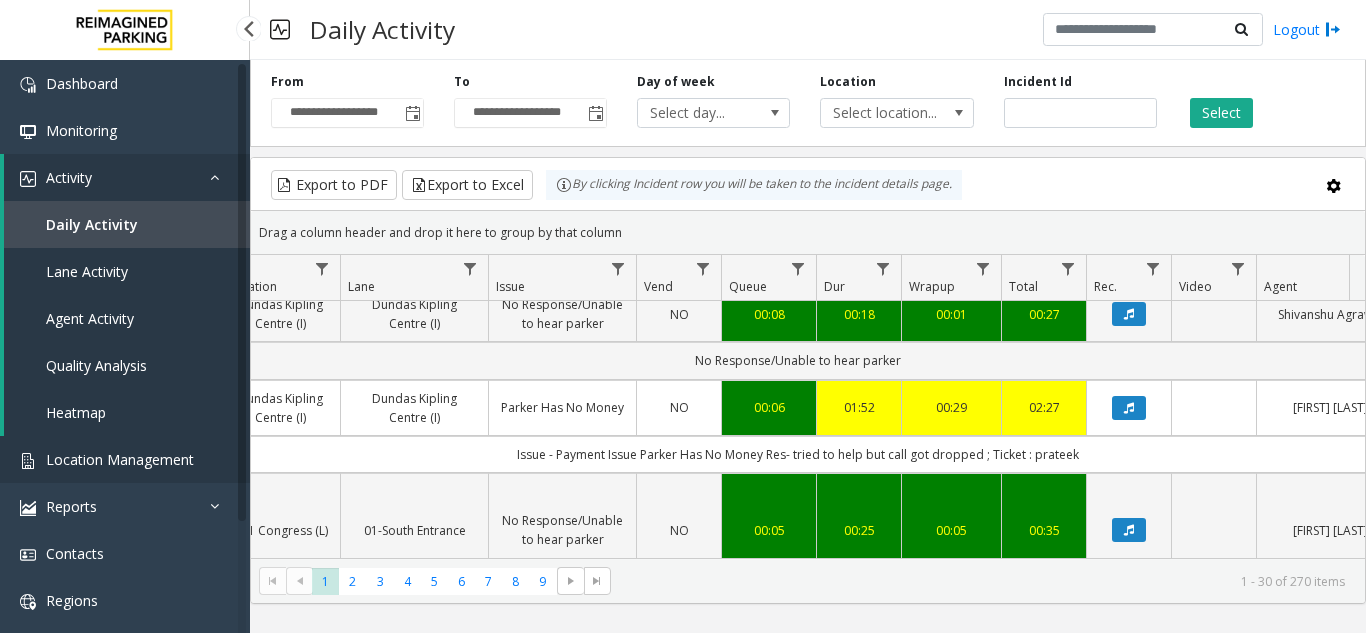 click on "Location Management" at bounding box center [120, 459] 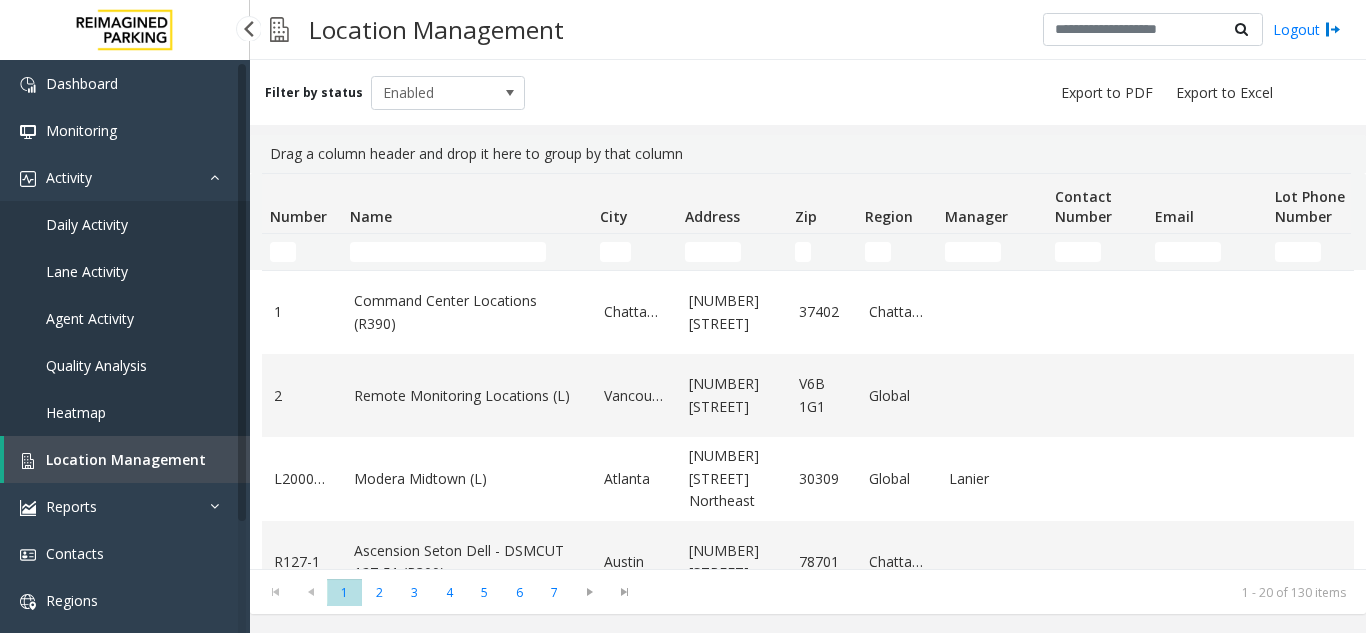 click on "Daily Activity" at bounding box center (125, 224) 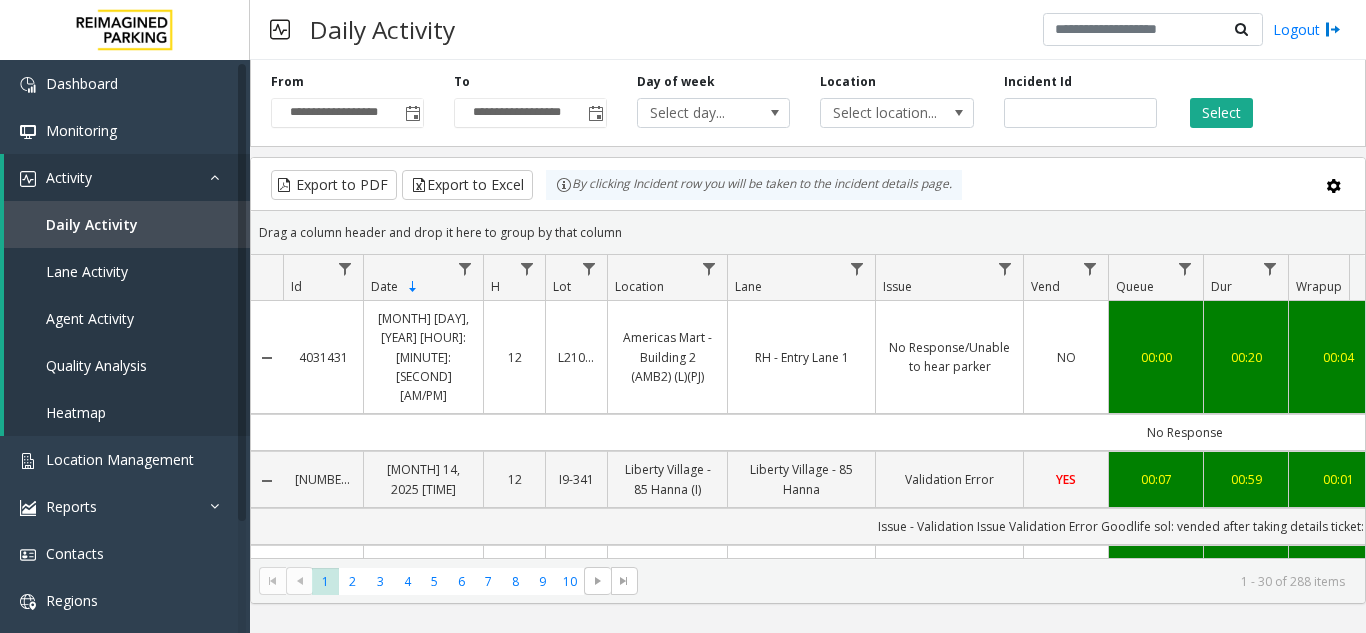 scroll, scrollTop: 0, scrollLeft: 166, axis: horizontal 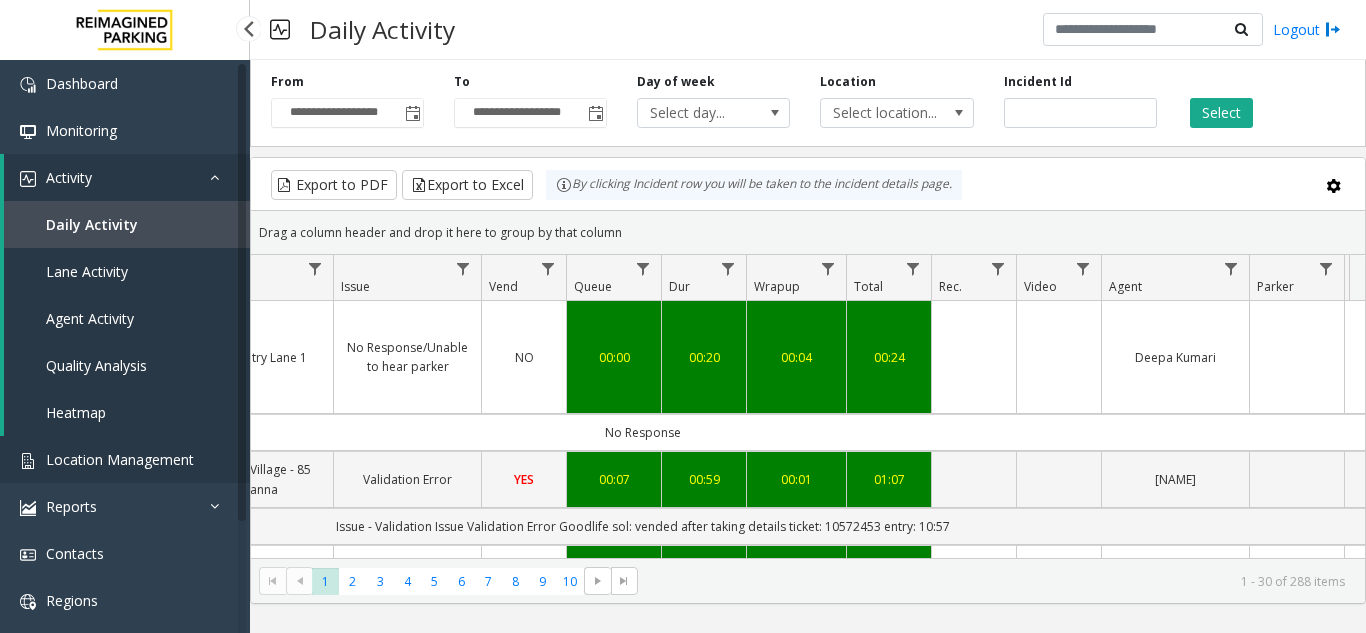 click on "Location Management" at bounding box center [120, 459] 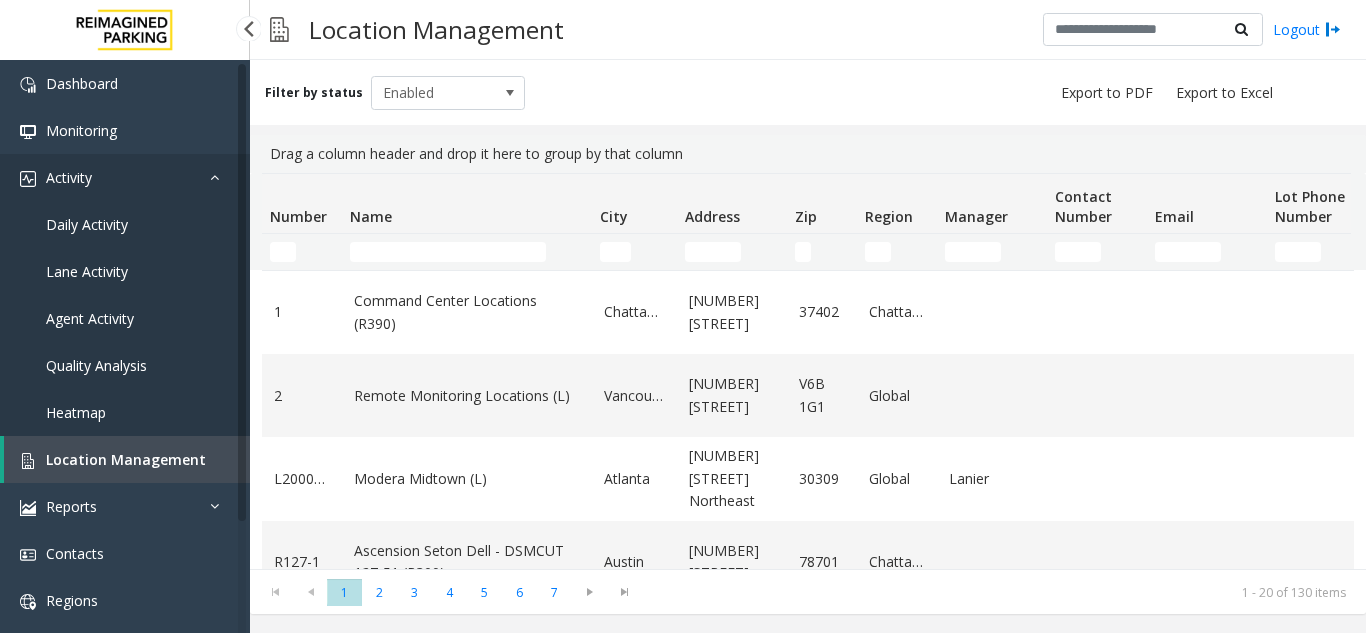 click on "Activity" at bounding box center (125, 177) 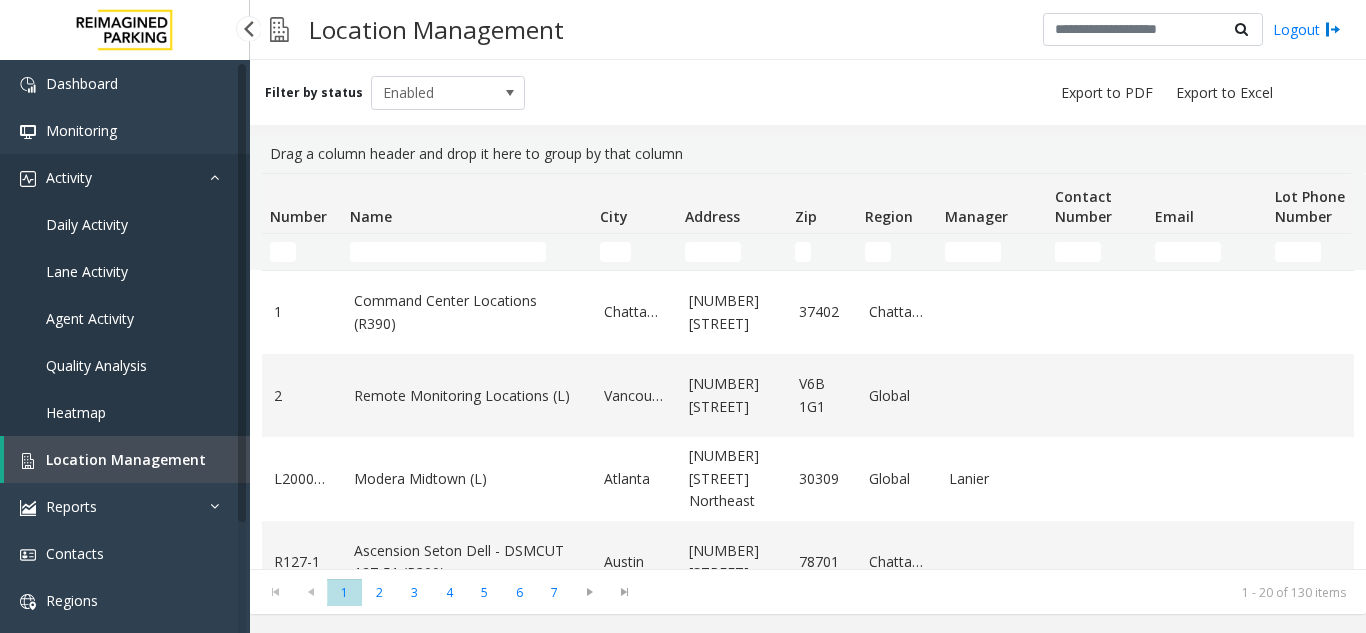 click on "Activity" at bounding box center (125, 177) 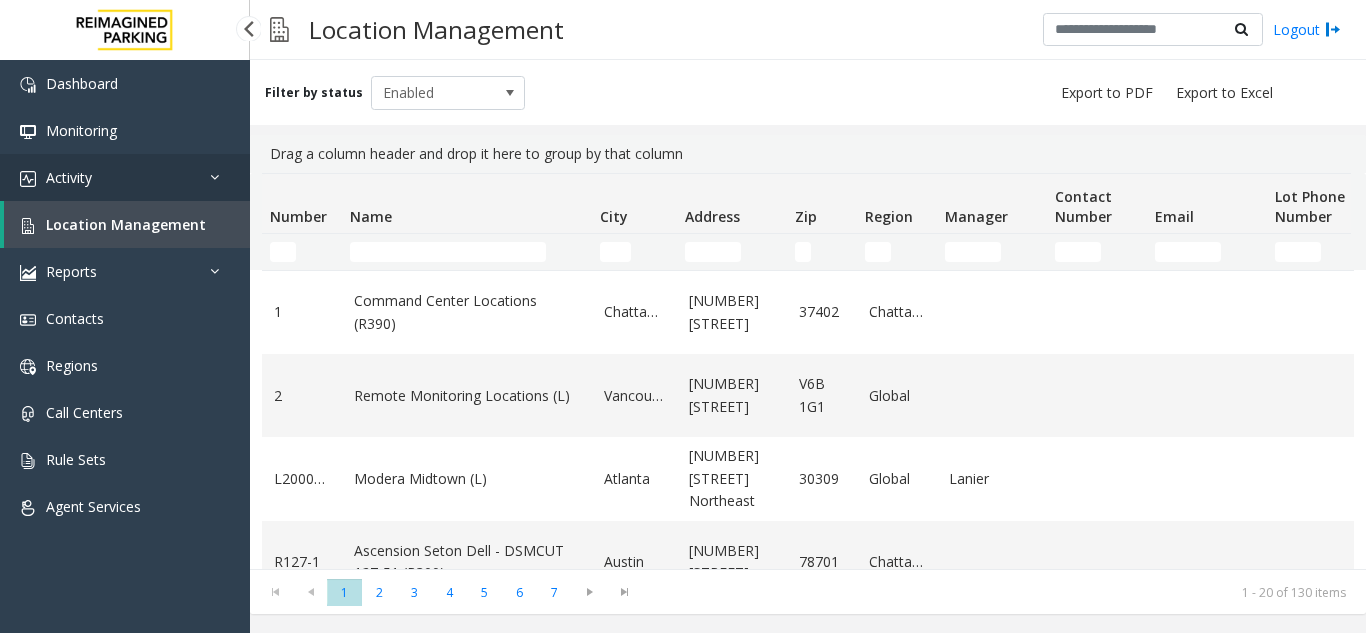 click on "Activity" at bounding box center [125, 177] 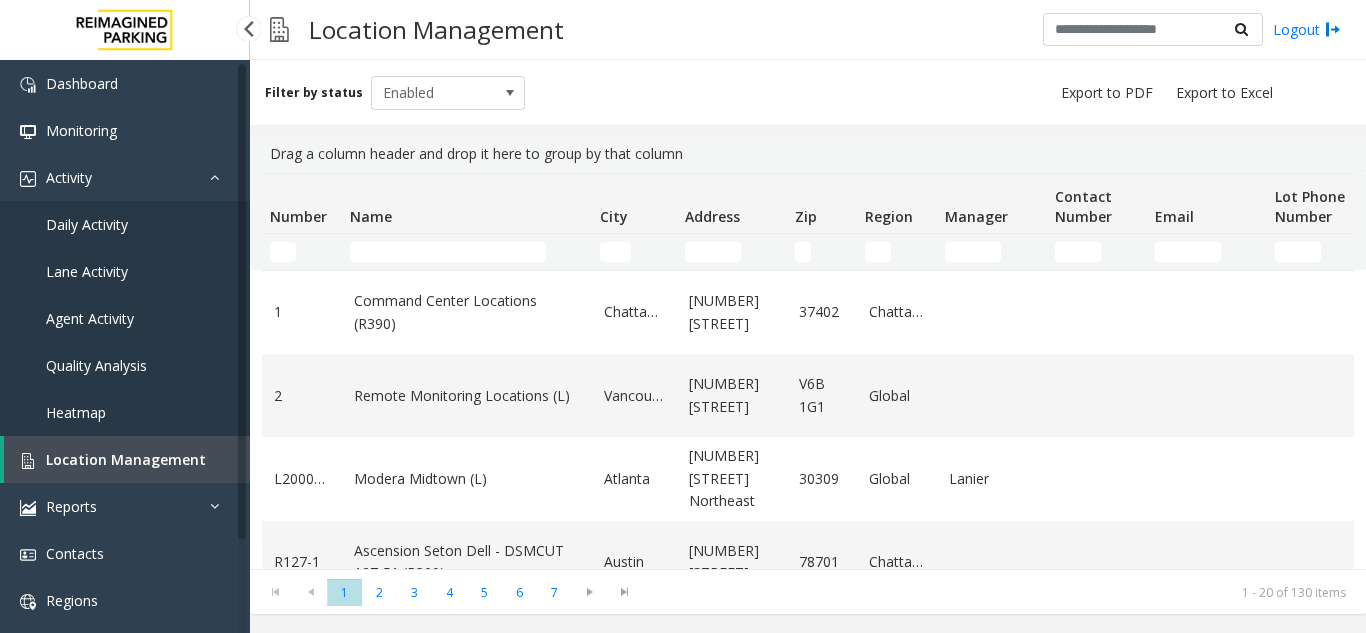 click on "Daily Activity" at bounding box center (125, 224) 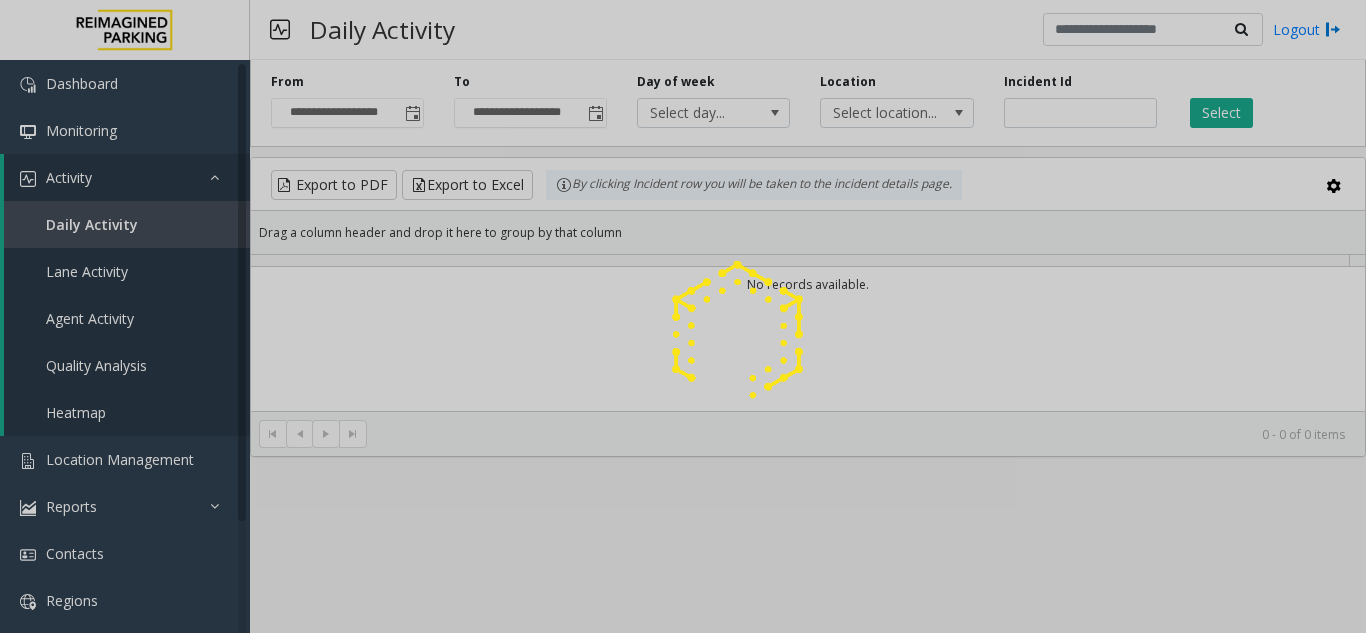 click 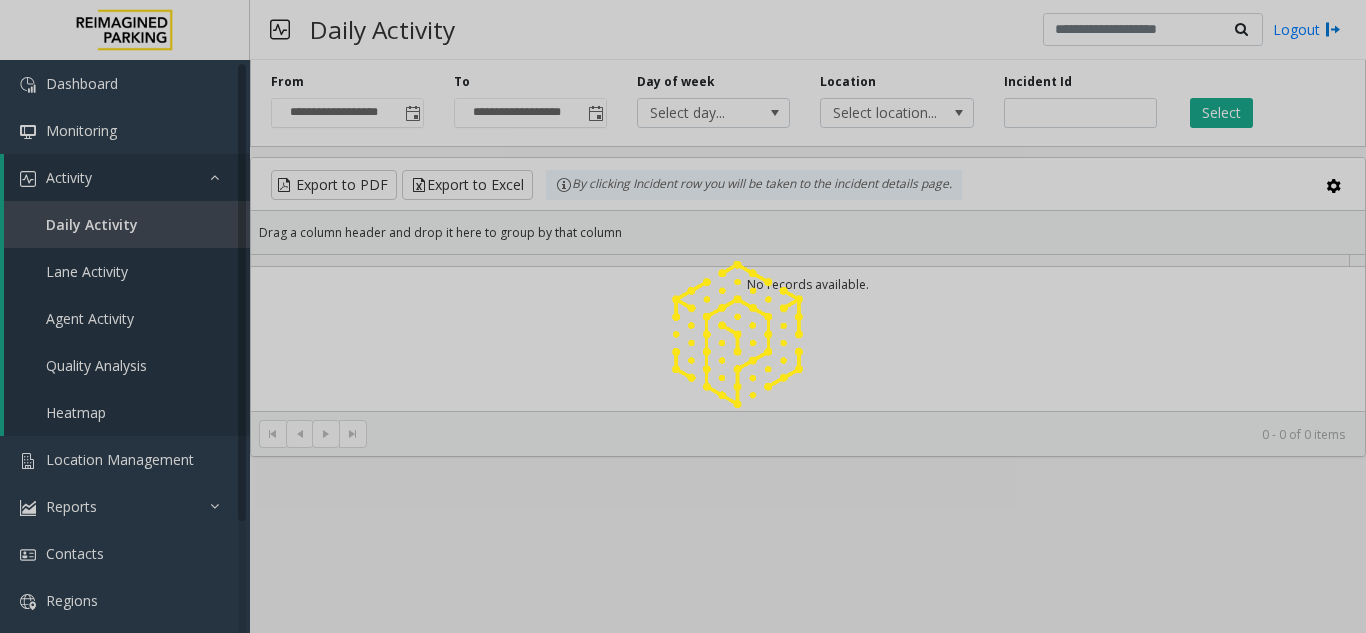 click 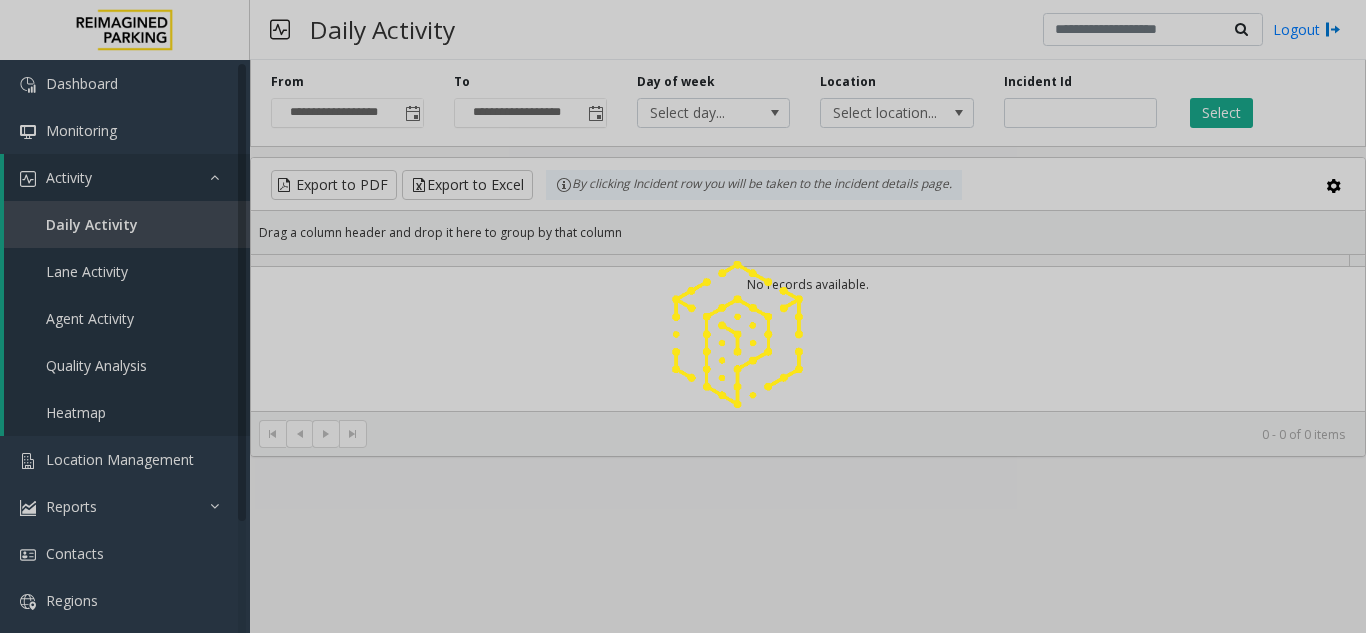click 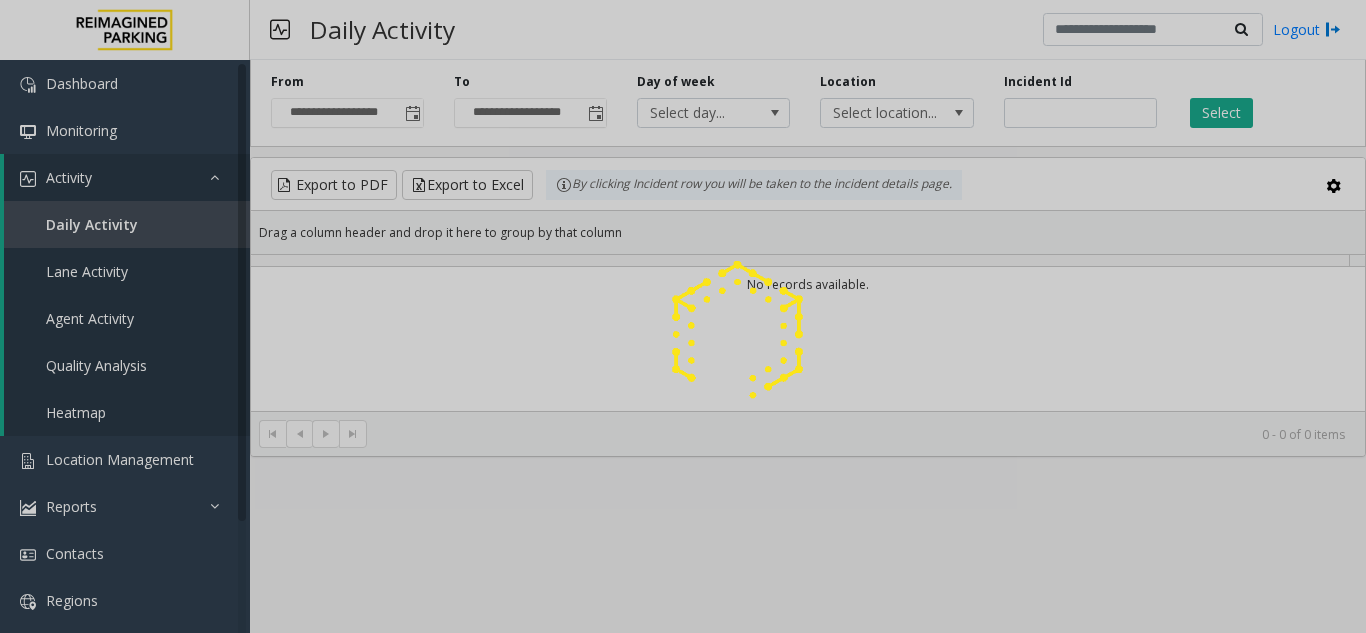 click 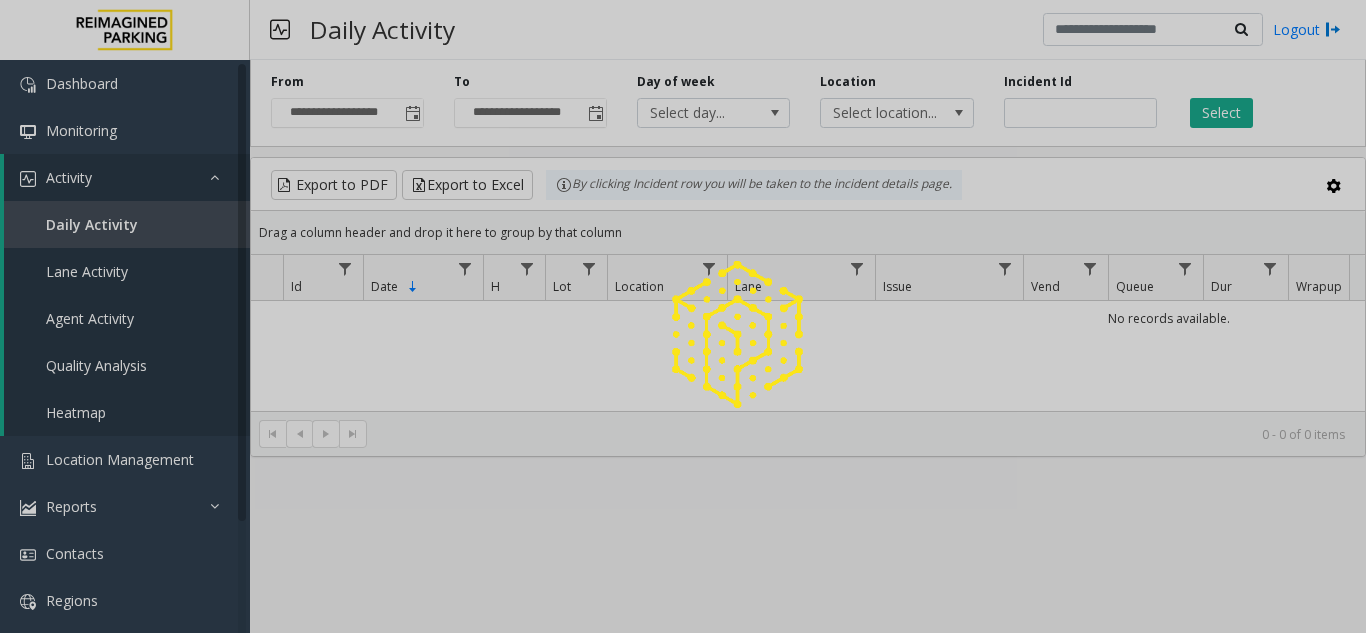 click 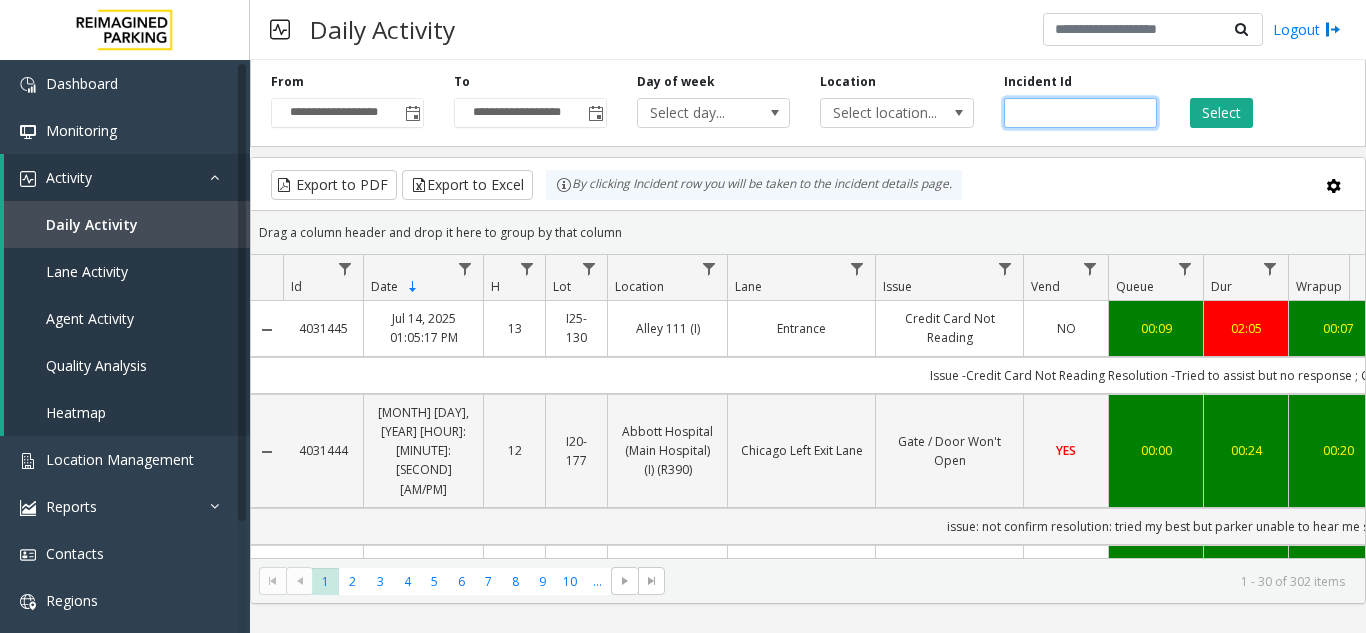click 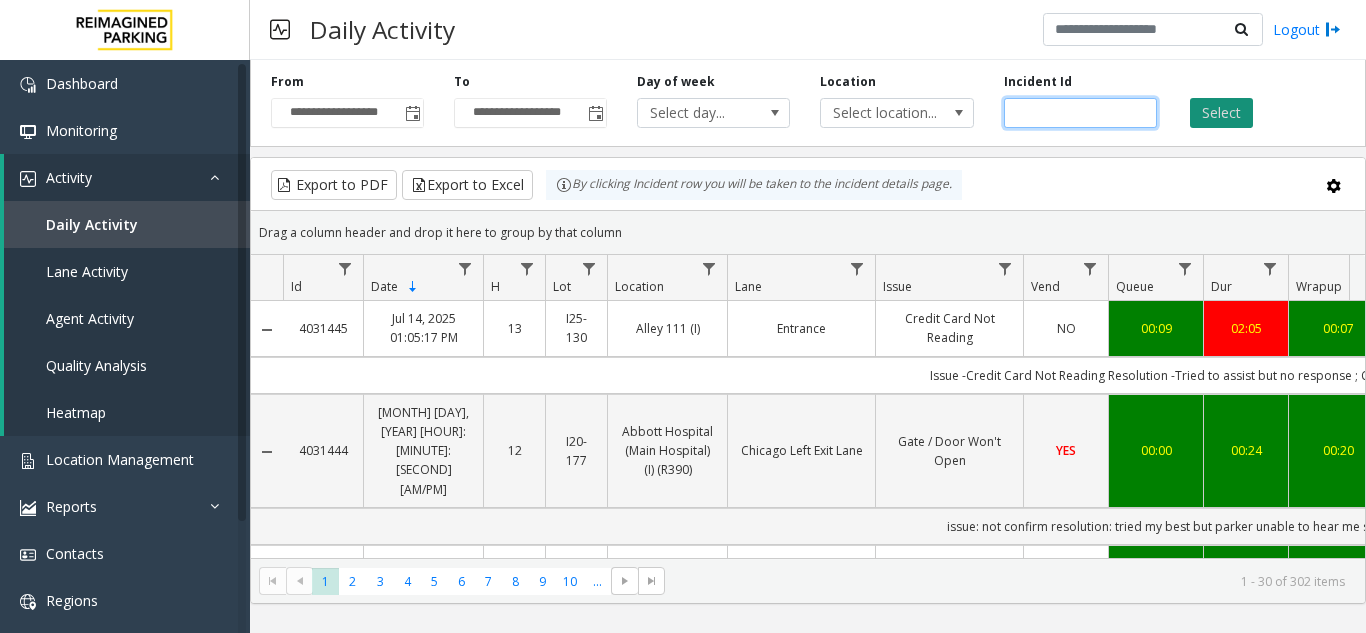 type on "*******" 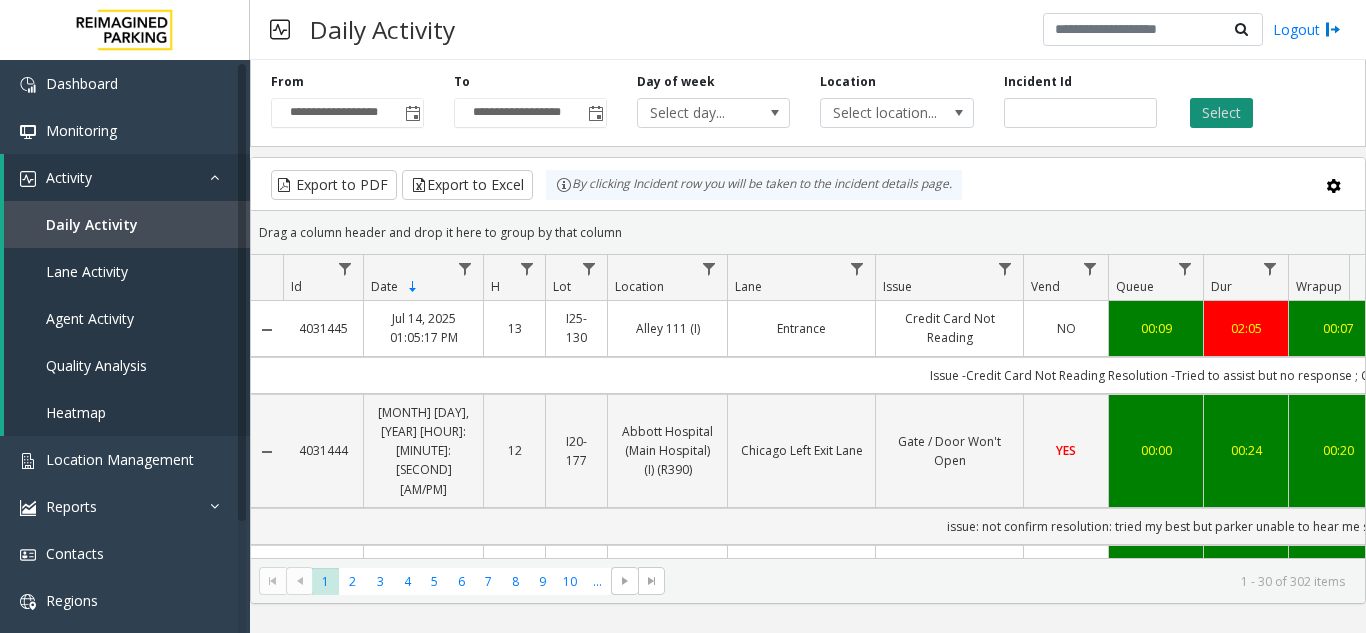 click on "Select" 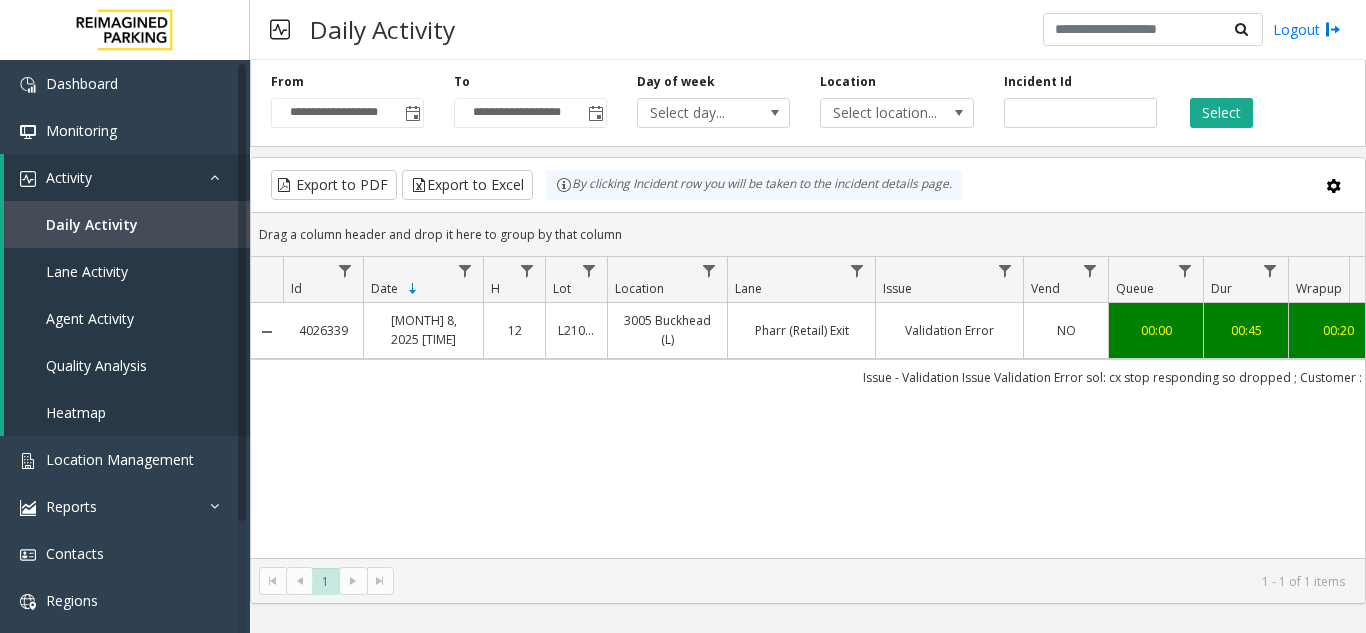 scroll, scrollTop: 0, scrollLeft: 124, axis: horizontal 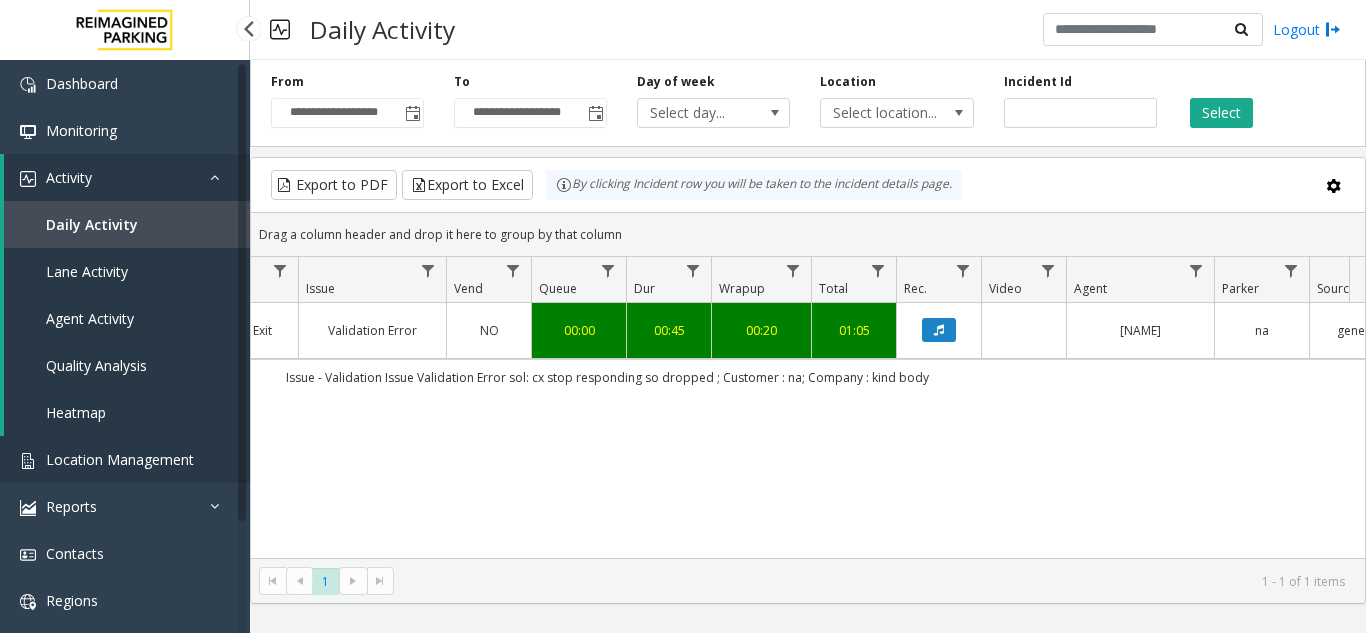 click on "Location Management" at bounding box center (120, 459) 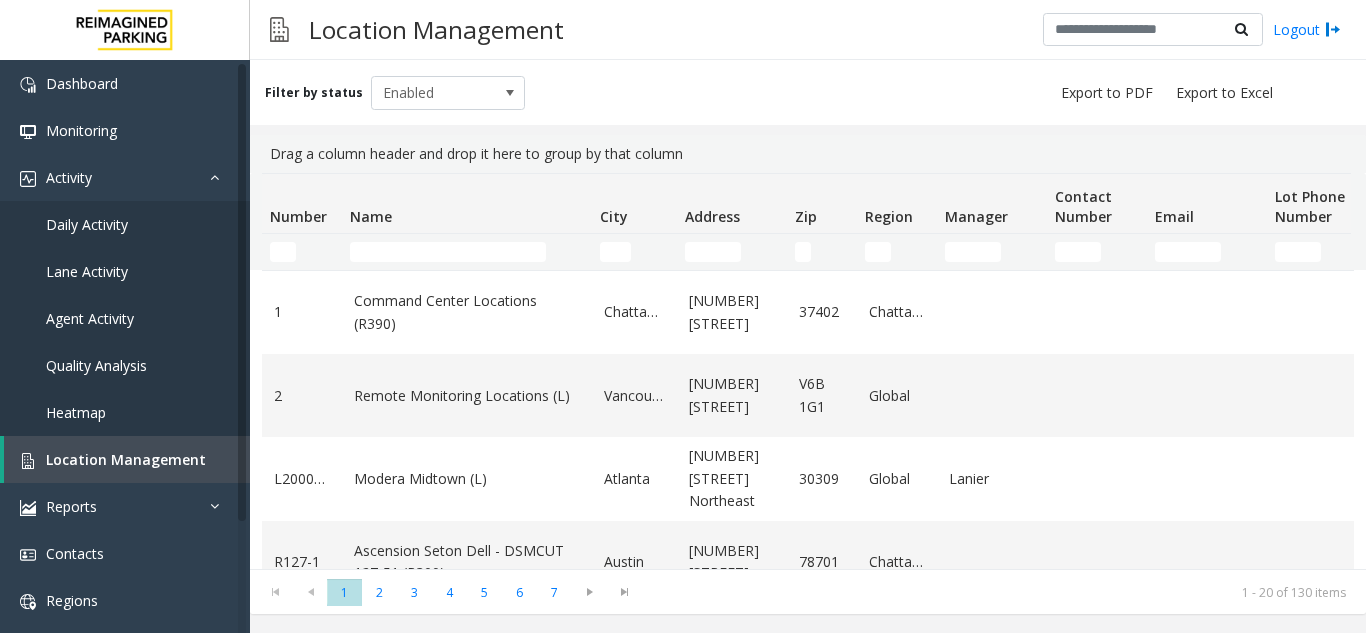 click 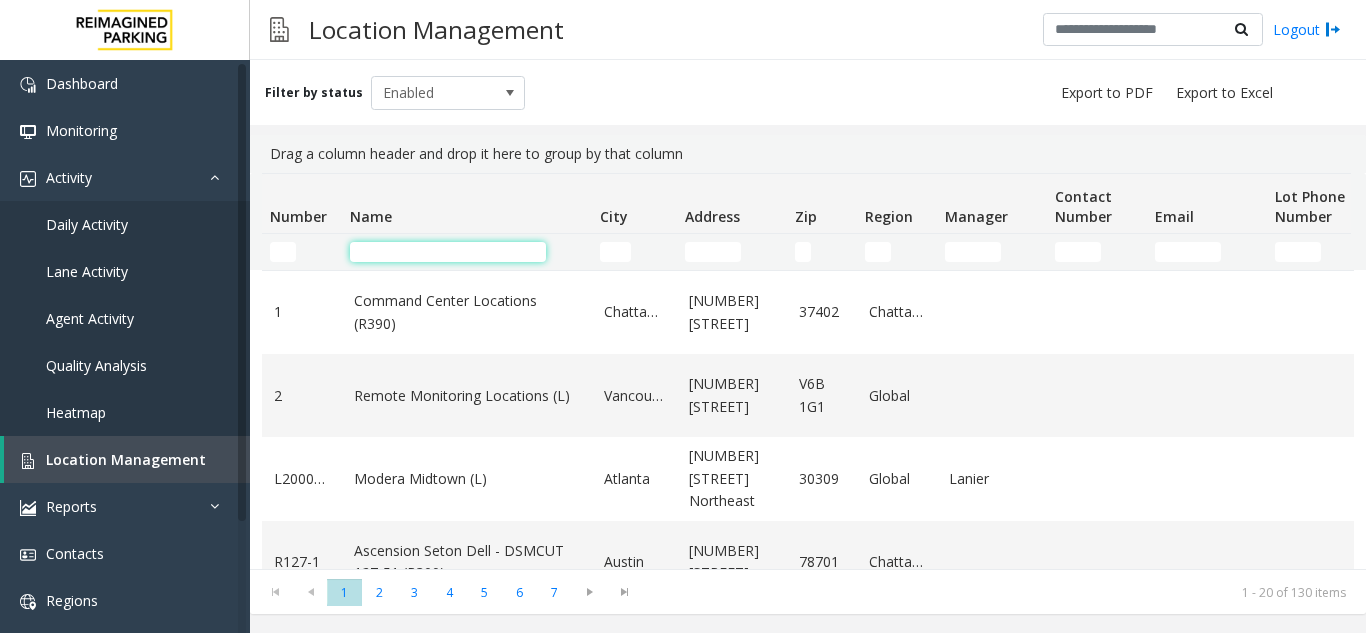 click 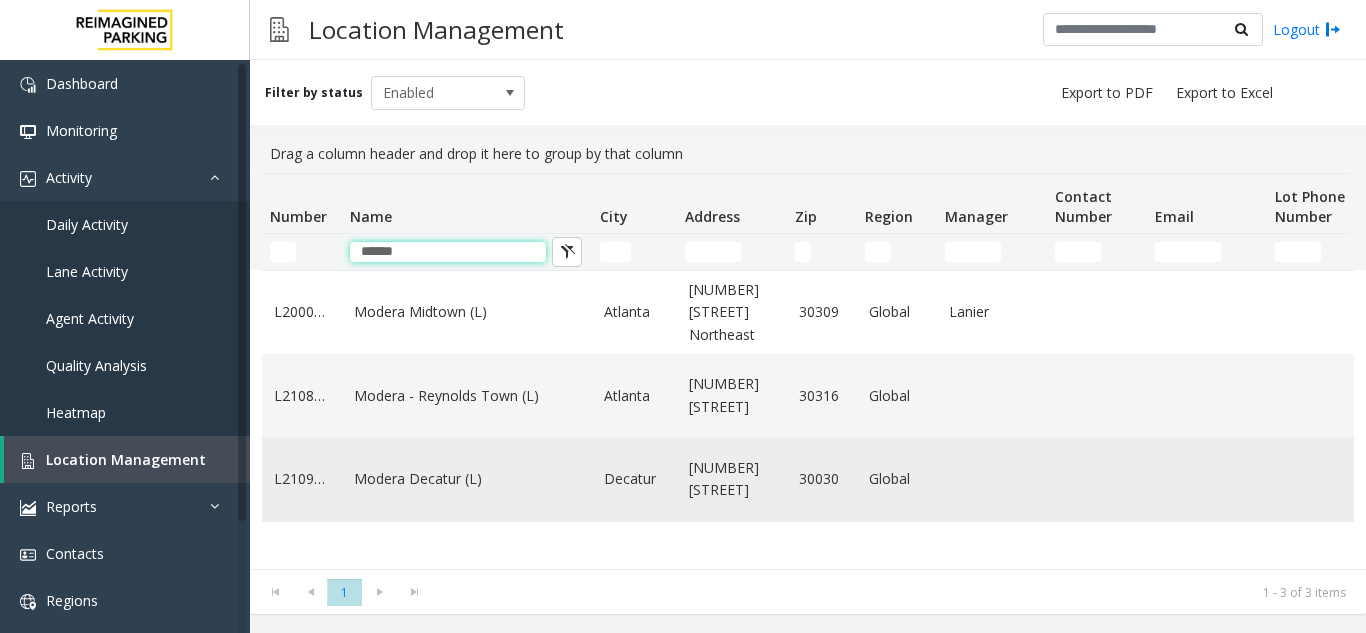 type on "******" 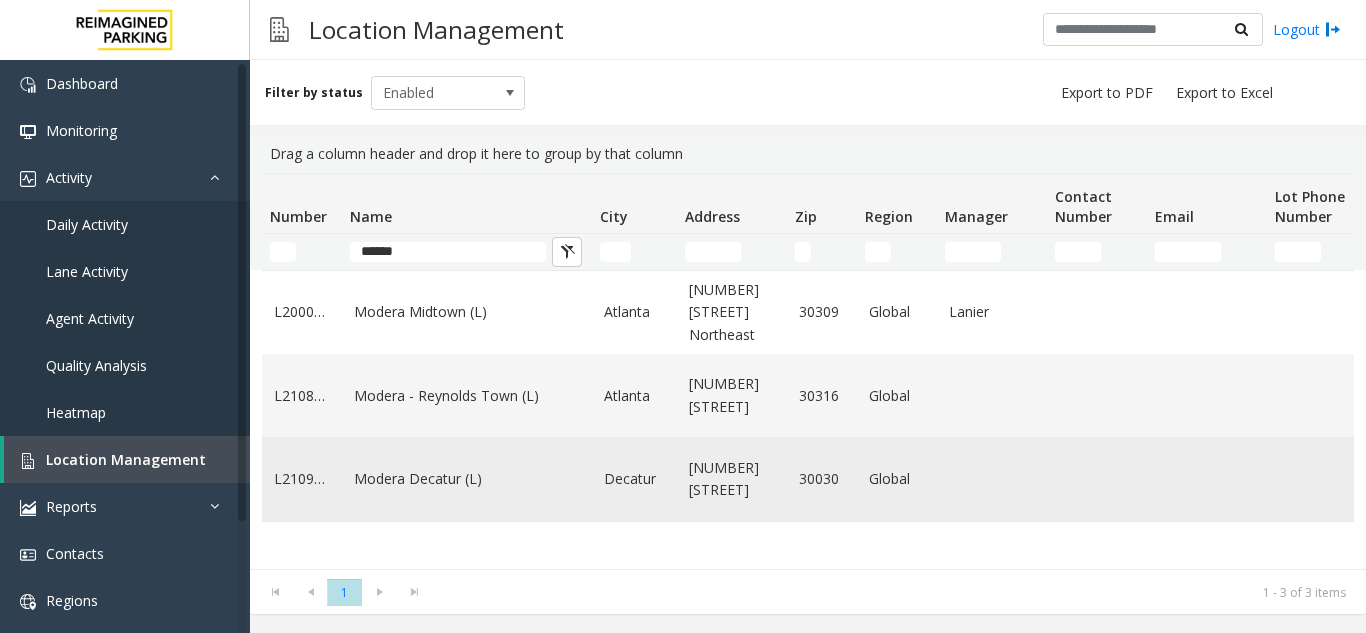 click on "Modera Decatur (L)" 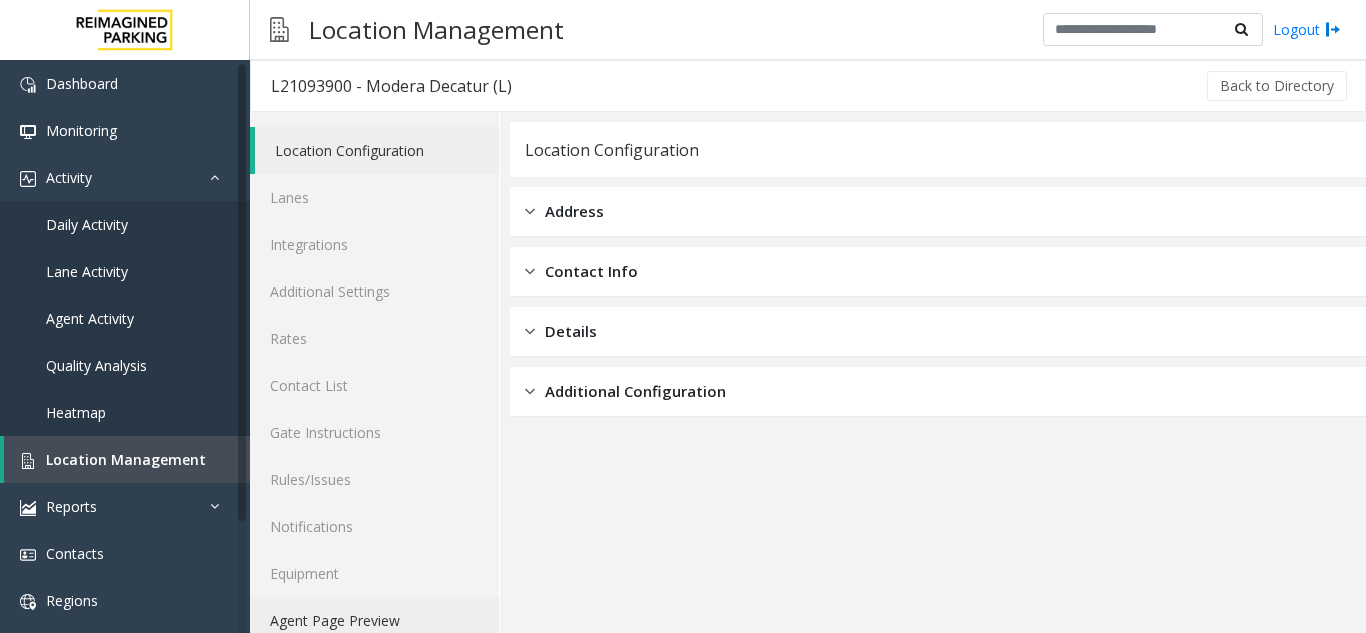 click on "Agent Page Preview" 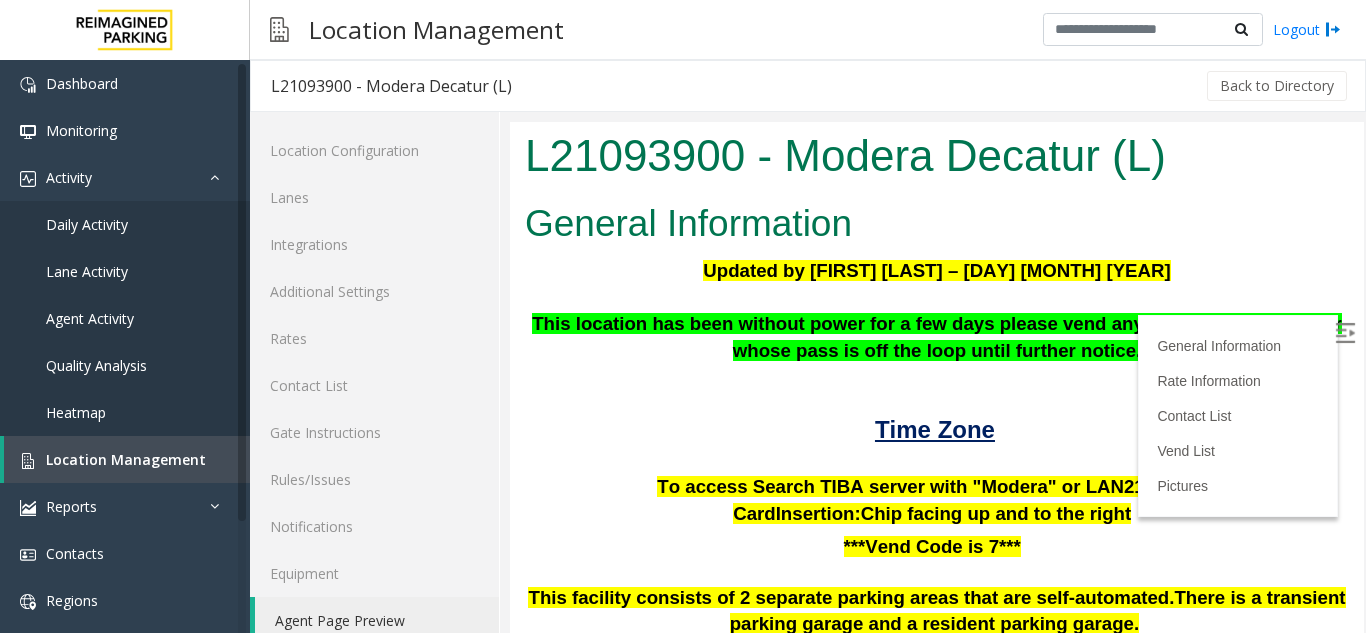 scroll, scrollTop: 300, scrollLeft: 0, axis: vertical 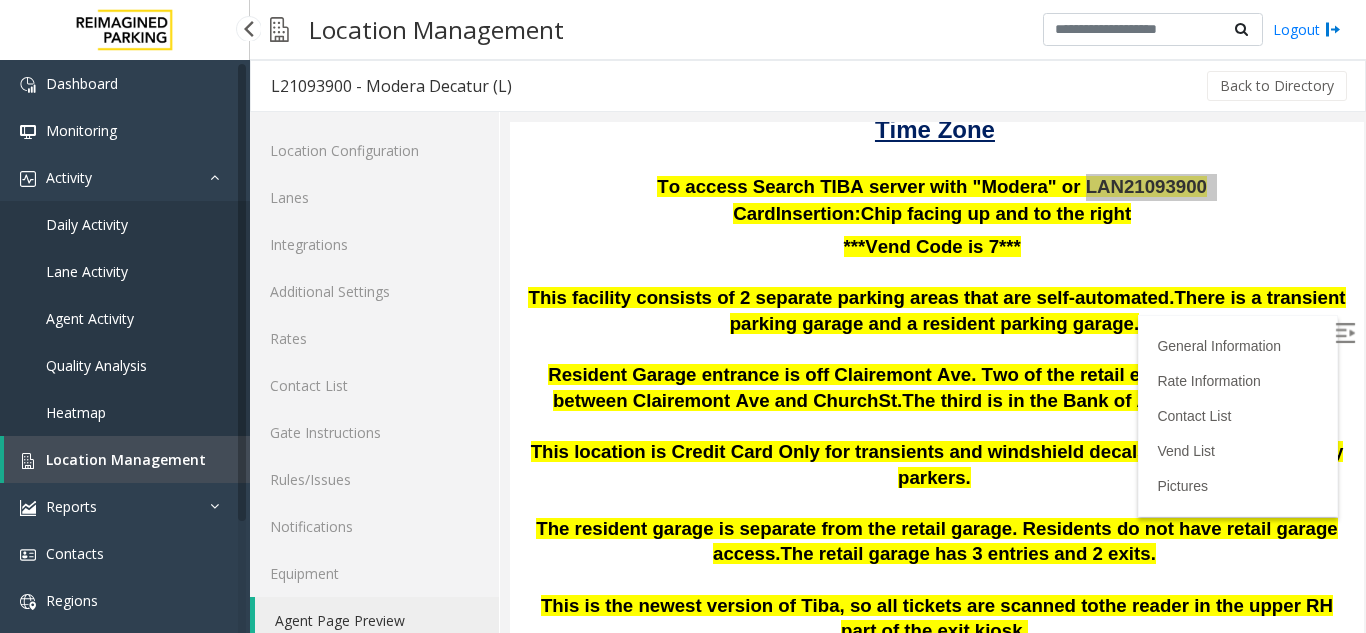 click on "Location Management" at bounding box center [126, 459] 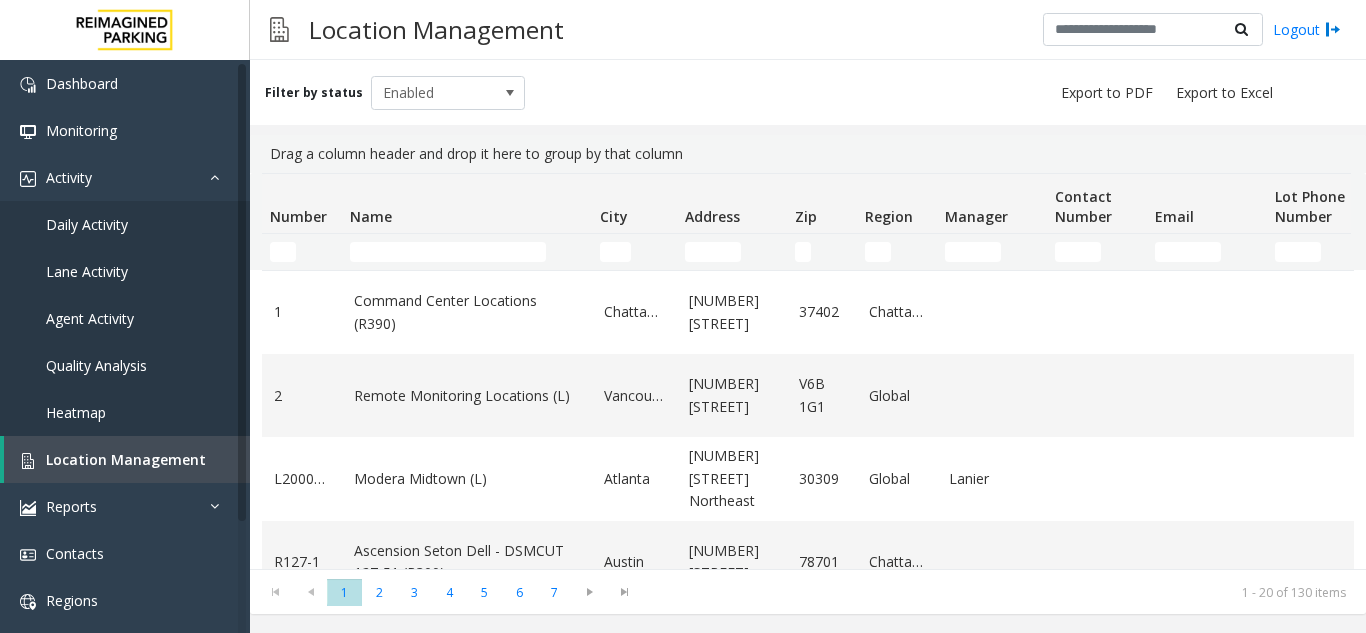 drag, startPoint x: 475, startPoint y: 234, endPoint x: 481, endPoint y: 243, distance: 10.816654 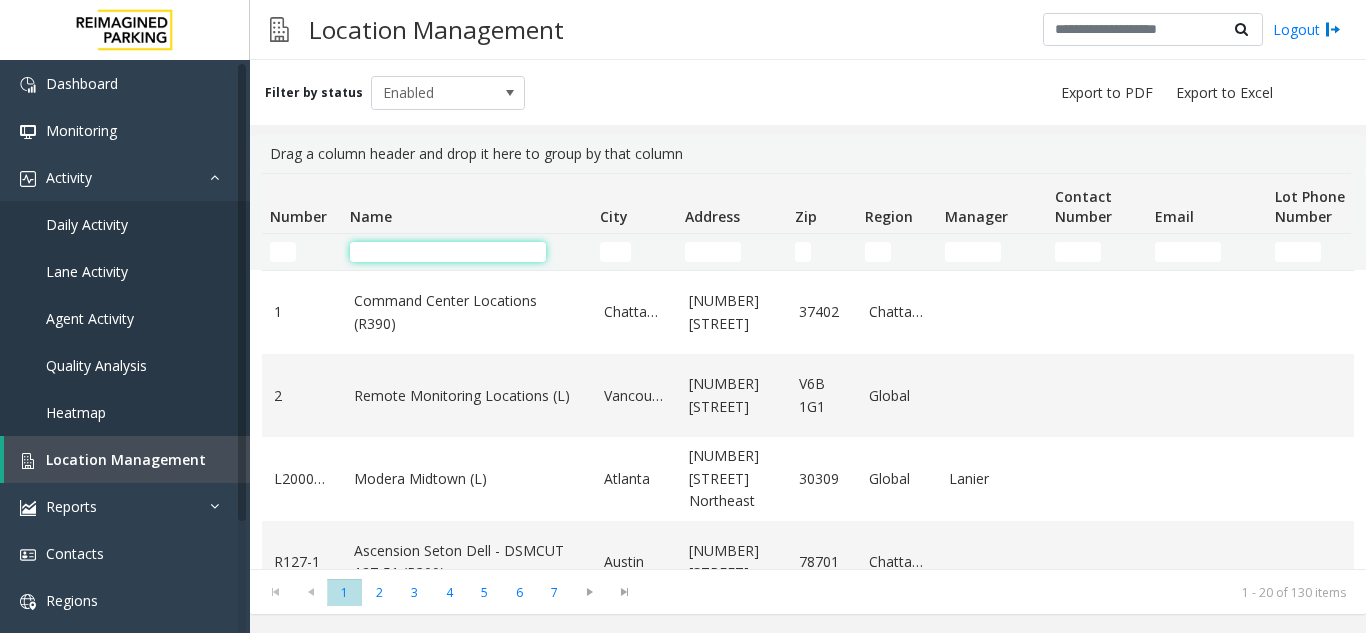 click 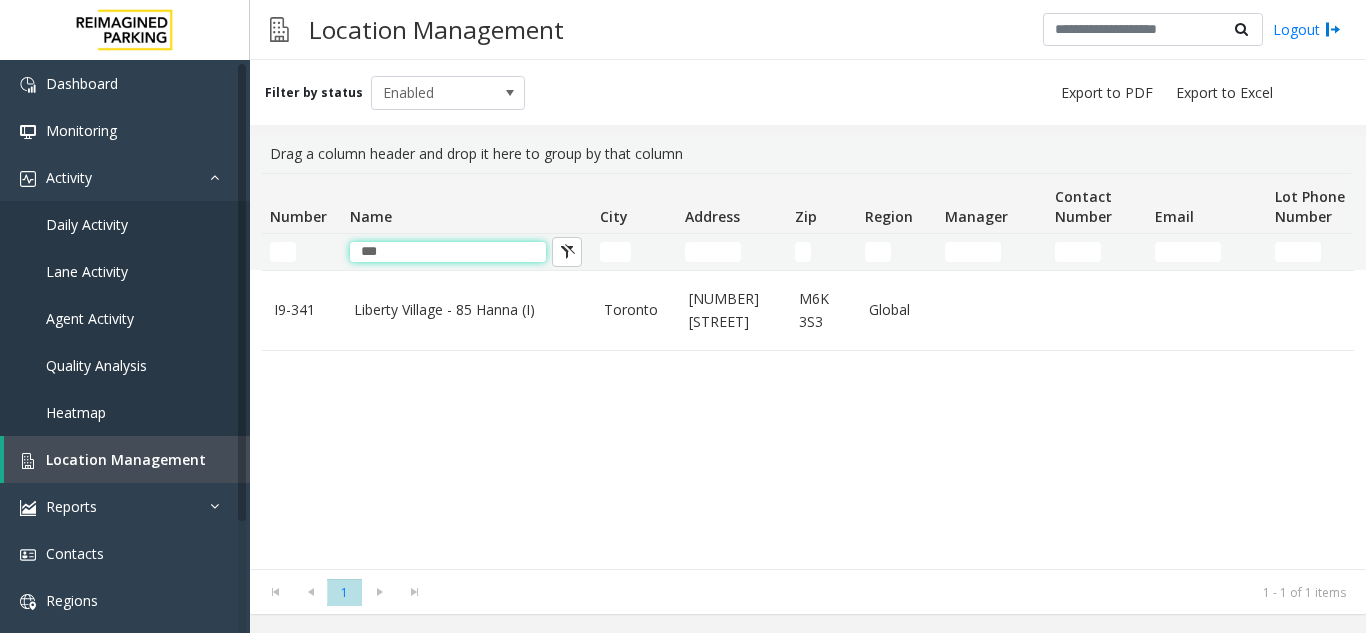 type on "***" 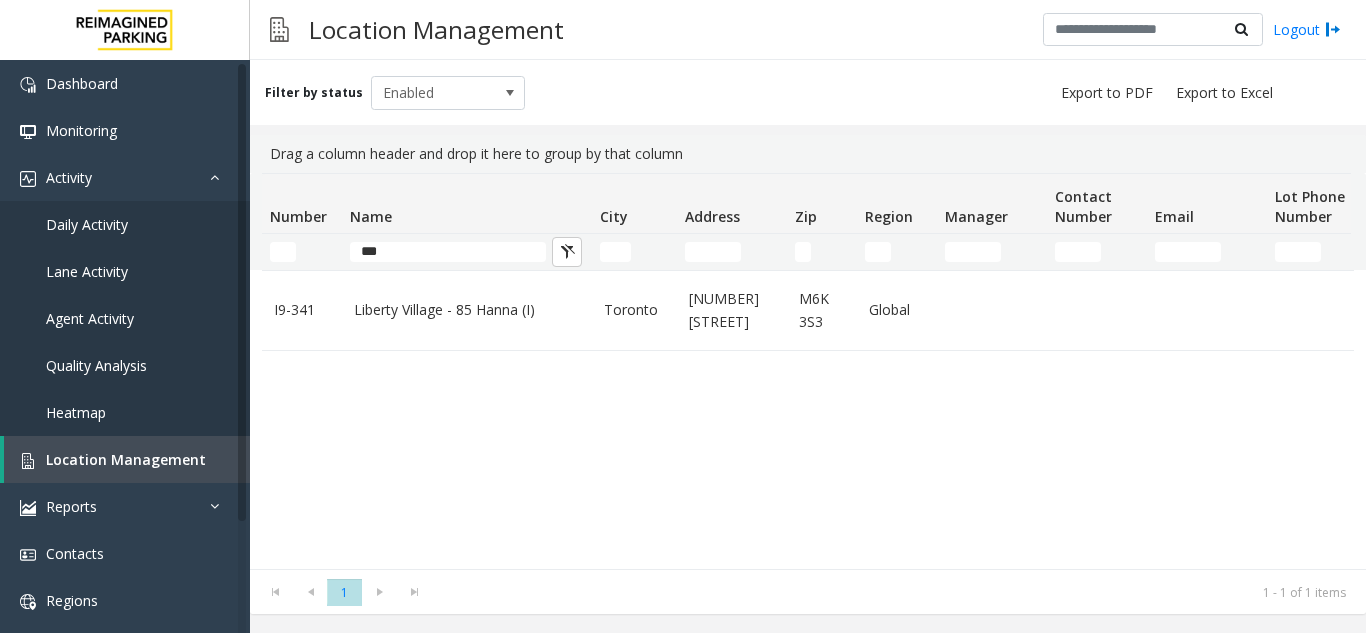 click on "Liberty Village - 85 Hanna (I)" 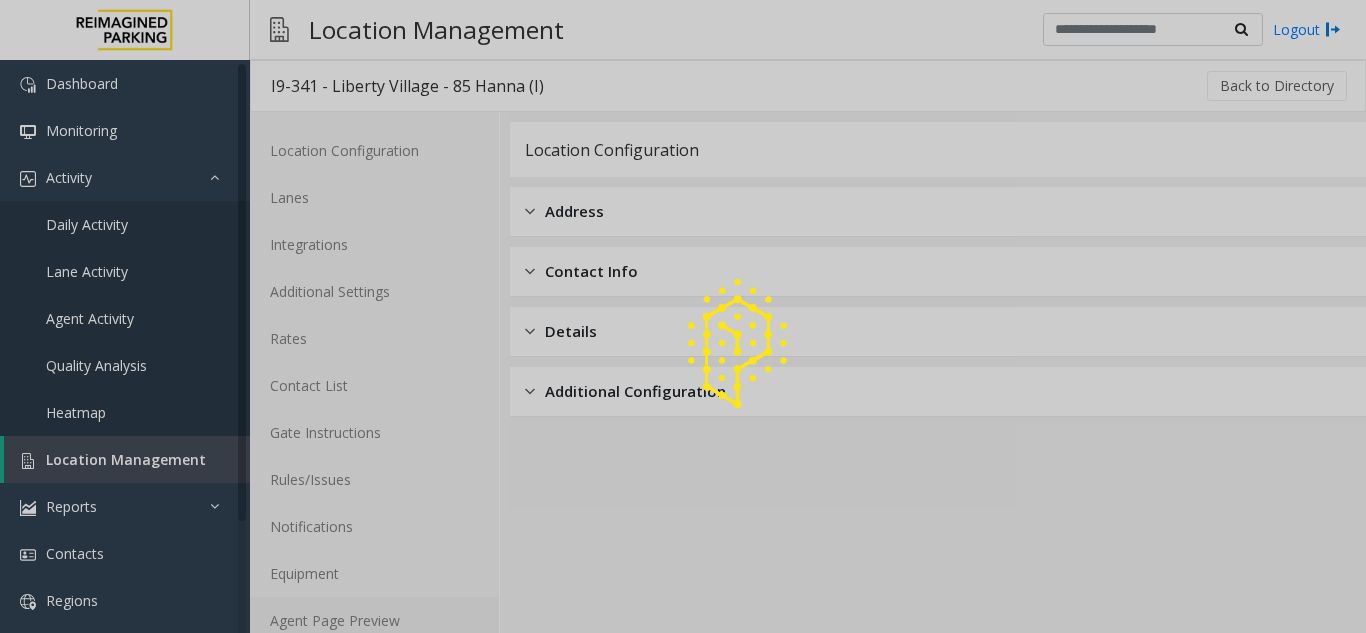 click on "Agent Page Preview" 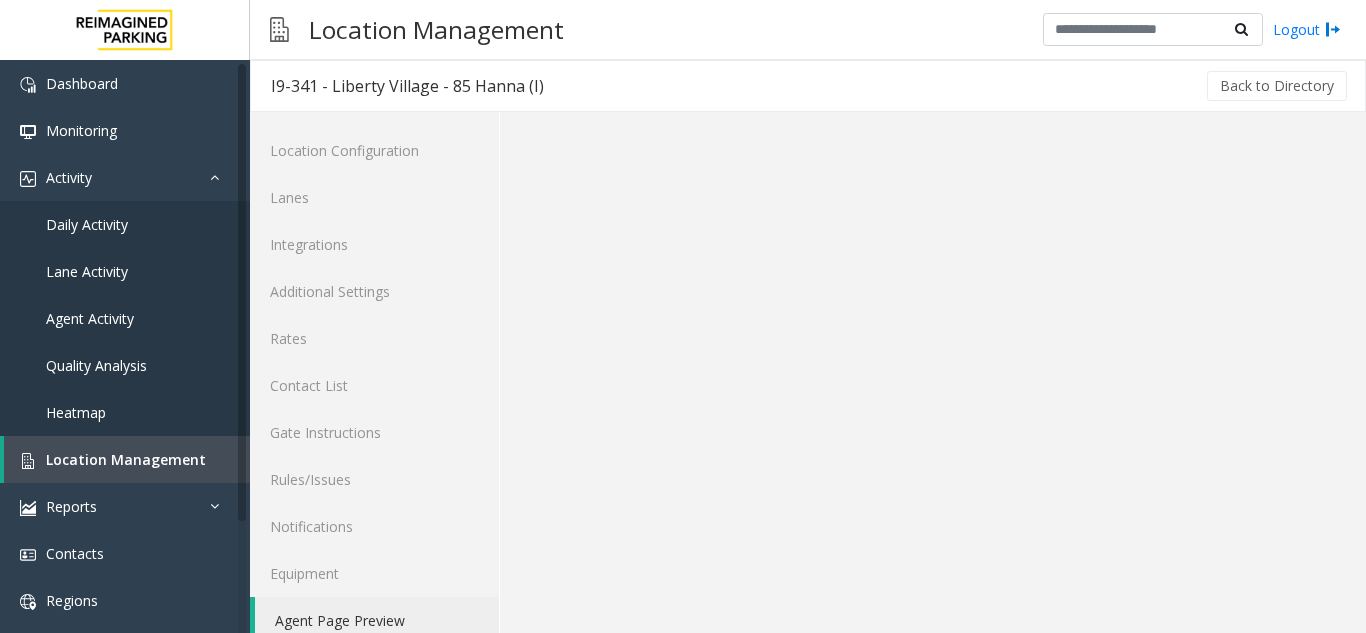 click on "Agent Page Preview" 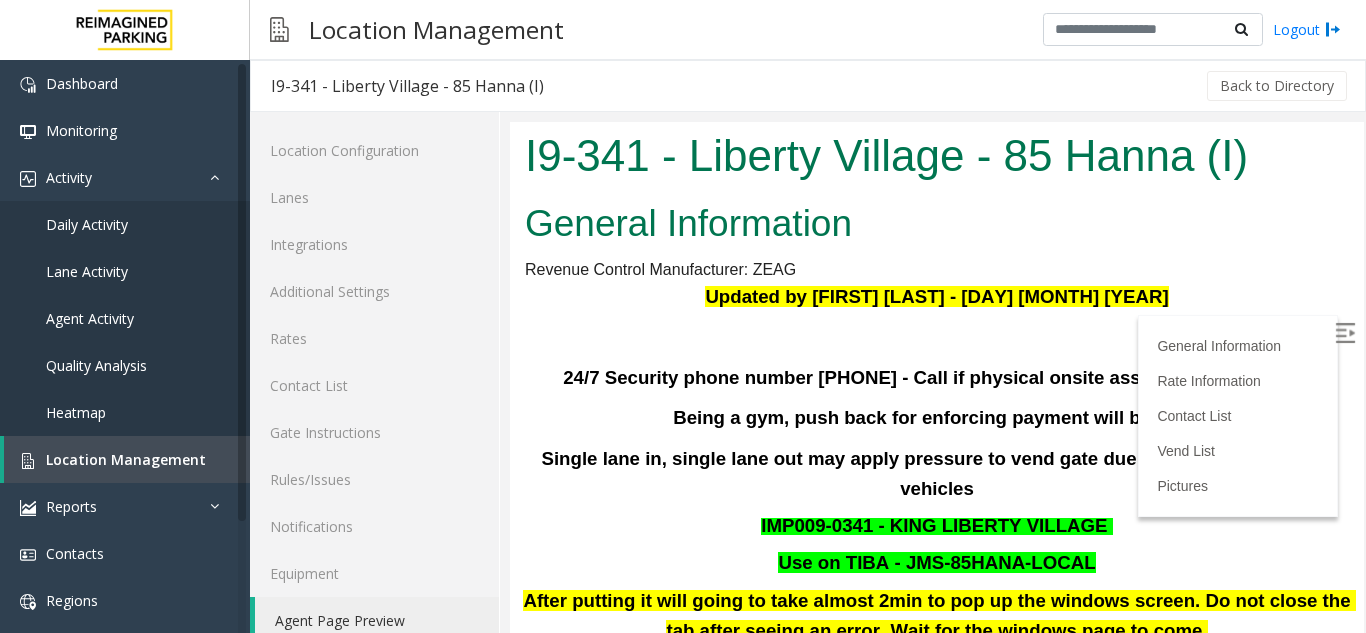 scroll, scrollTop: 700, scrollLeft: 0, axis: vertical 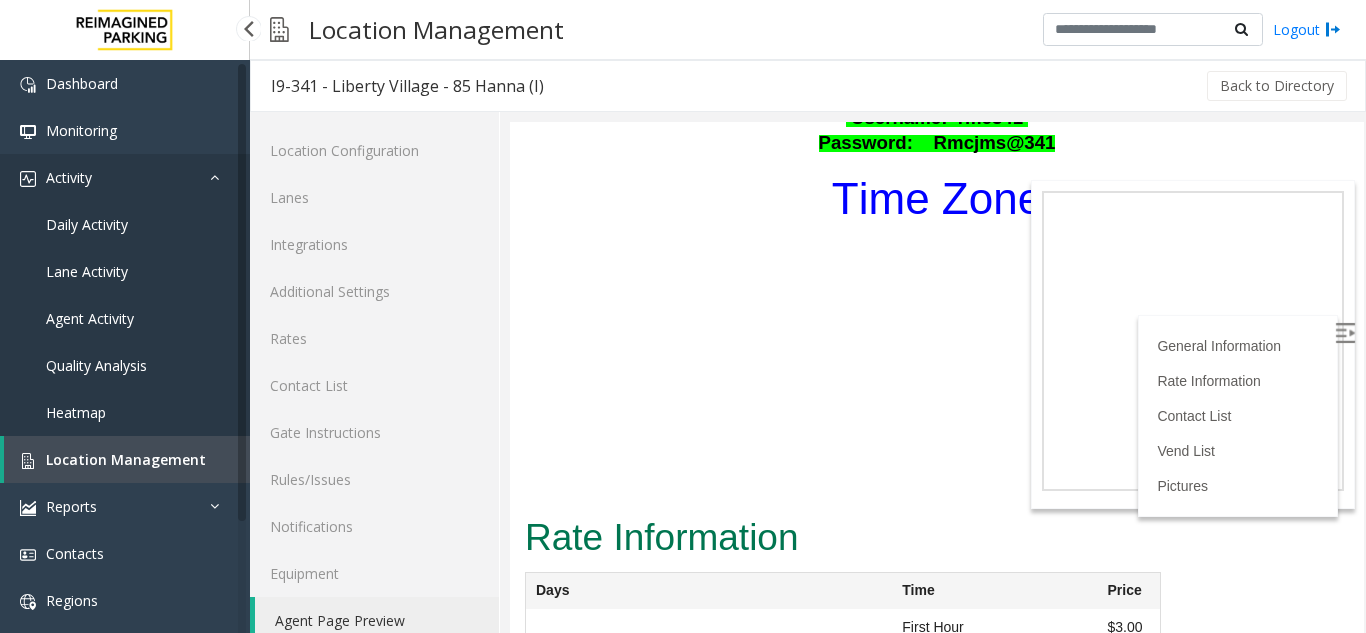 click on "Activity" at bounding box center (125, 177) 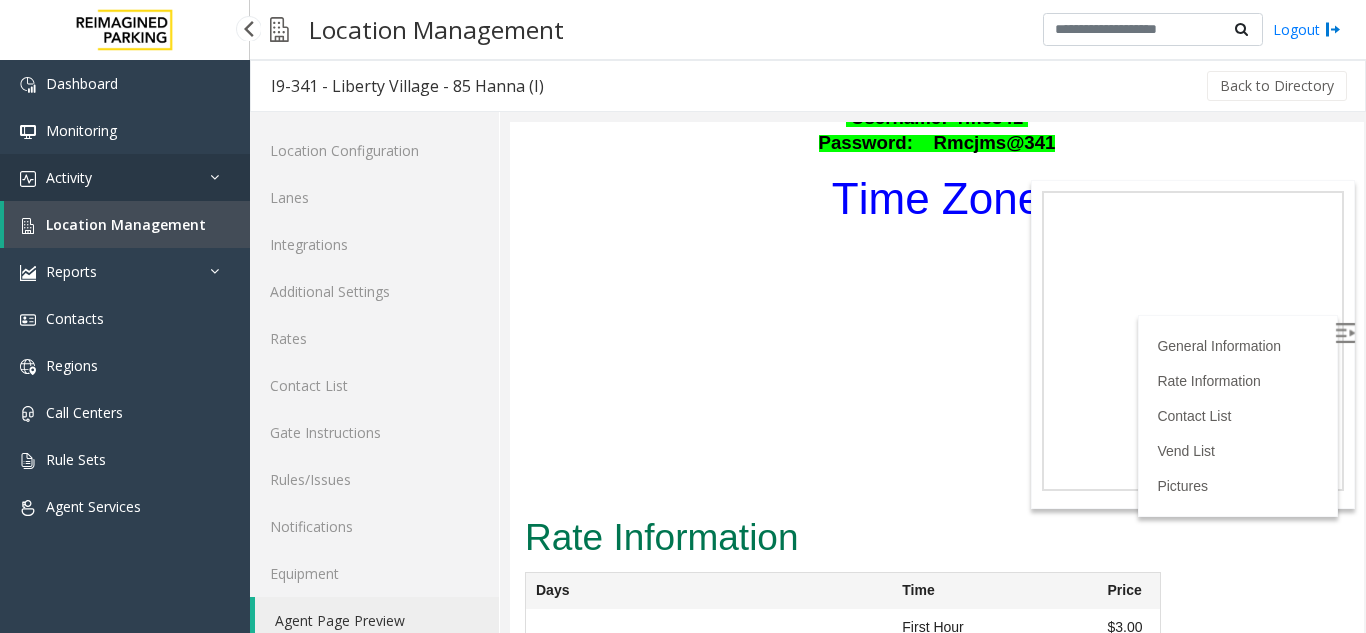 drag, startPoint x: 144, startPoint y: 190, endPoint x: 152, endPoint y: 231, distance: 41.773197 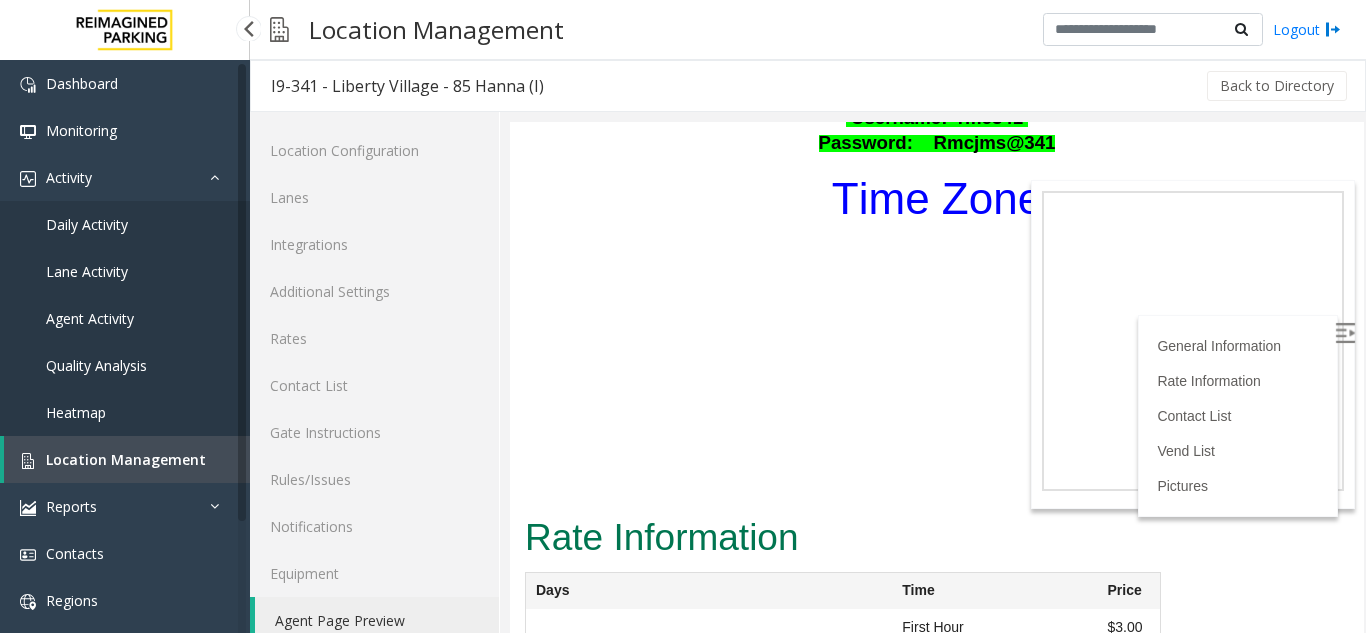 click on "Daily Activity" at bounding box center [125, 224] 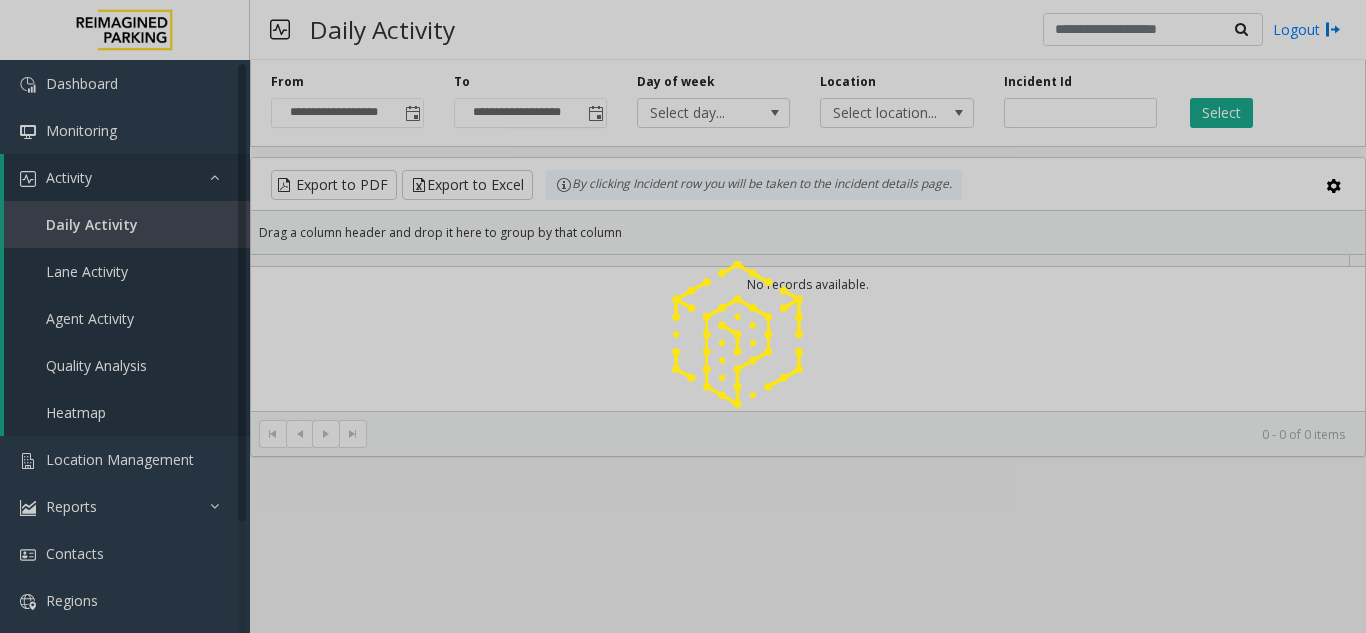 click 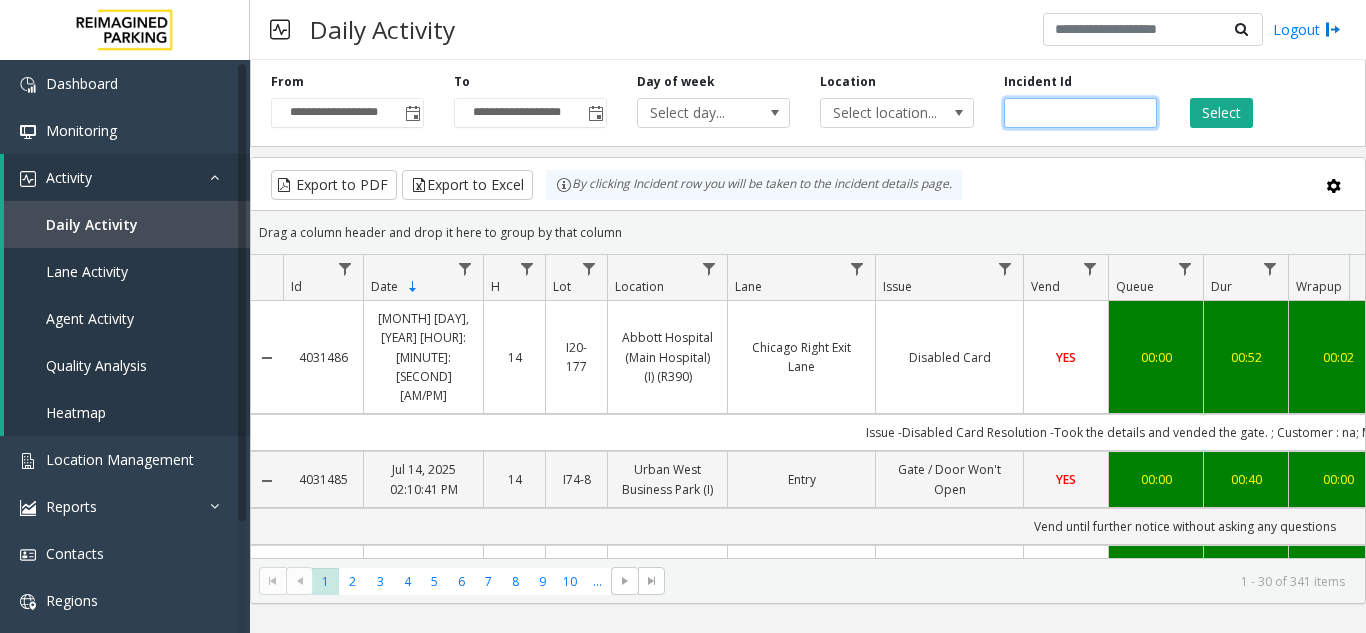click 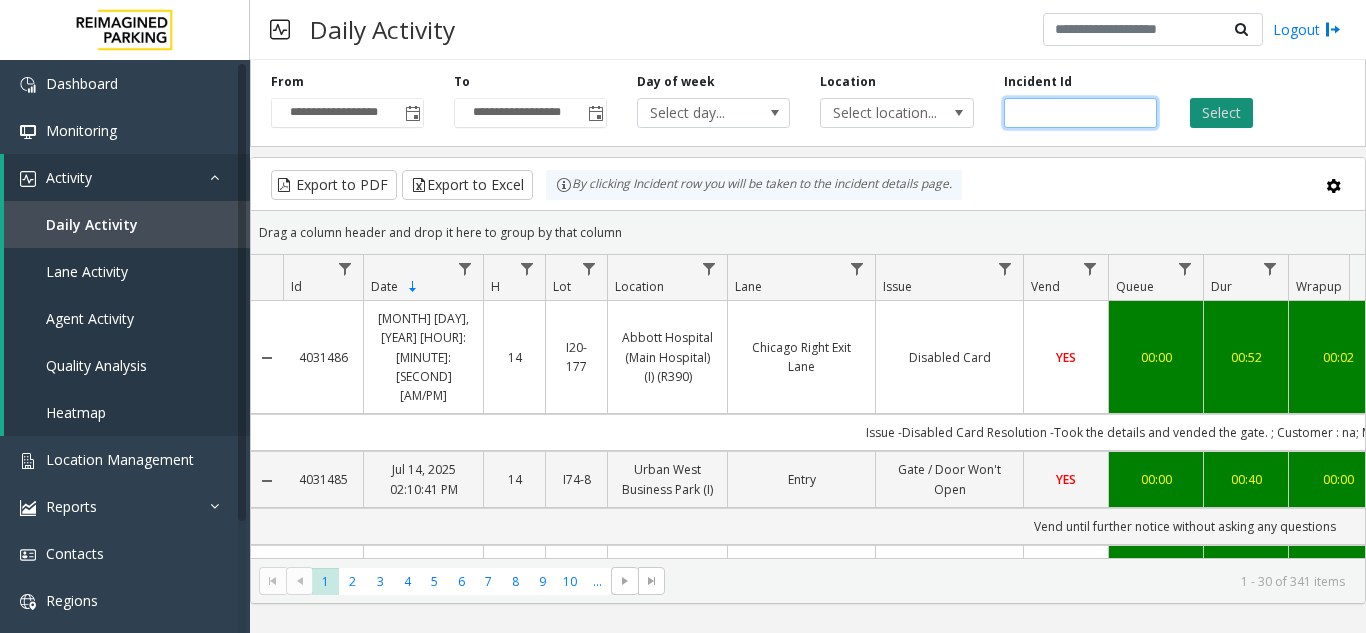 type on "*******" 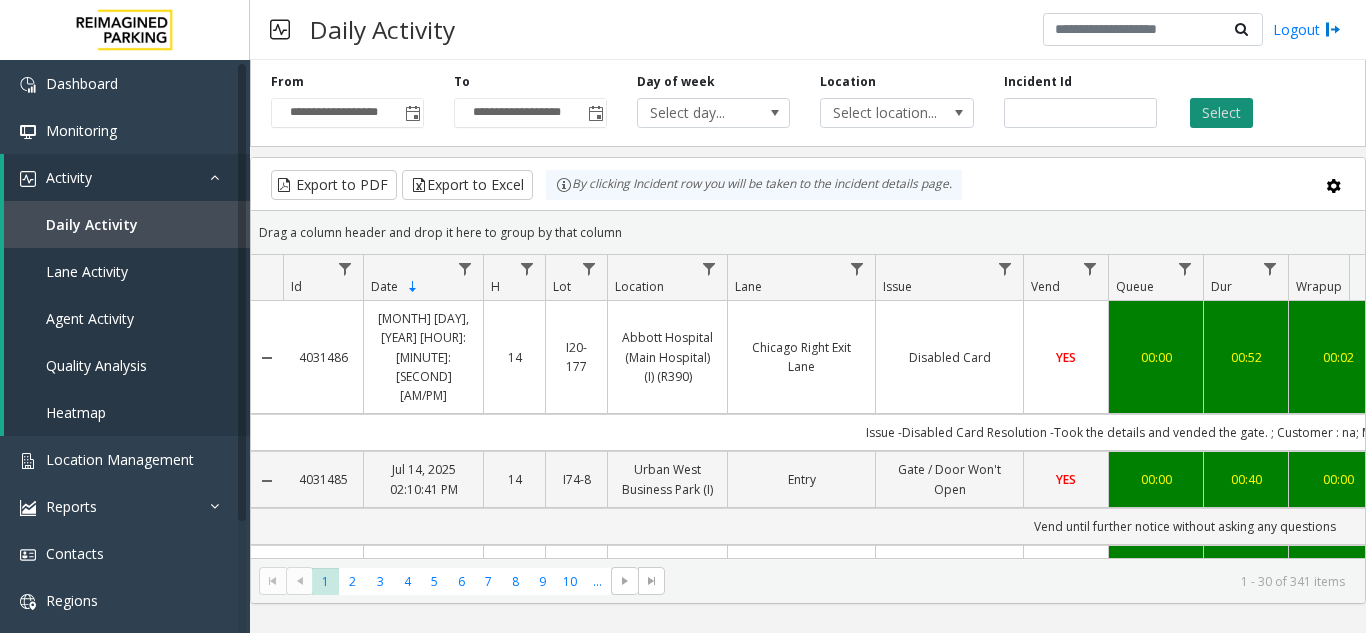 click on "Select" 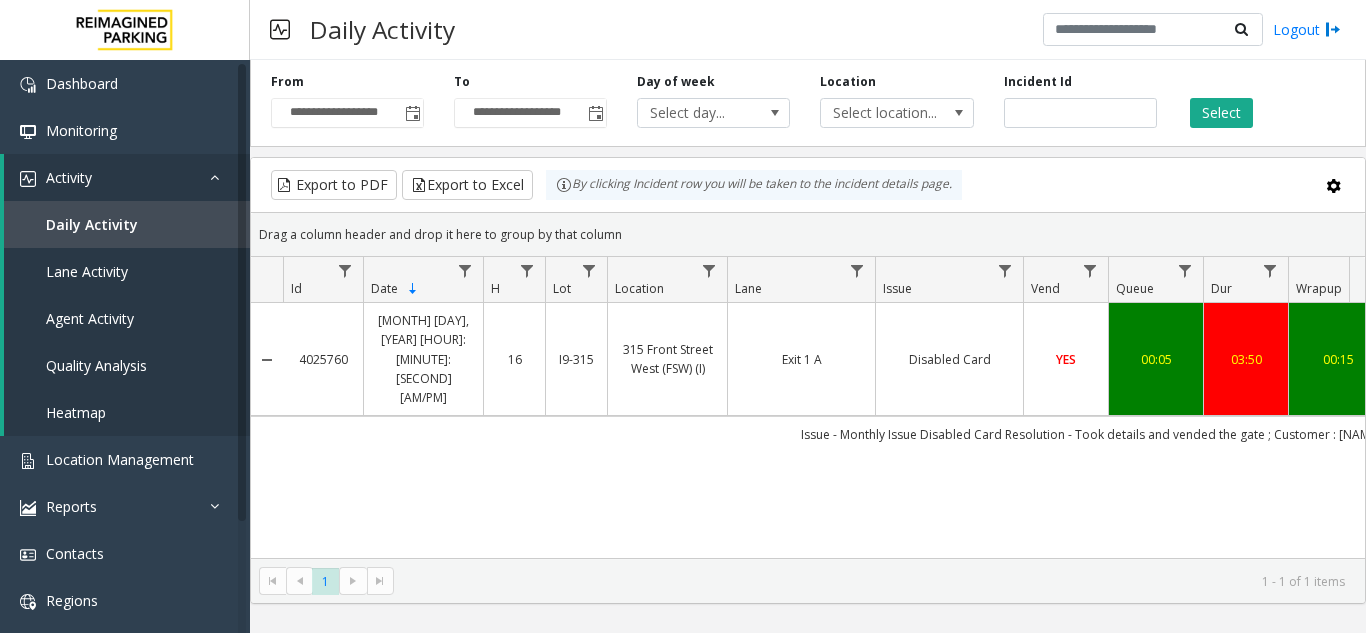 drag, startPoint x: 844, startPoint y: 541, endPoint x: 921, endPoint y: 541, distance: 77 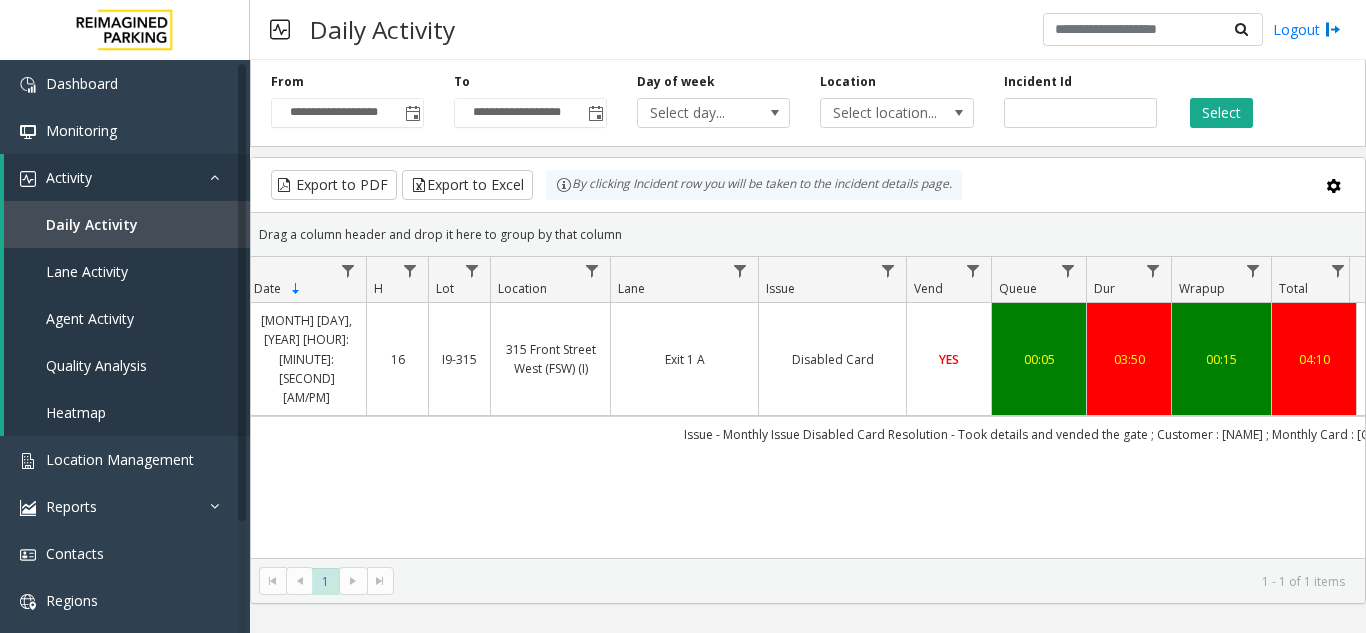 scroll, scrollTop: 0, scrollLeft: 187, axis: horizontal 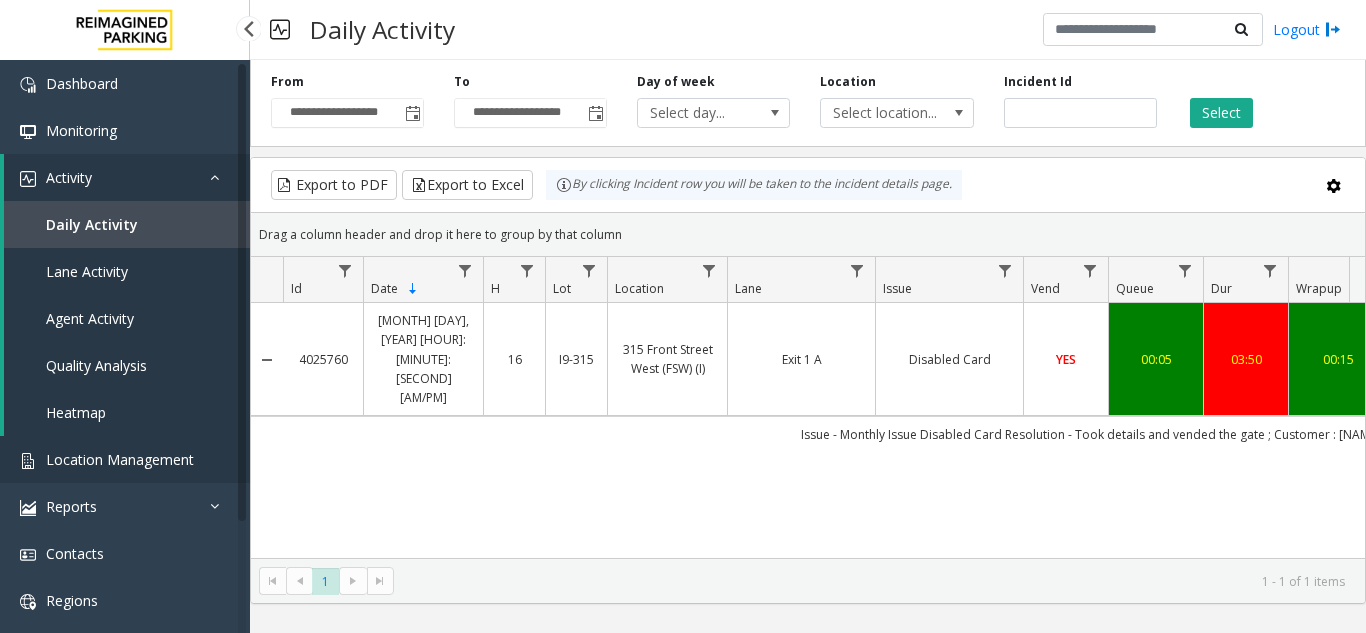 click on "Location Management" at bounding box center [125, 459] 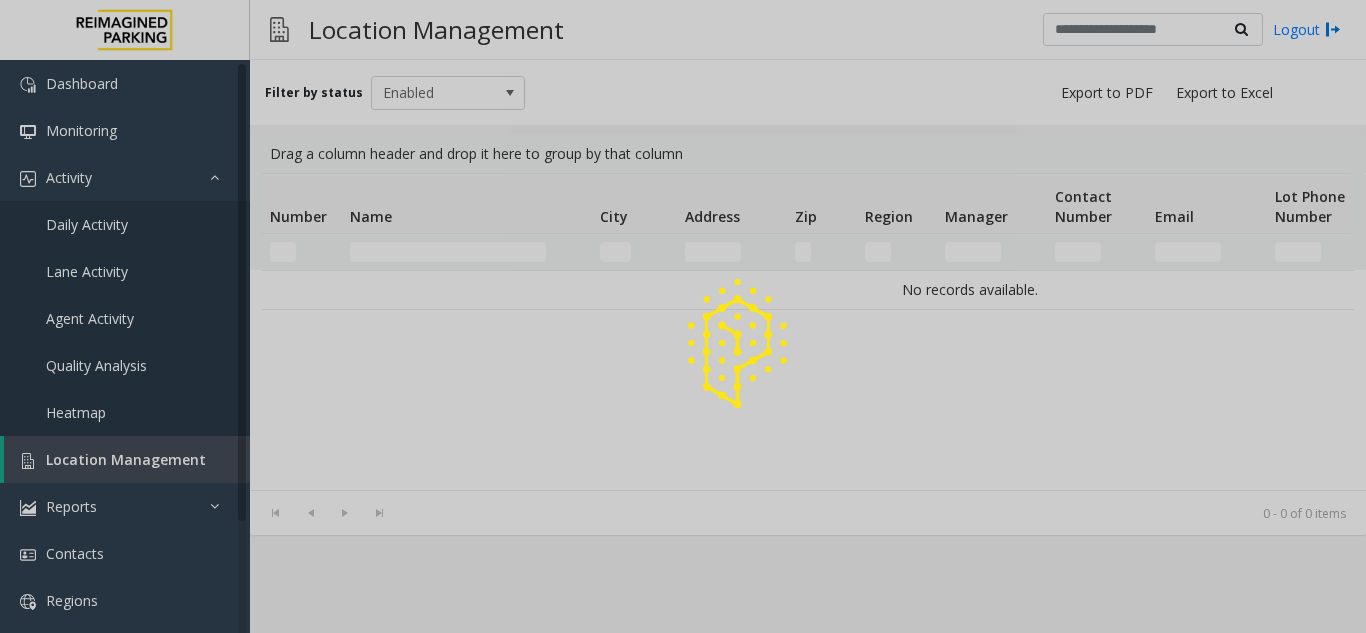 click 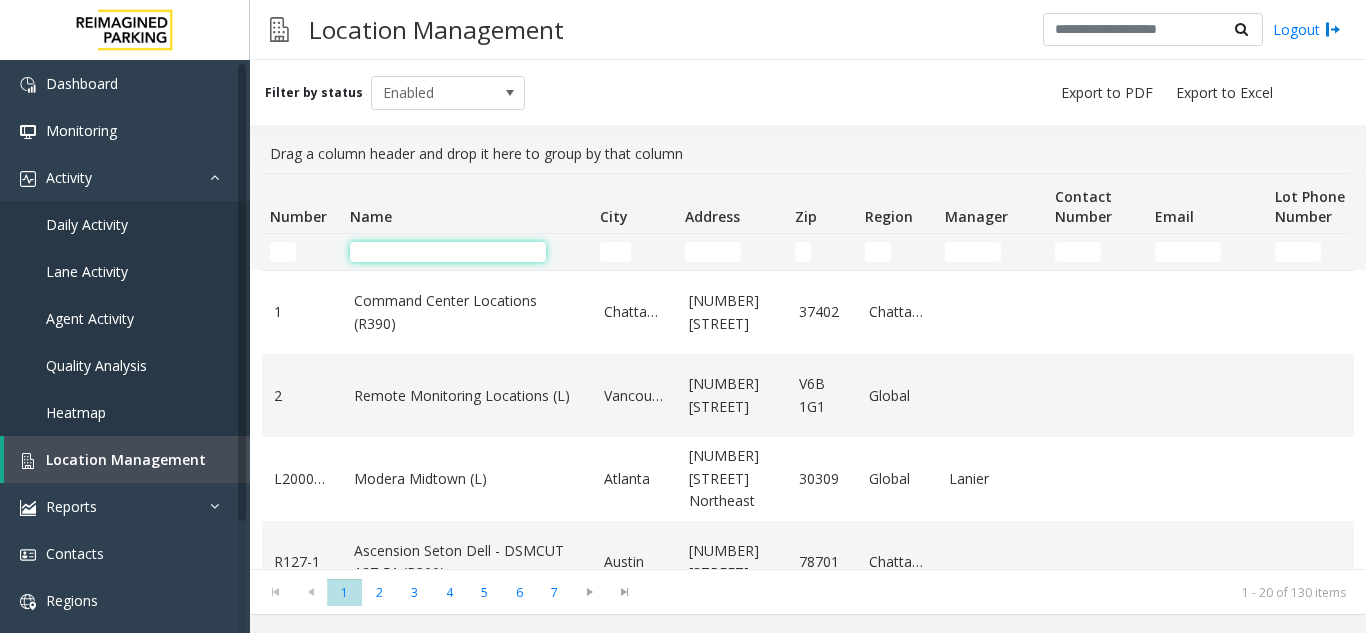 click 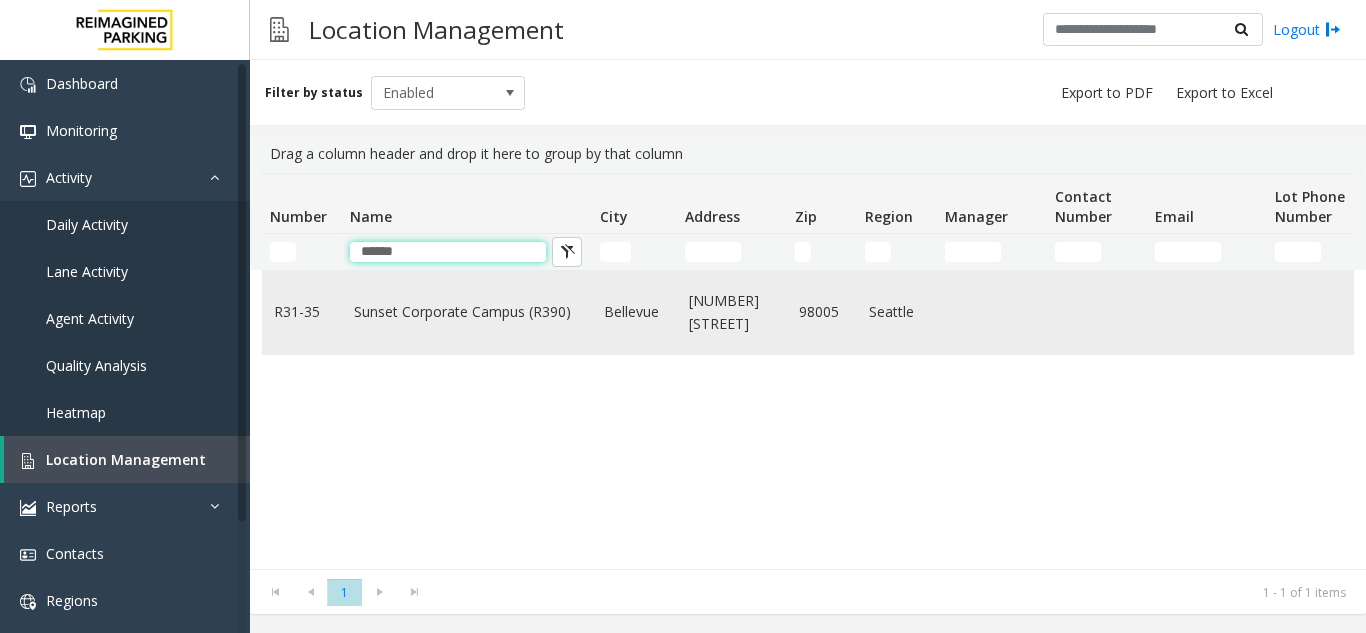 type on "******" 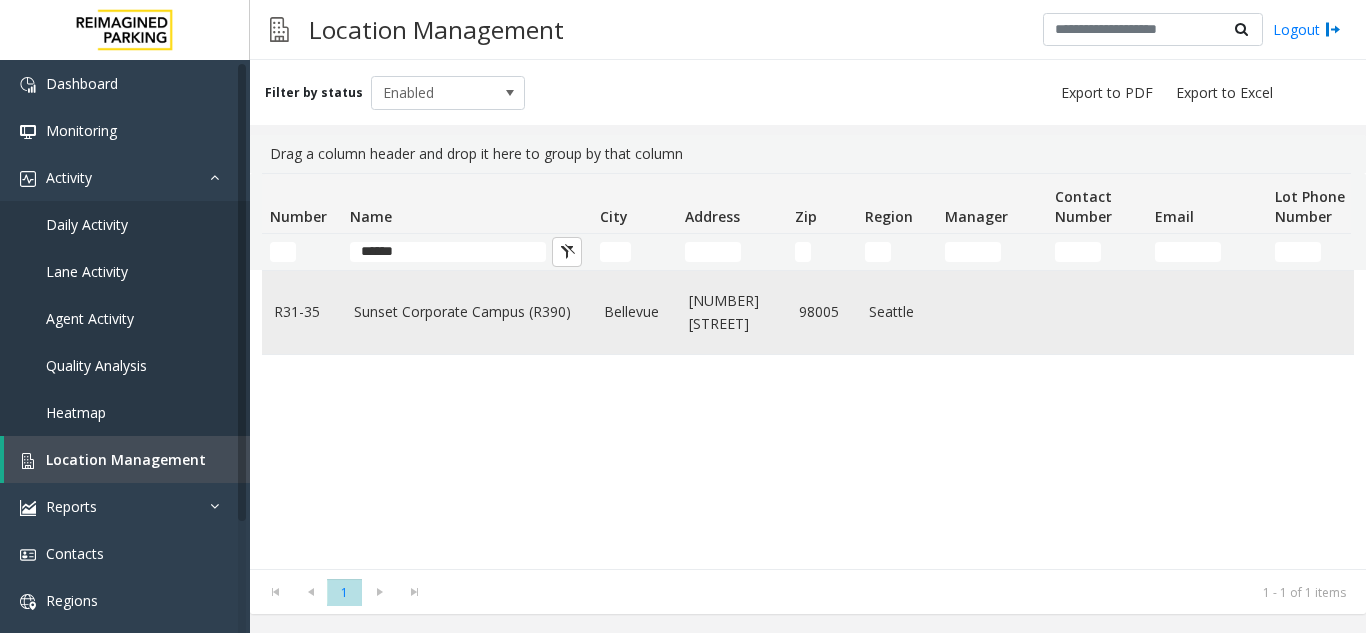 click on "Sunset Corporate Campus (R390)" 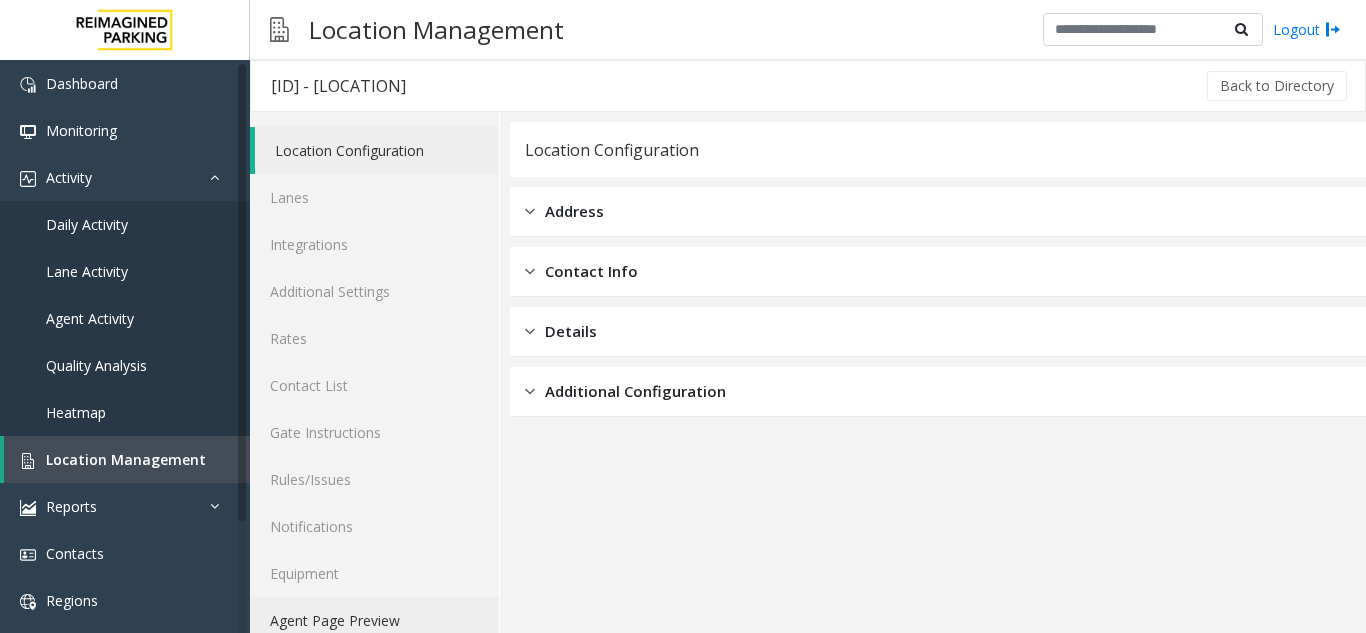 click on "Agent Page Preview" 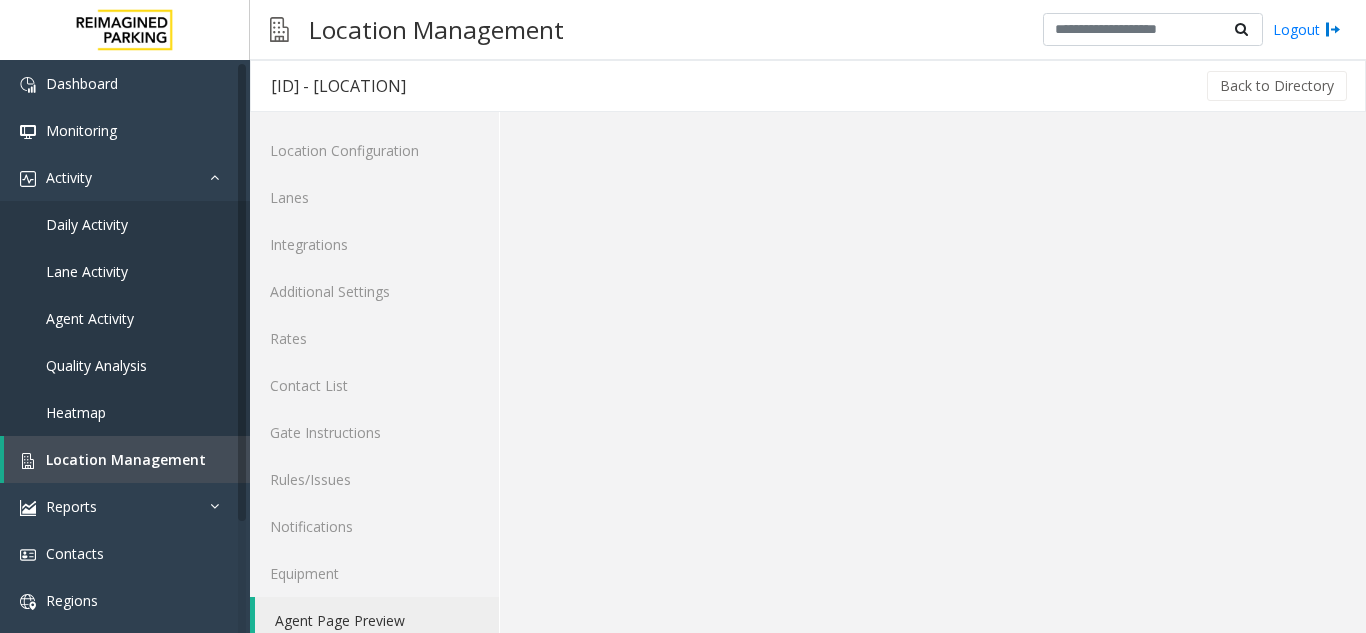 click on "Agent Page Preview" 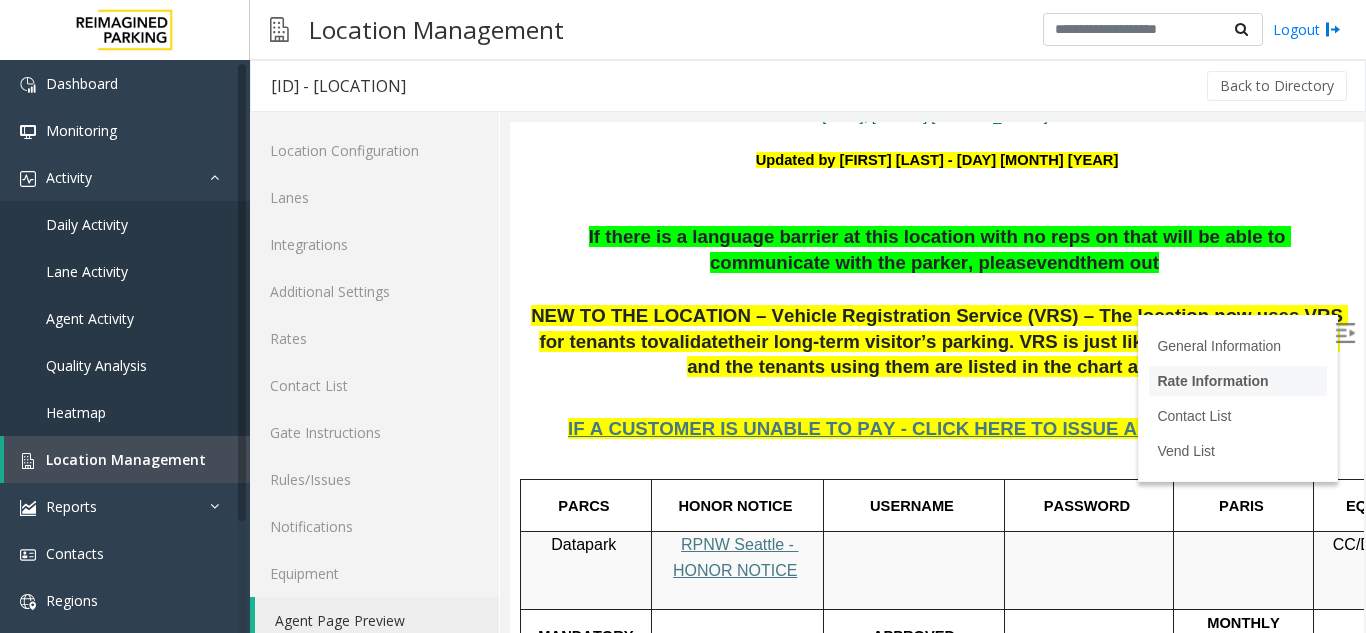 scroll, scrollTop: 300, scrollLeft: 0, axis: vertical 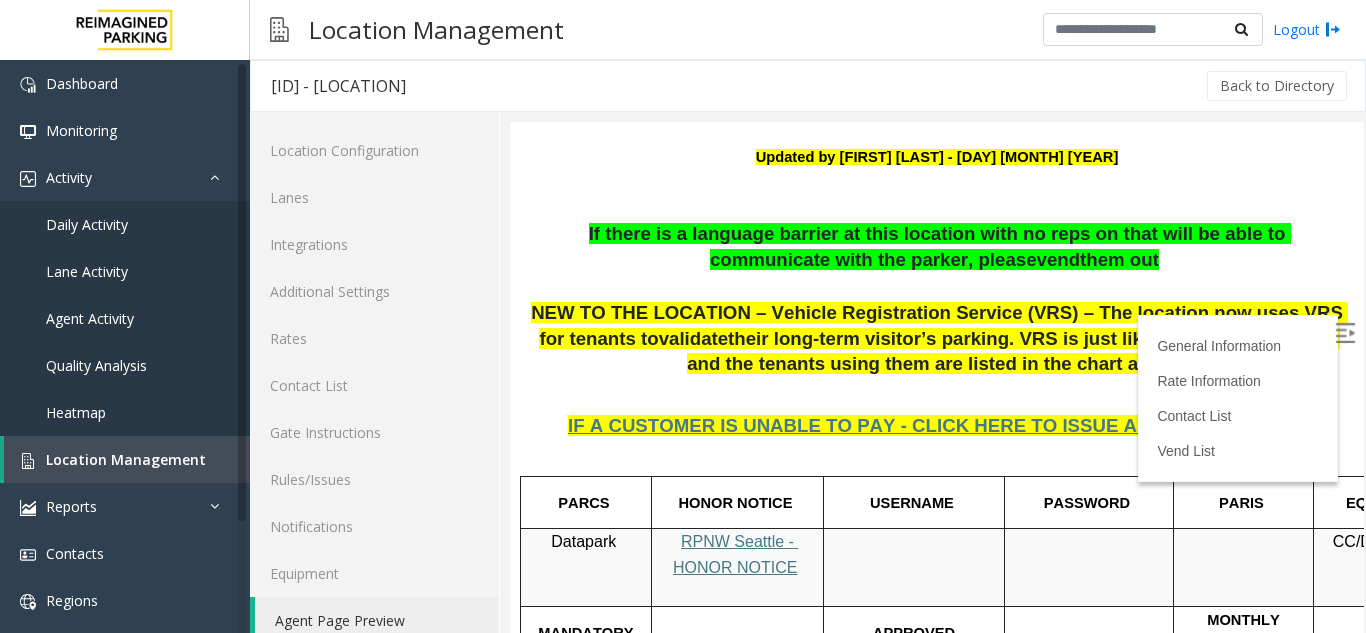 click at bounding box center (1345, 333) 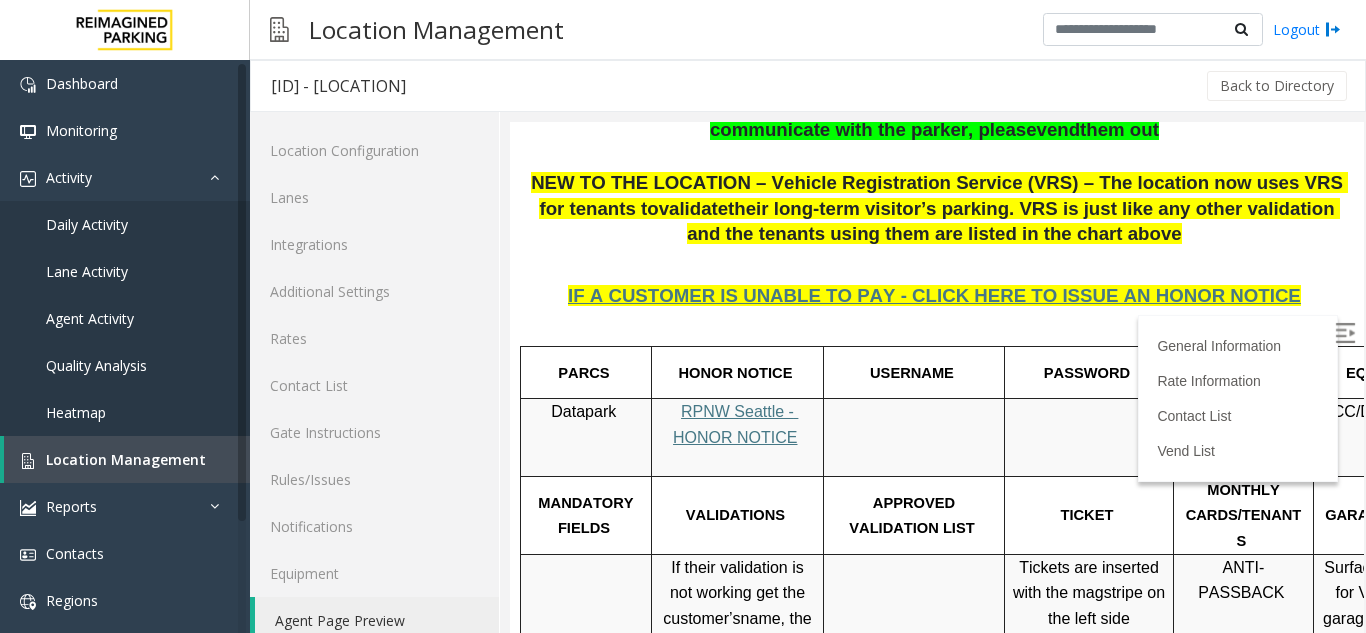 scroll, scrollTop: 600, scrollLeft: 0, axis: vertical 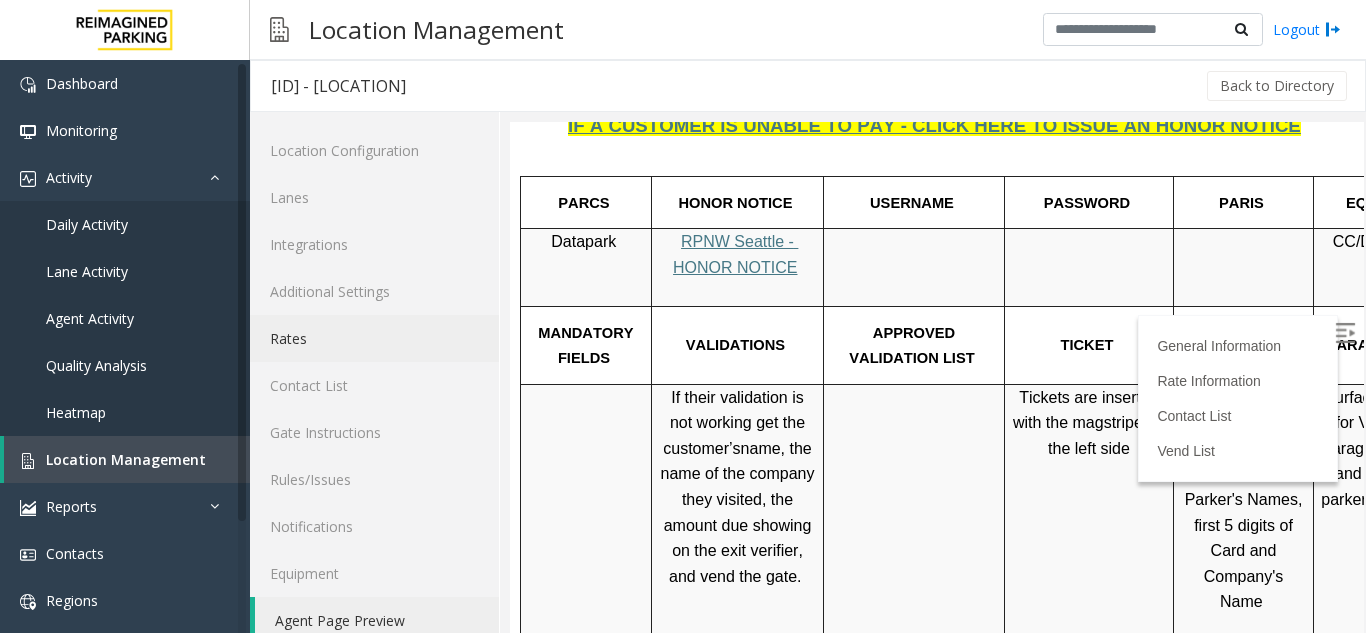 click on "Rates" 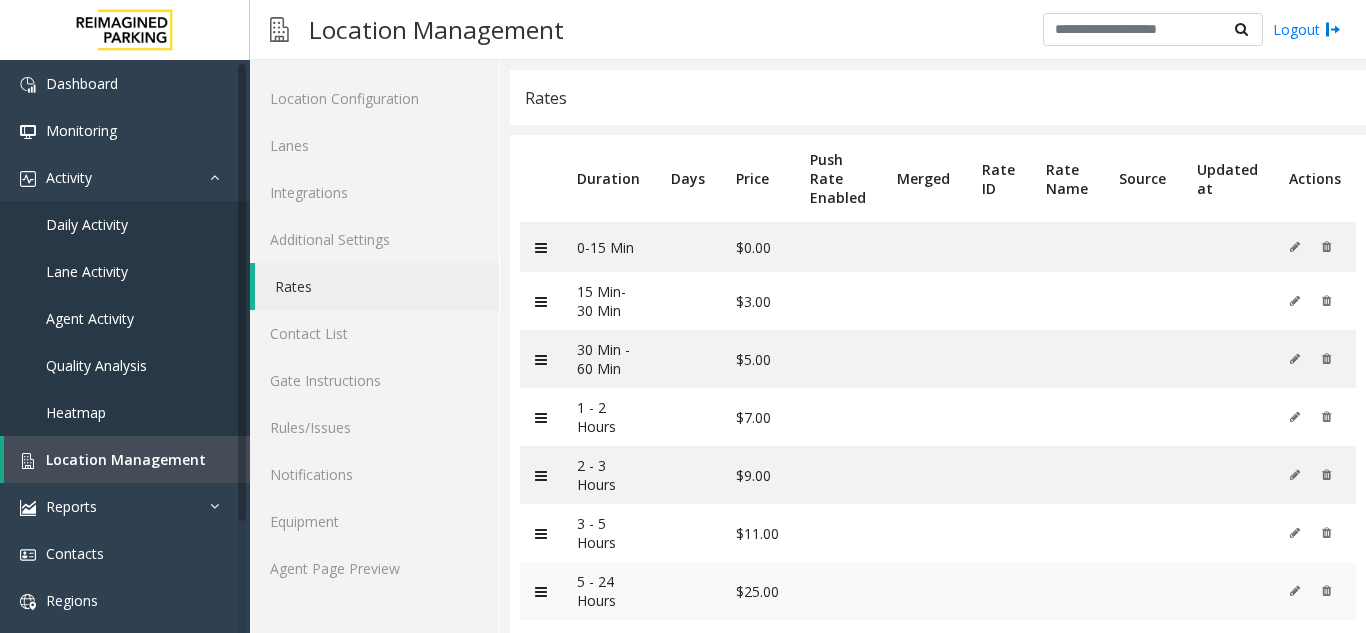 scroll, scrollTop: 79, scrollLeft: 0, axis: vertical 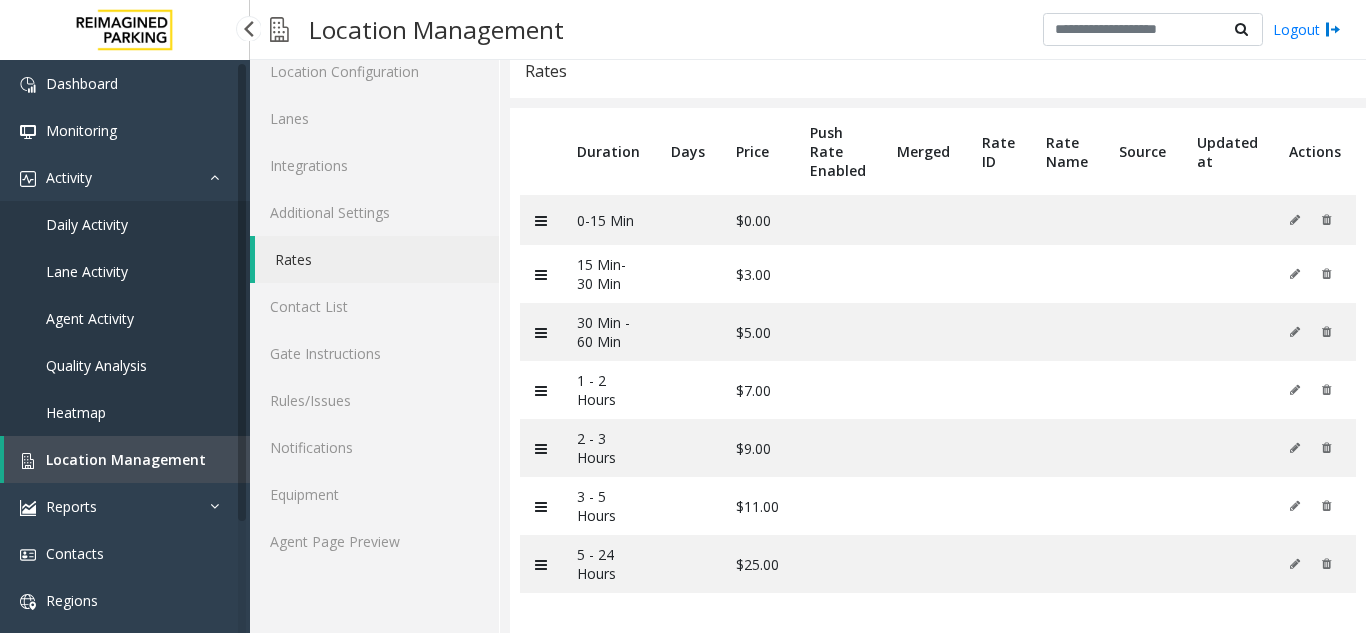 click on "Daily Activity" at bounding box center (87, 224) 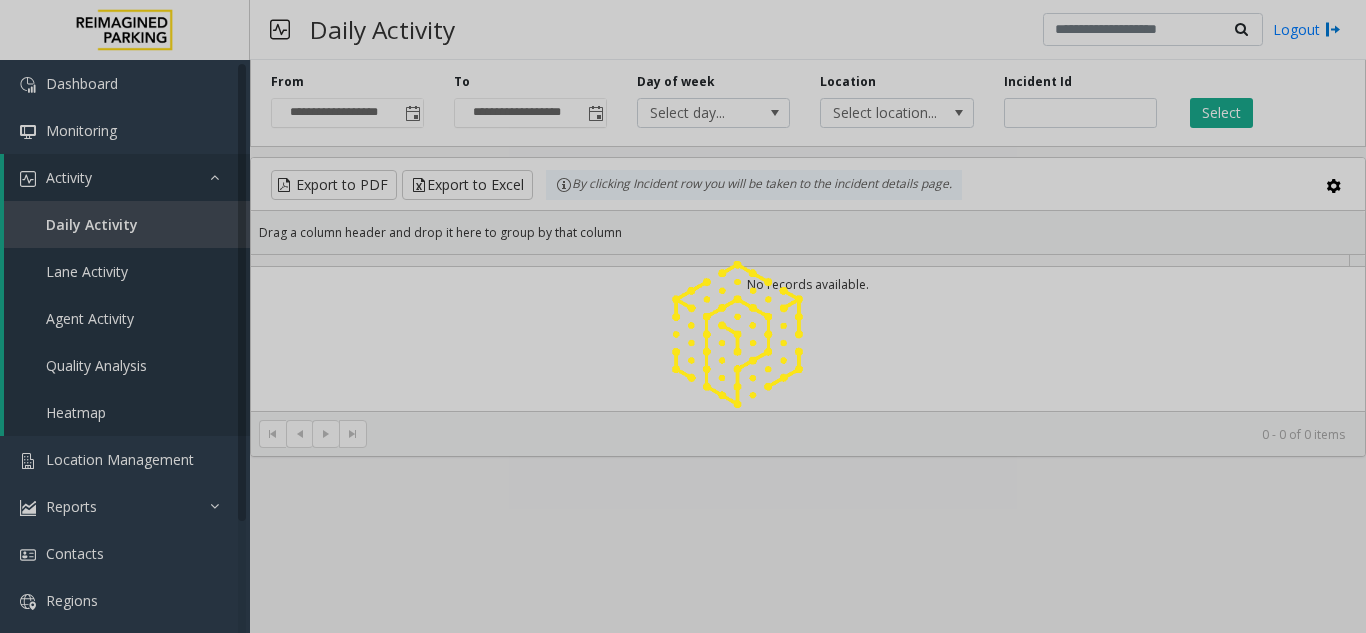 scroll, scrollTop: 0, scrollLeft: 0, axis: both 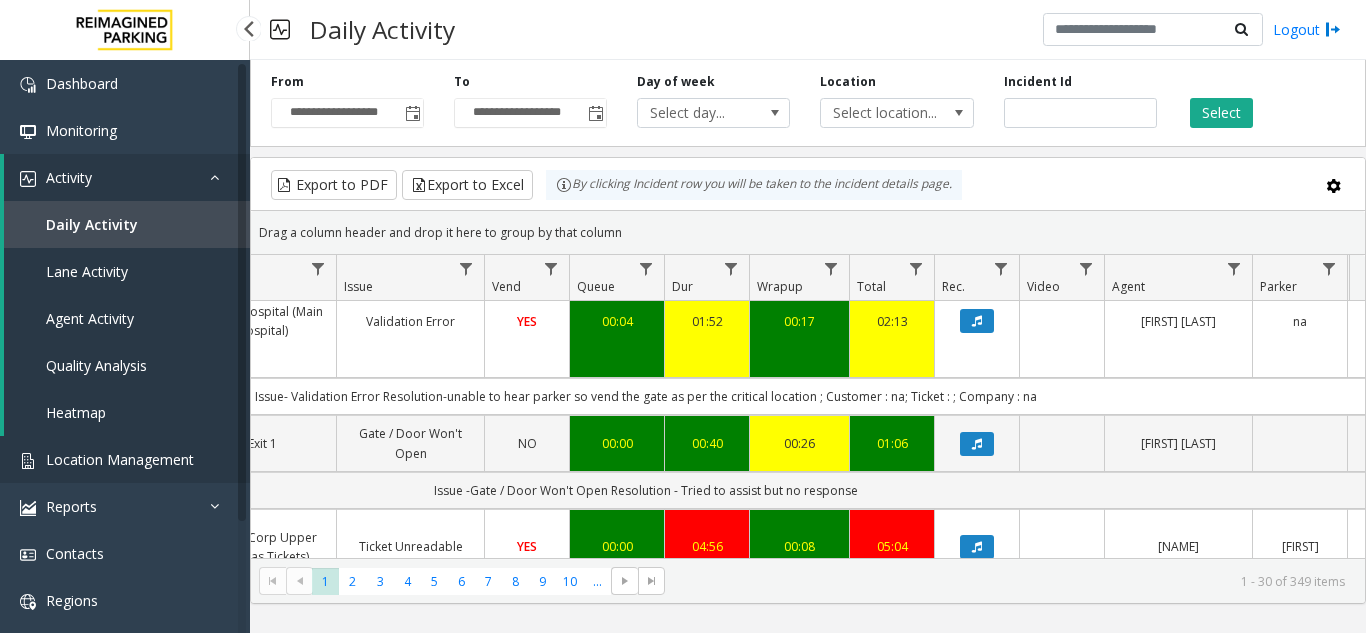 click on "Location Management" at bounding box center (125, 459) 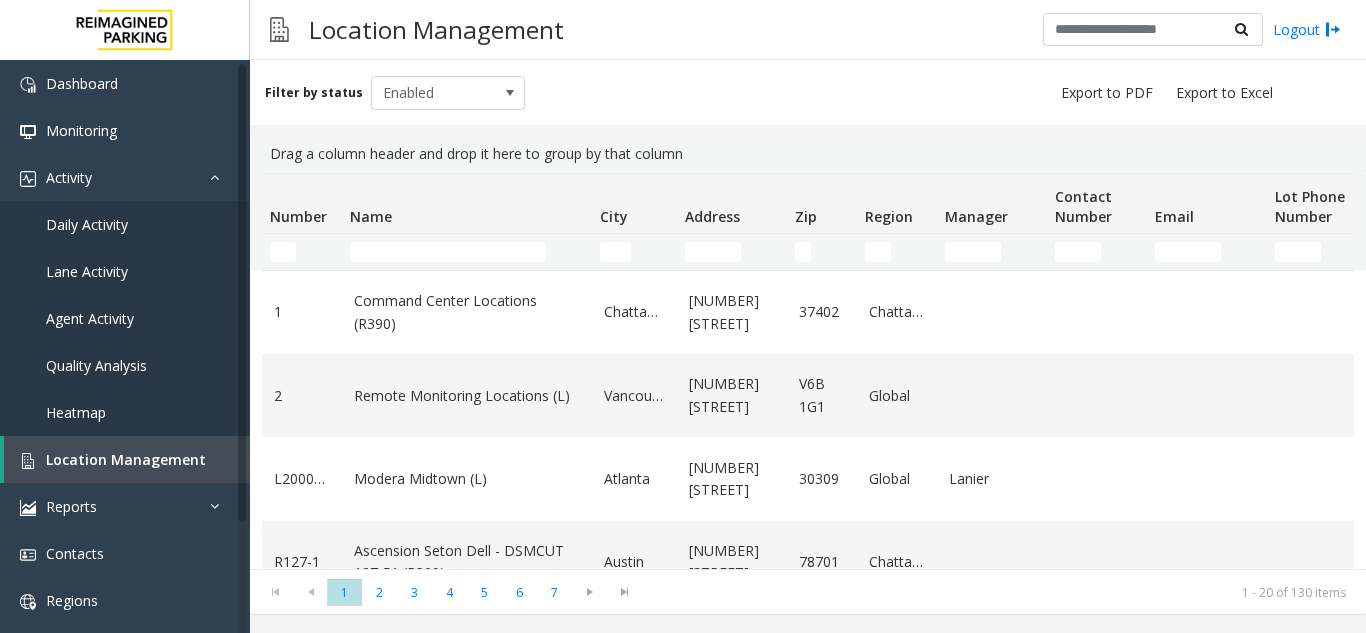 scroll, scrollTop: 0, scrollLeft: 0, axis: both 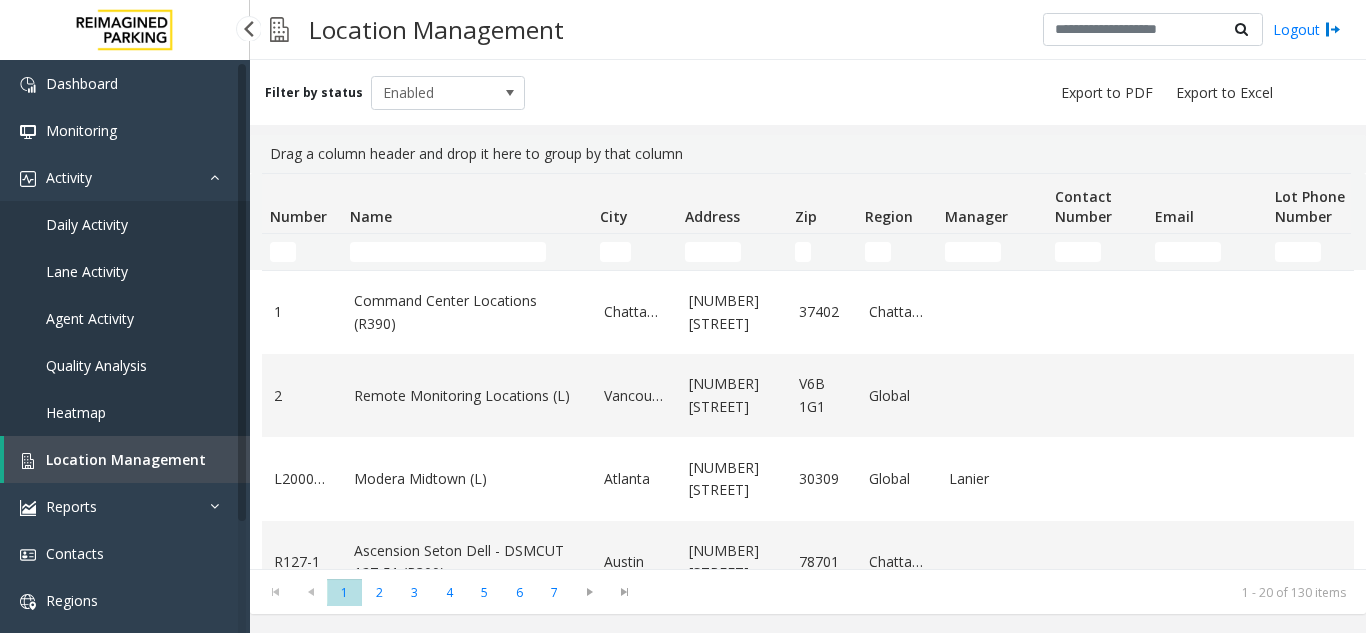 click on "Daily Activity" at bounding box center [125, 224] 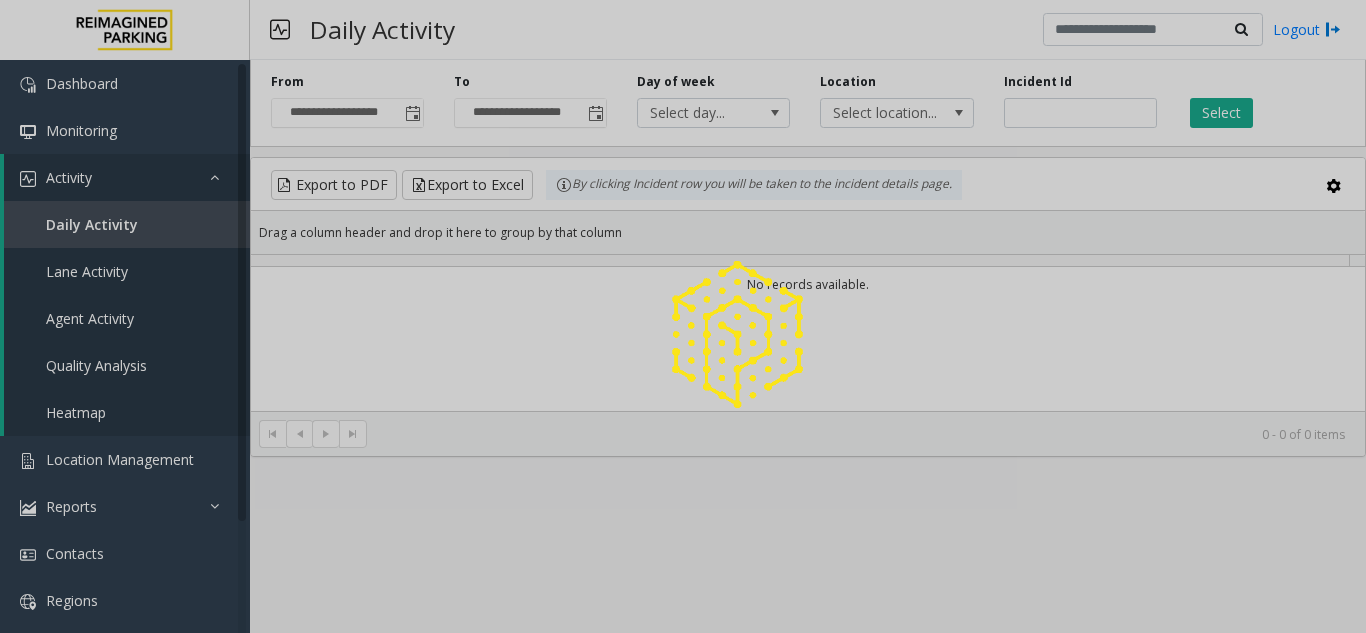 click 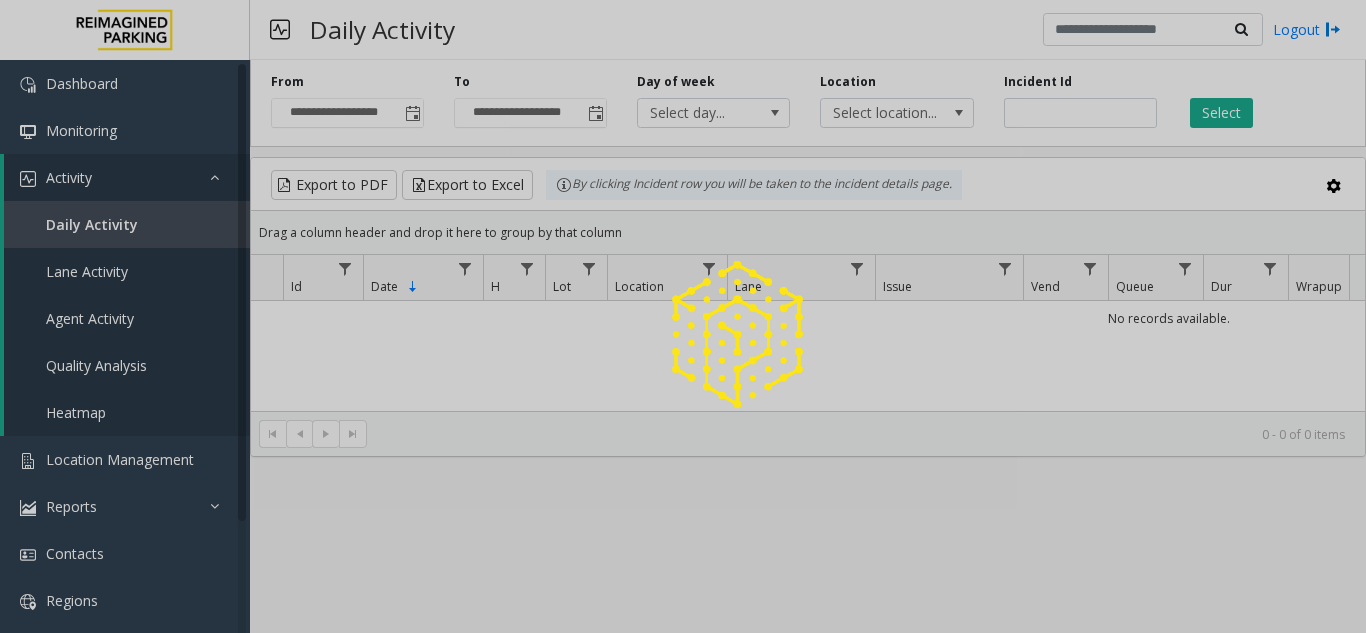 click 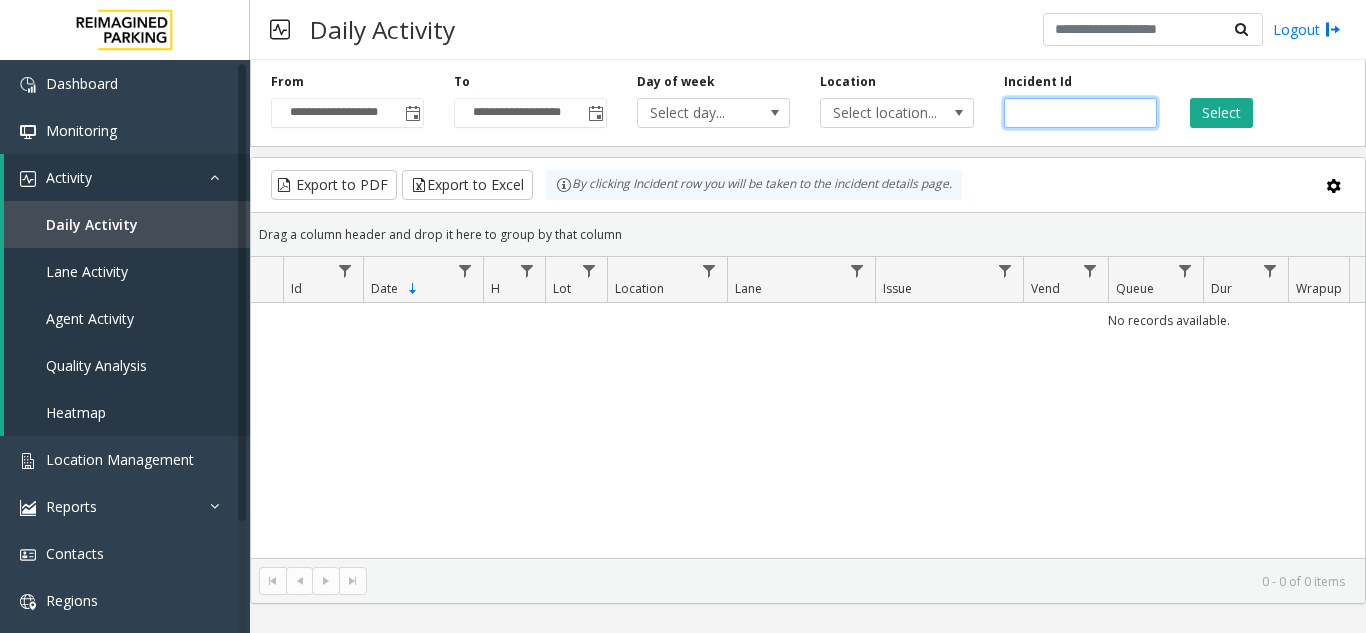 click 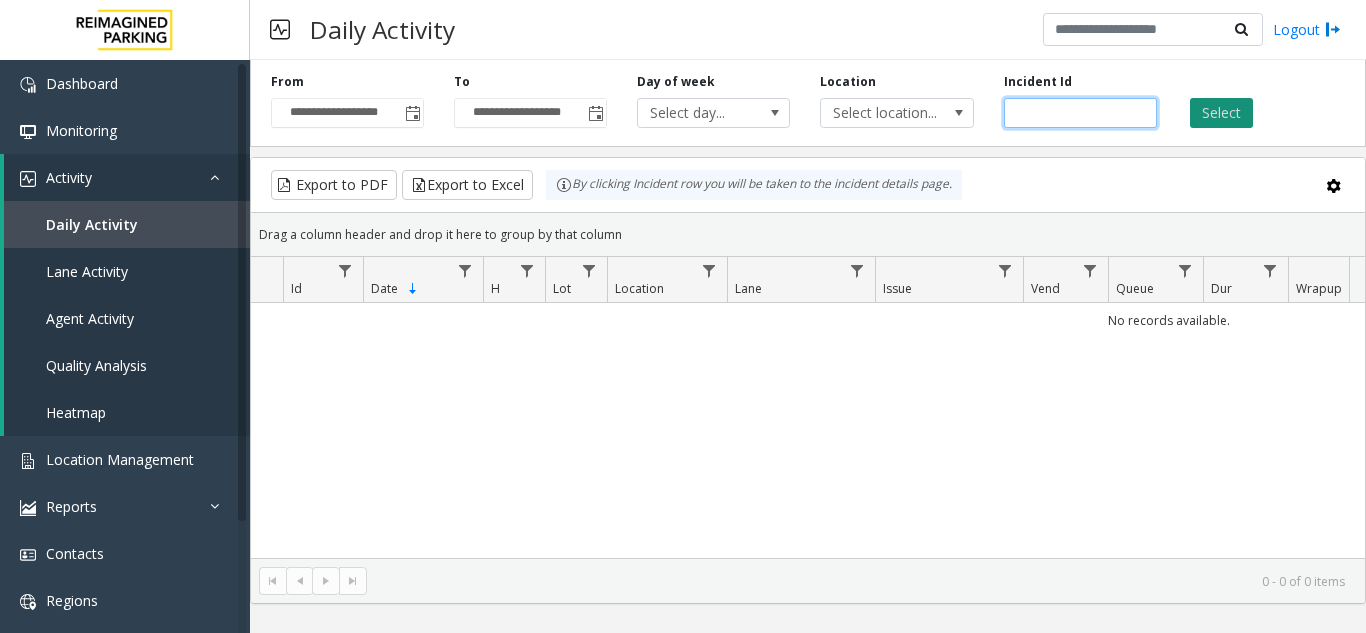 type on "*******" 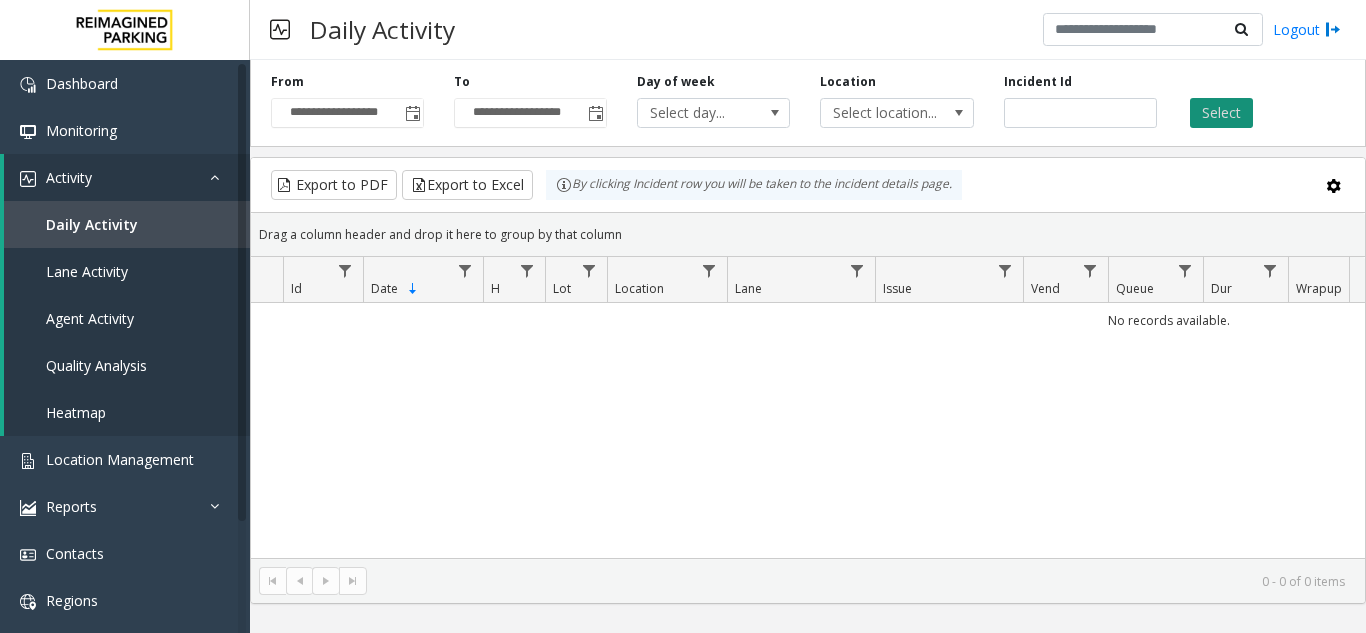 click on "Select" 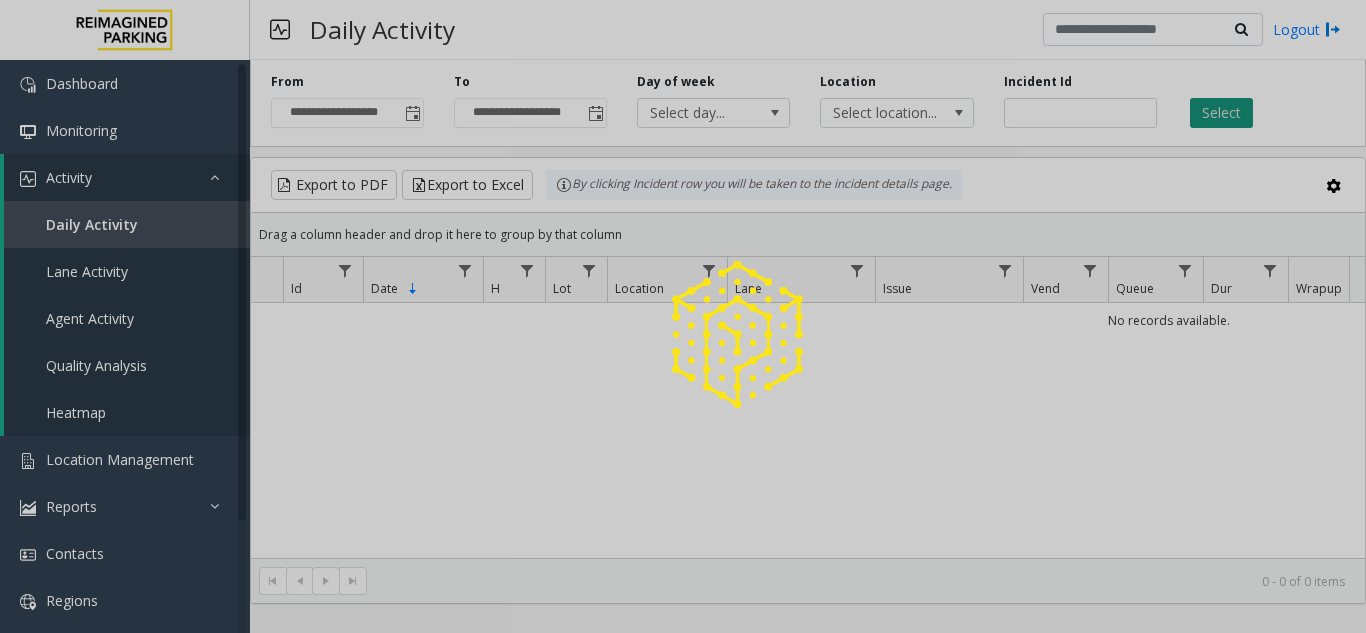 click 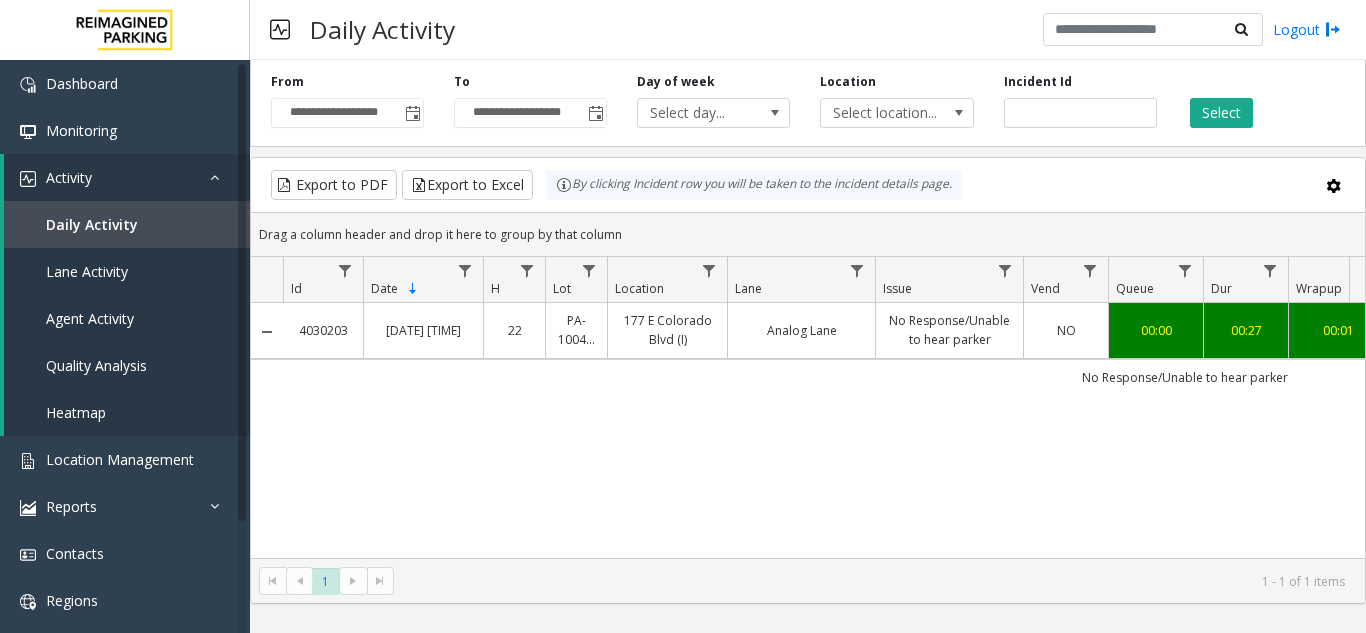scroll, scrollTop: 0, scrollLeft: 523, axis: horizontal 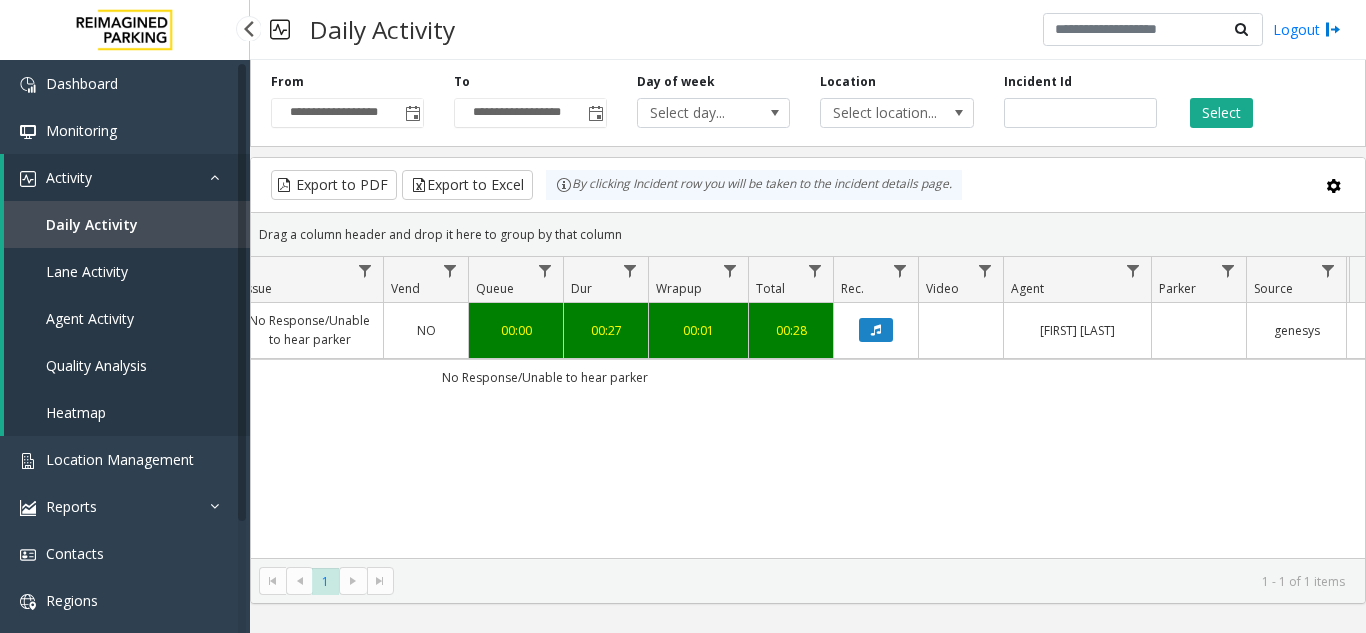 click on "Daily Activity" at bounding box center (127, 224) 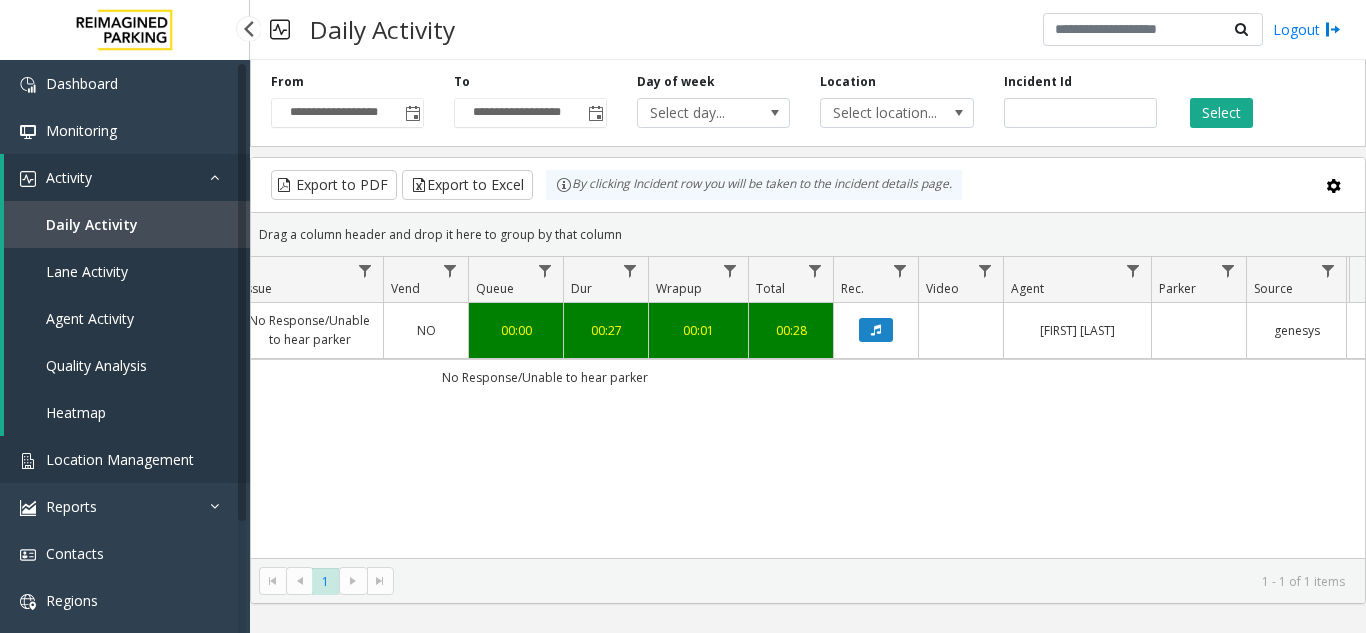 click on "Daily Activity Lane Activity Agent Activity Quality Analysis Heatmap" at bounding box center [127, 318] 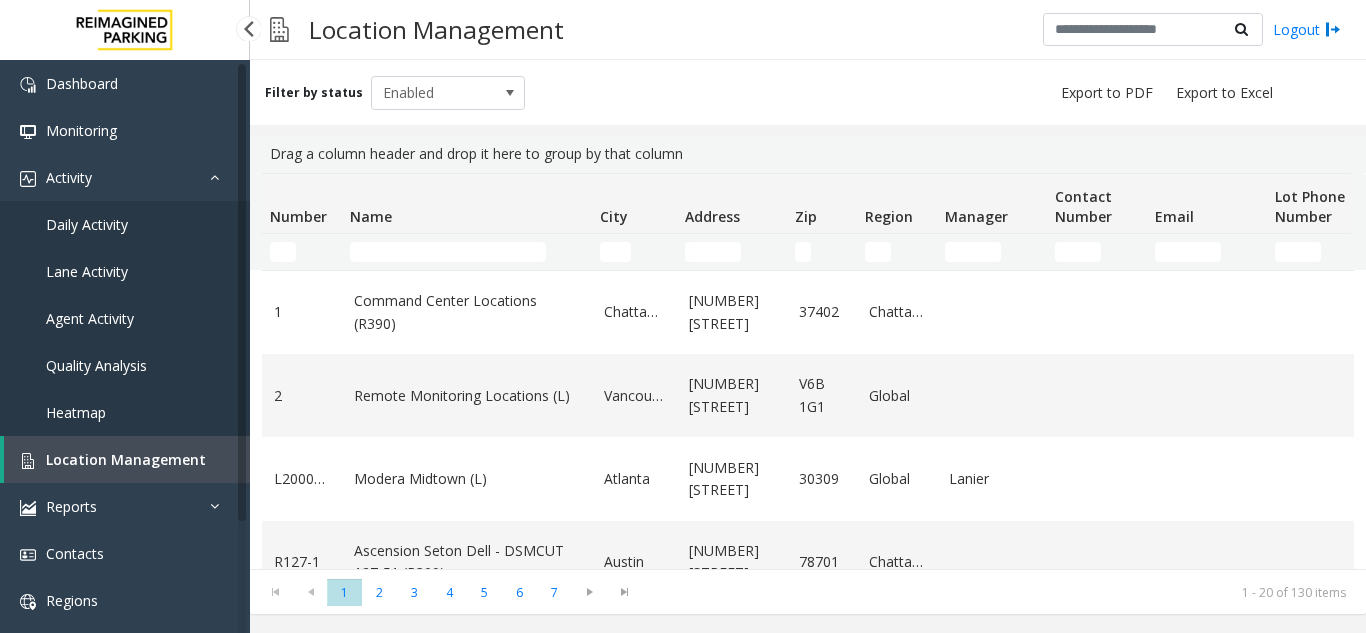click on "Daily Activity" at bounding box center [125, 224] 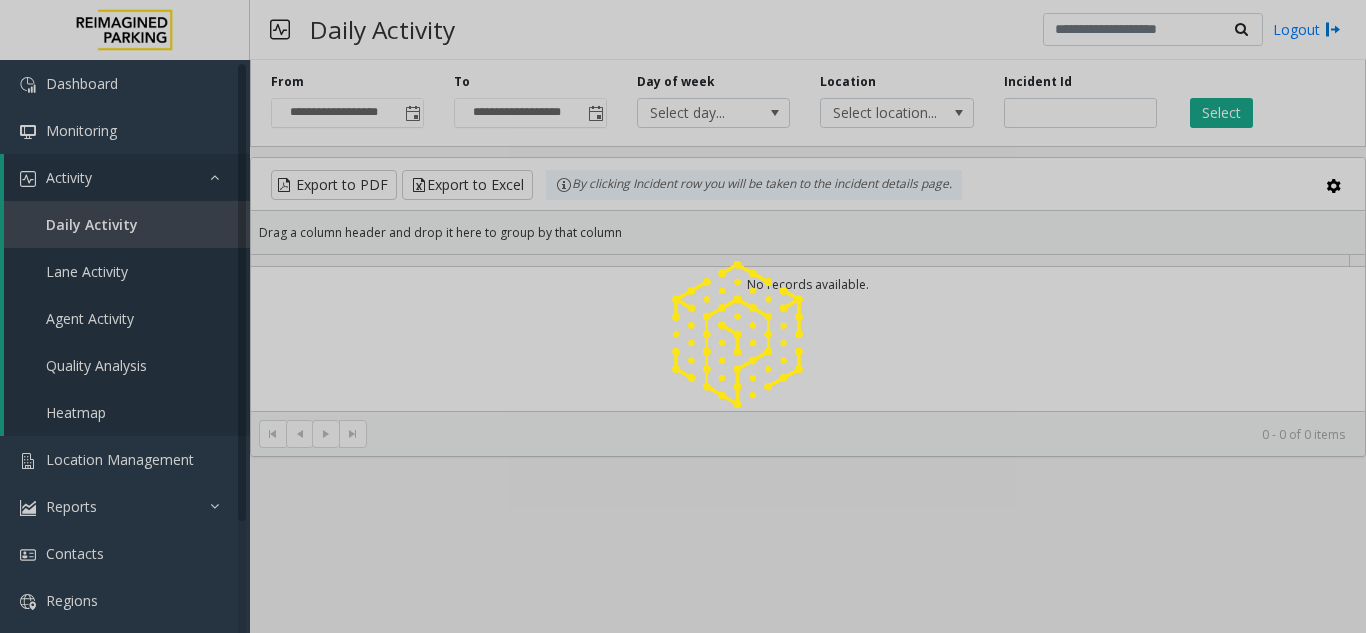 click 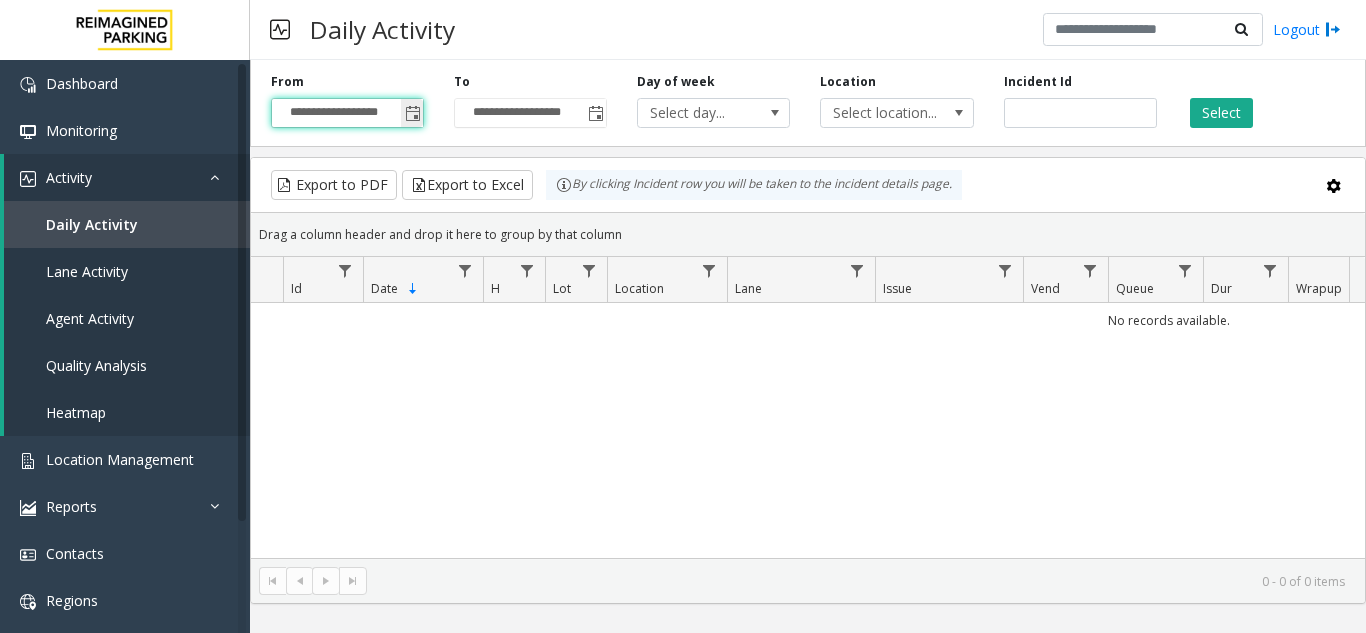 click on "**********" at bounding box center (347, 113) 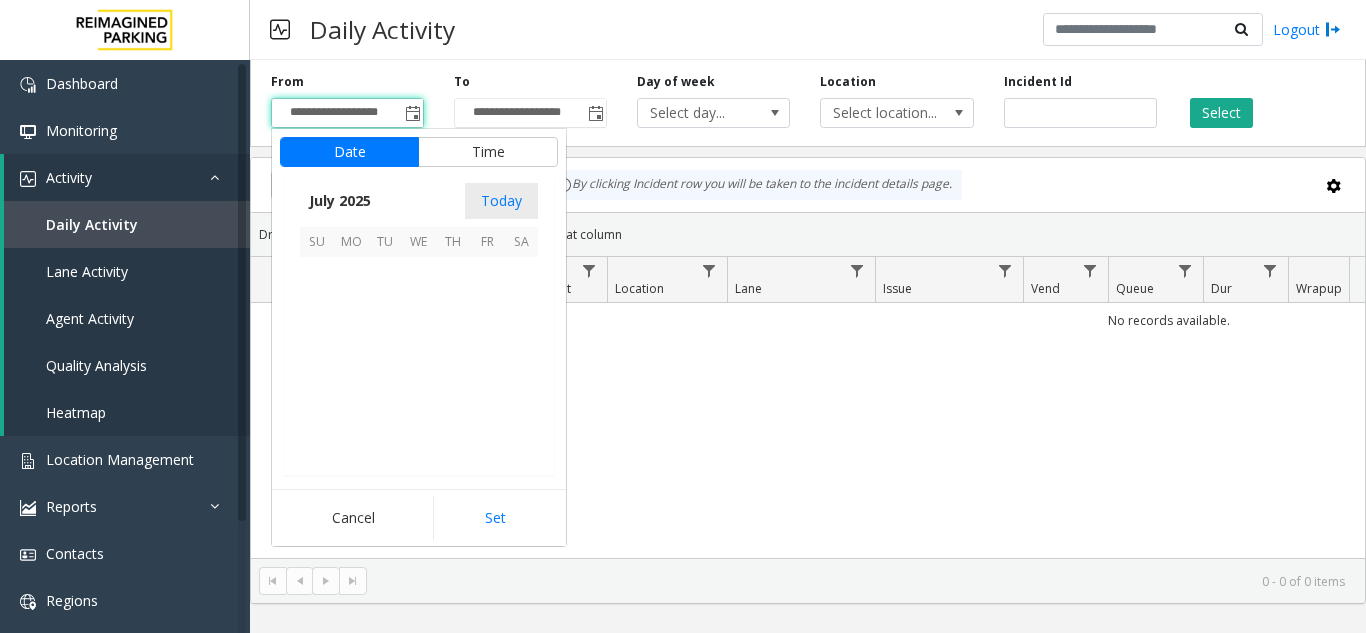 scroll, scrollTop: 358428, scrollLeft: 0, axis: vertical 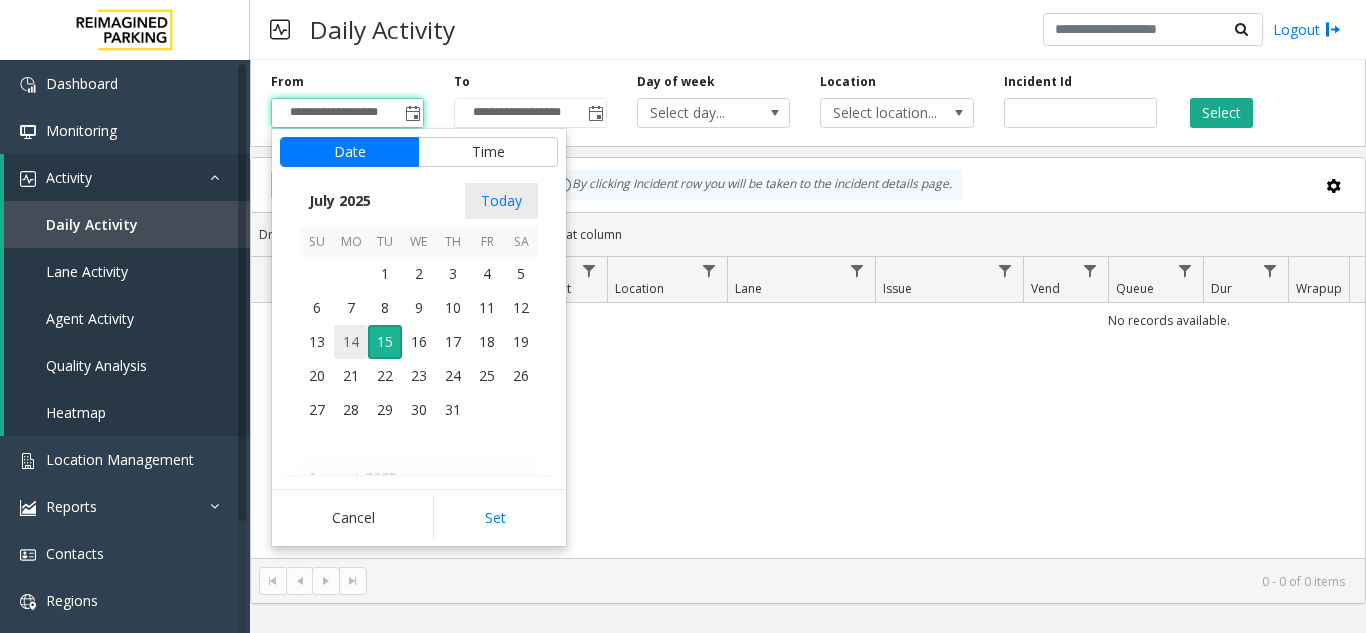 click on "14" at bounding box center [351, 342] 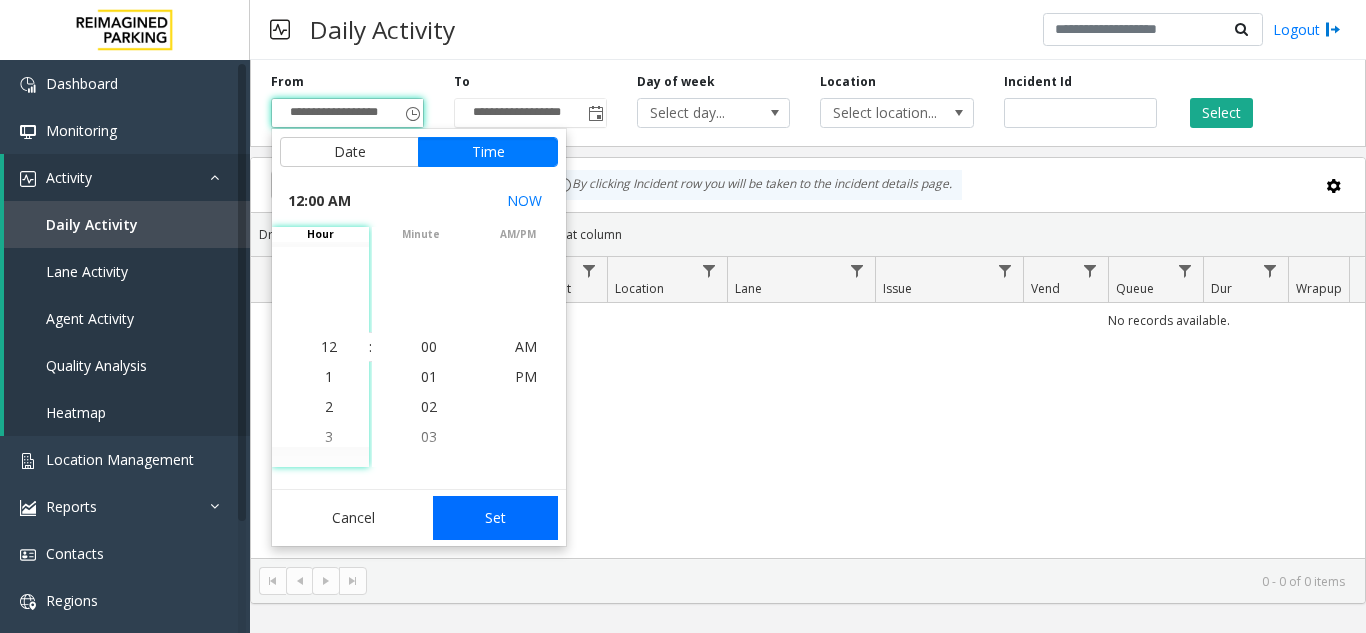 click on "Set" 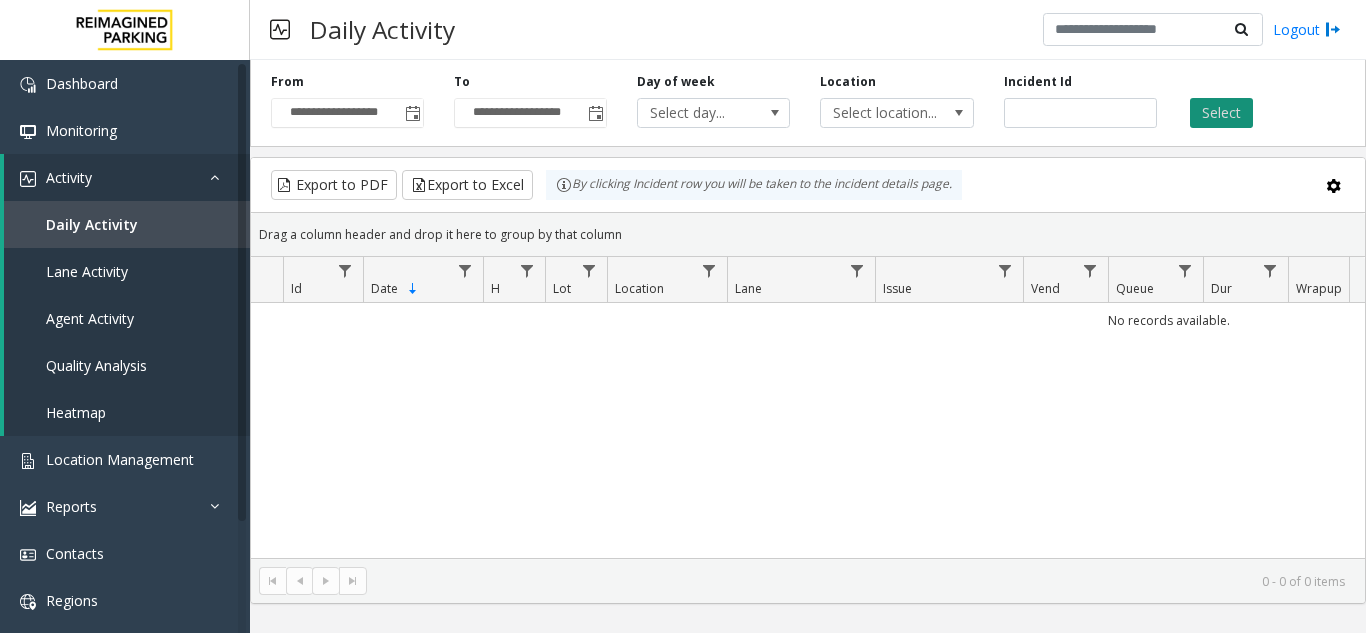 click on "Select" 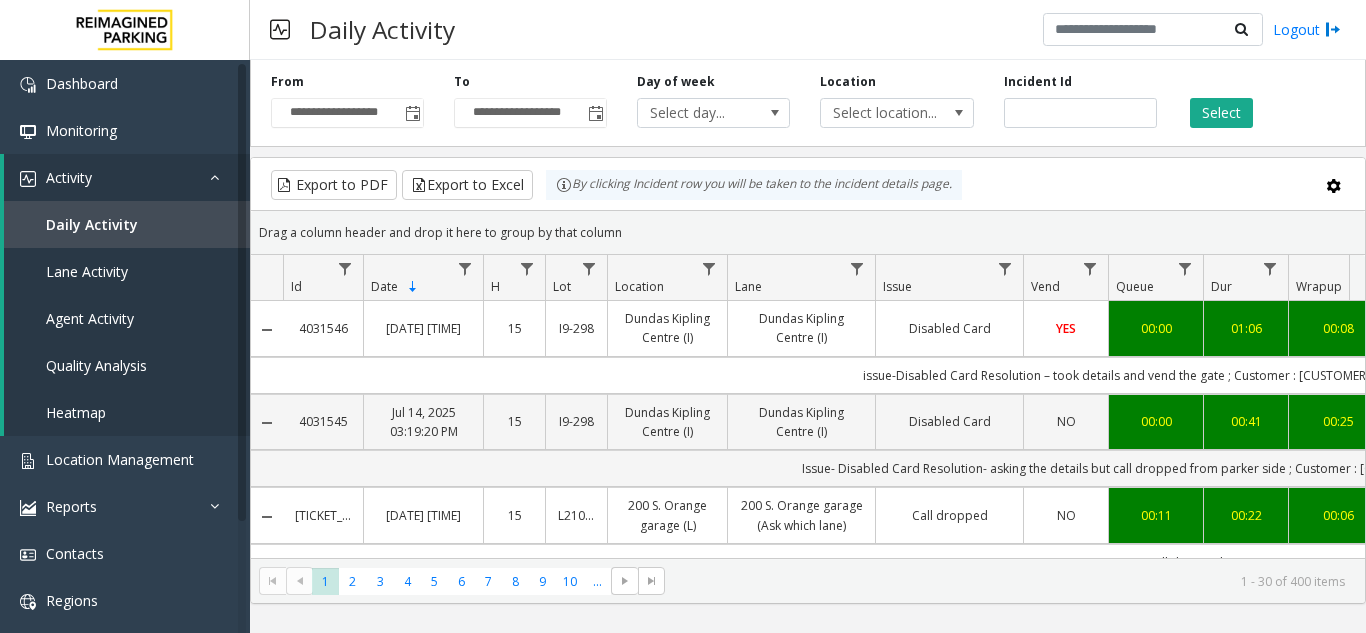 scroll, scrollTop: 0, scrollLeft: 302, axis: horizontal 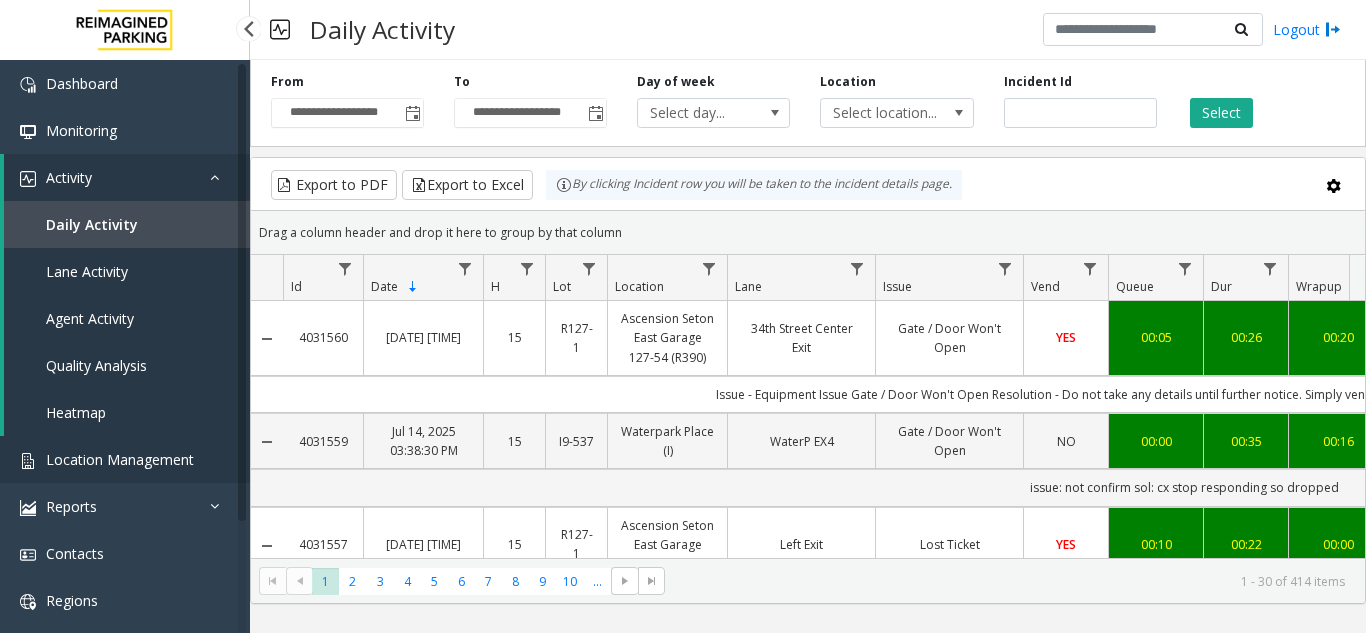 click on "Location Management" at bounding box center (120, 459) 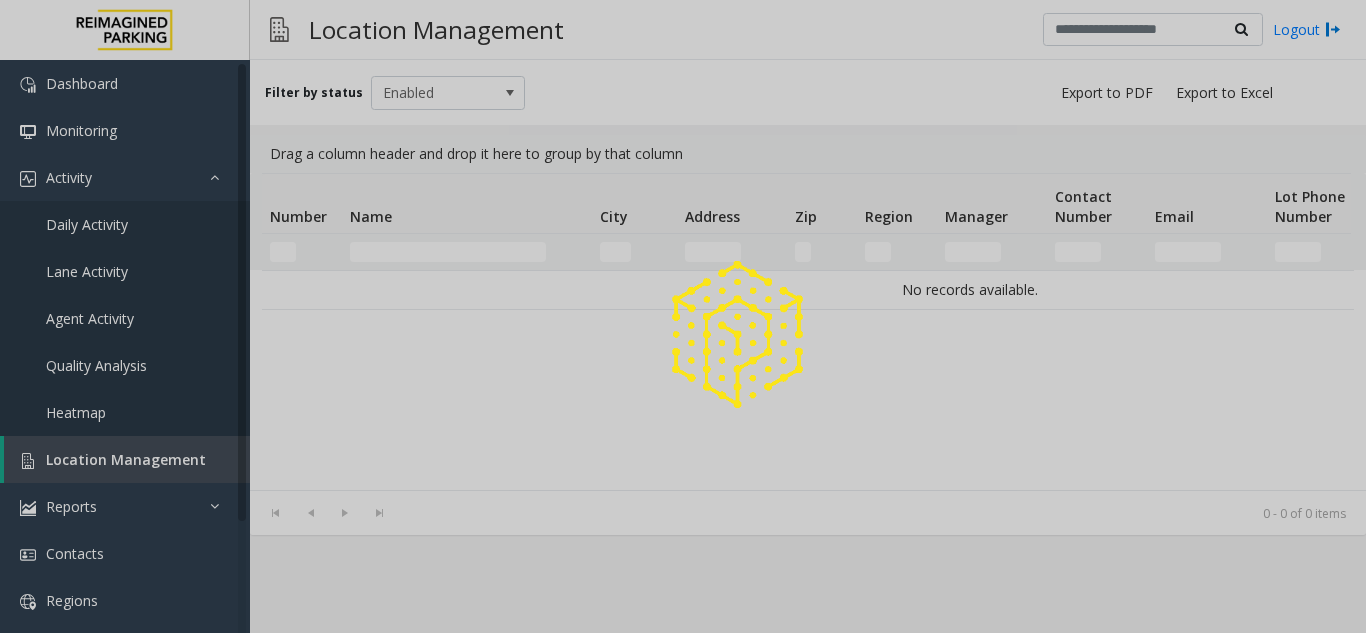 click 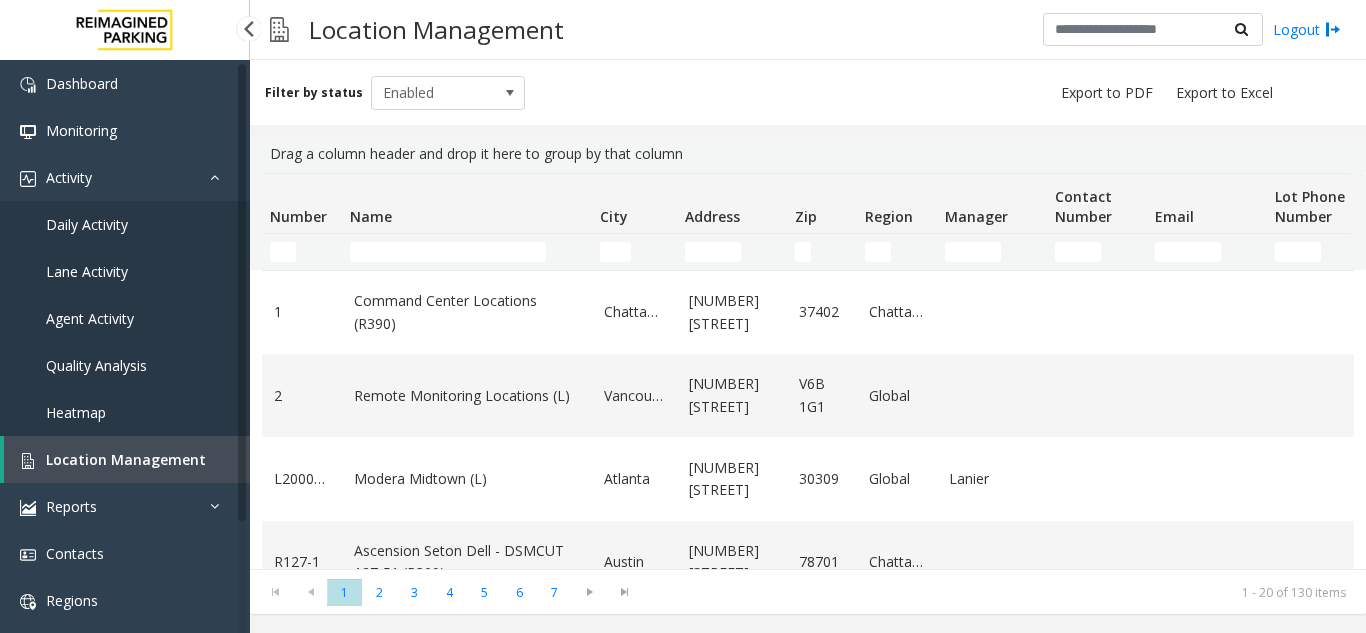 click on "Daily Activity" at bounding box center (125, 224) 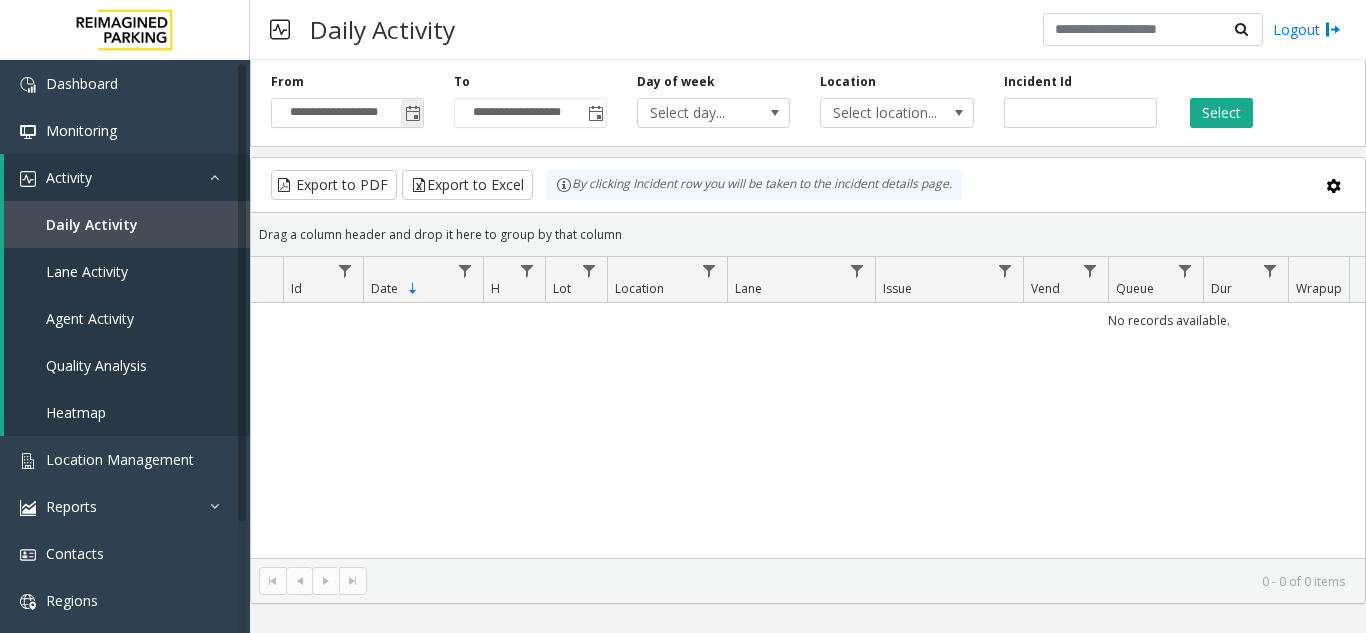 click 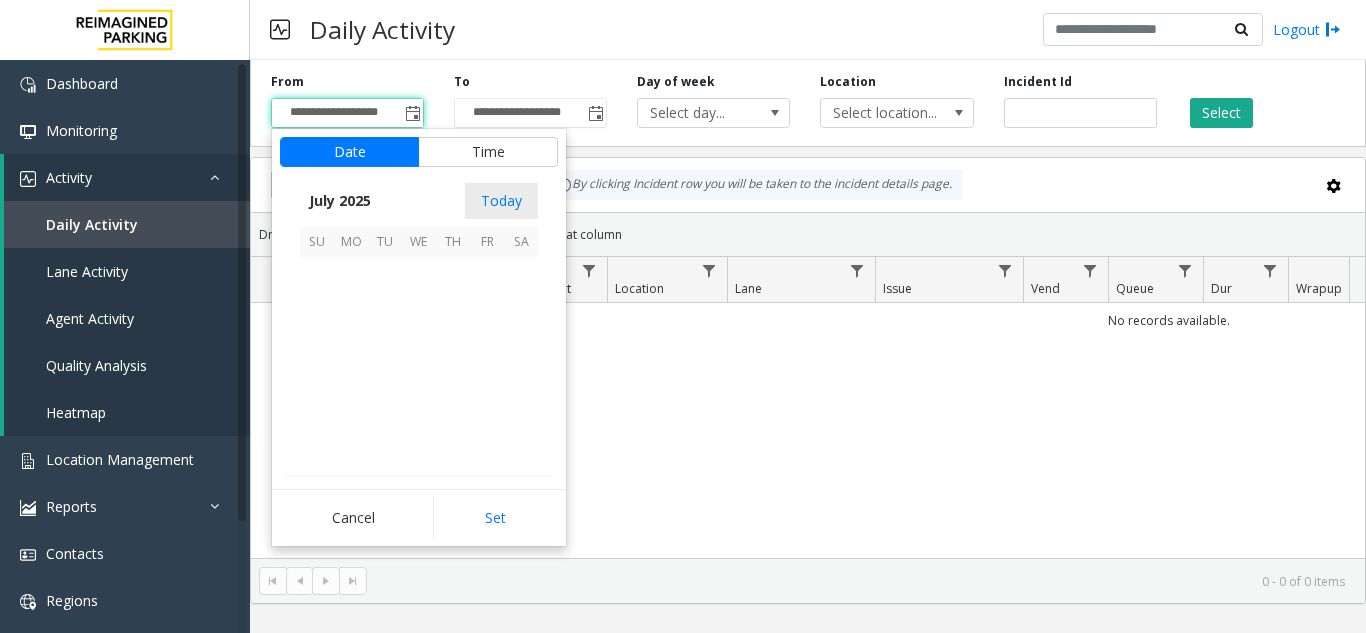 scroll, scrollTop: 358428, scrollLeft: 0, axis: vertical 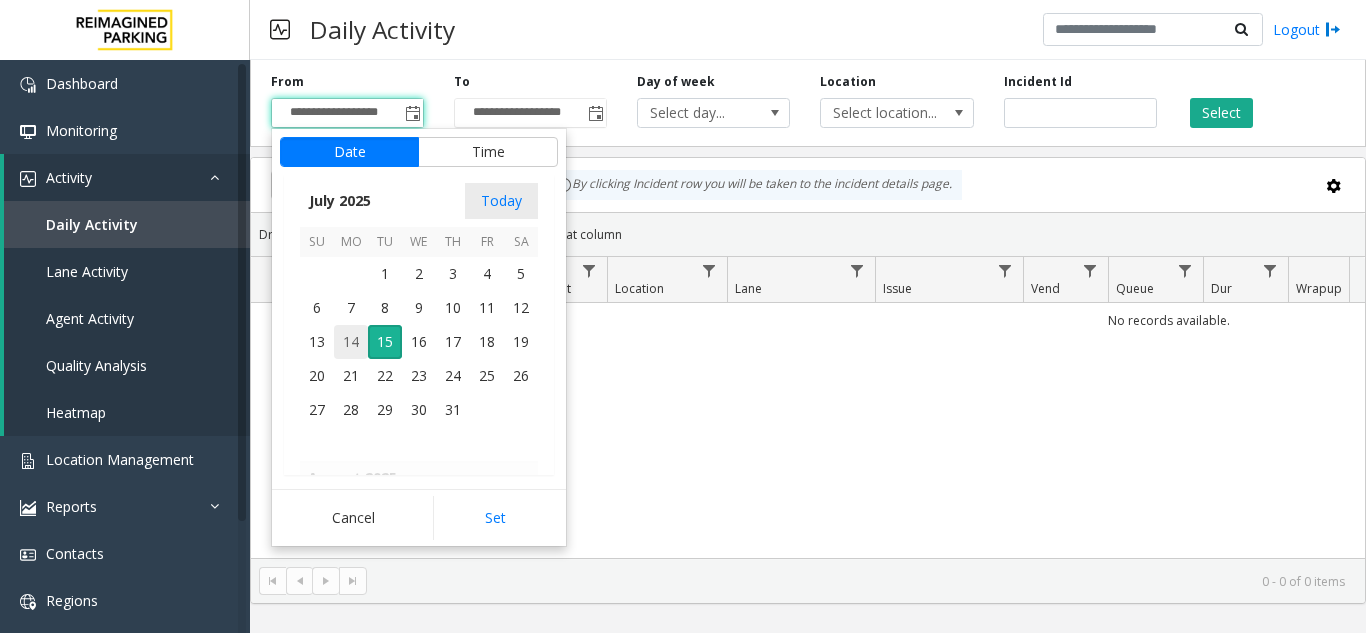click on "14" at bounding box center (351, 342) 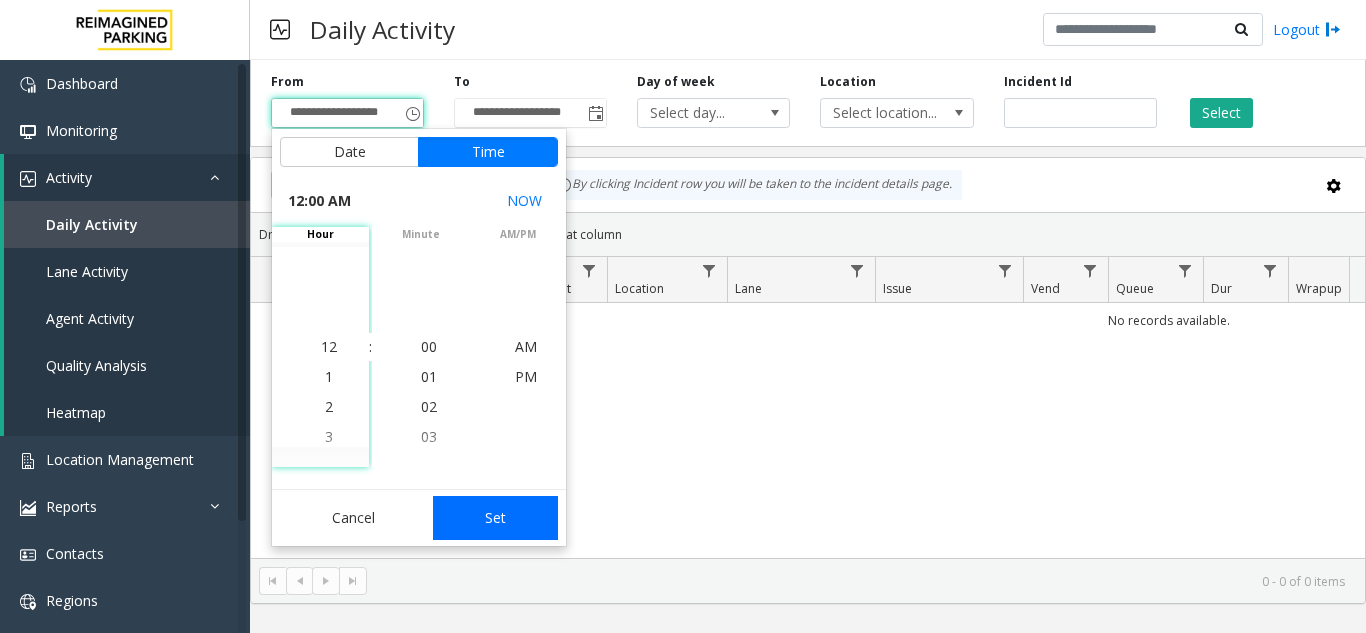 click on "Set" 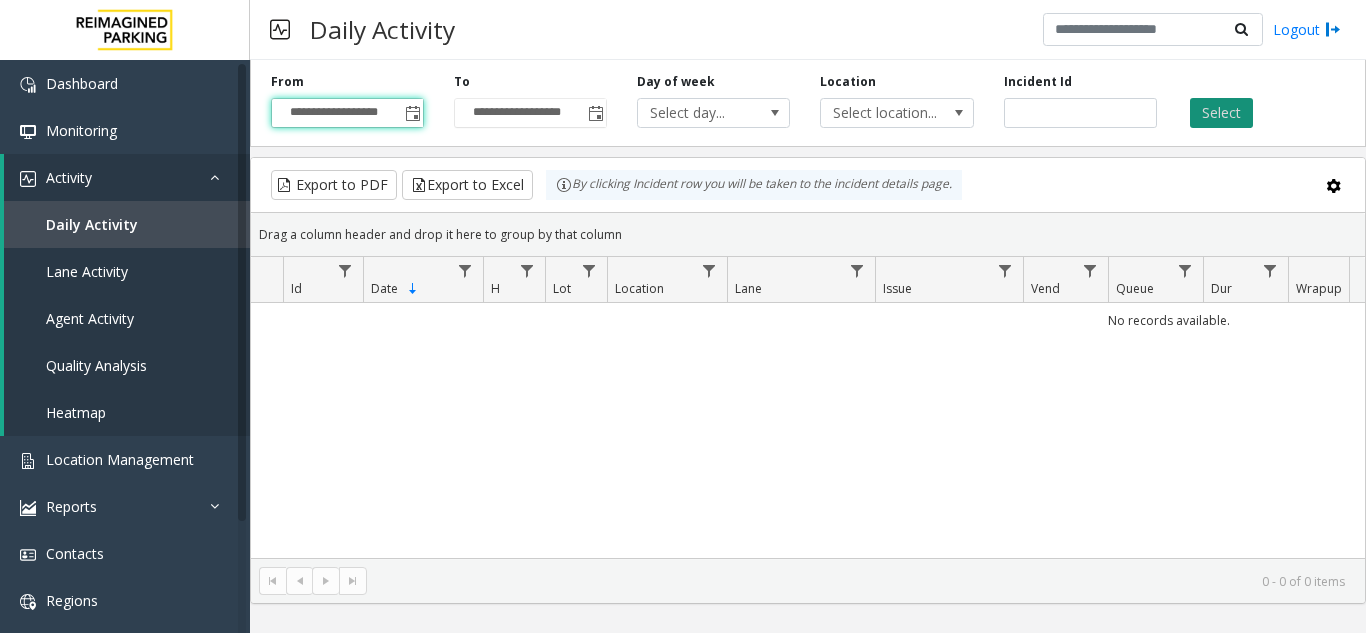 click on "Select" 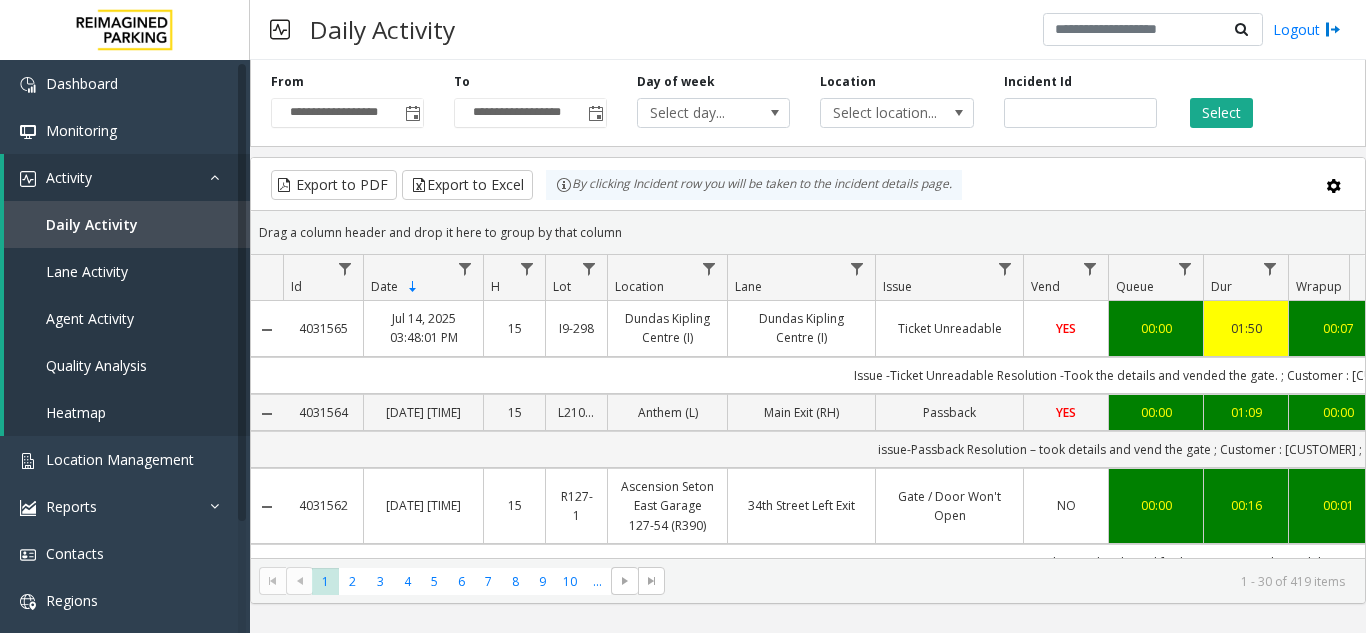 scroll, scrollTop: 0, scrollLeft: 206, axis: horizontal 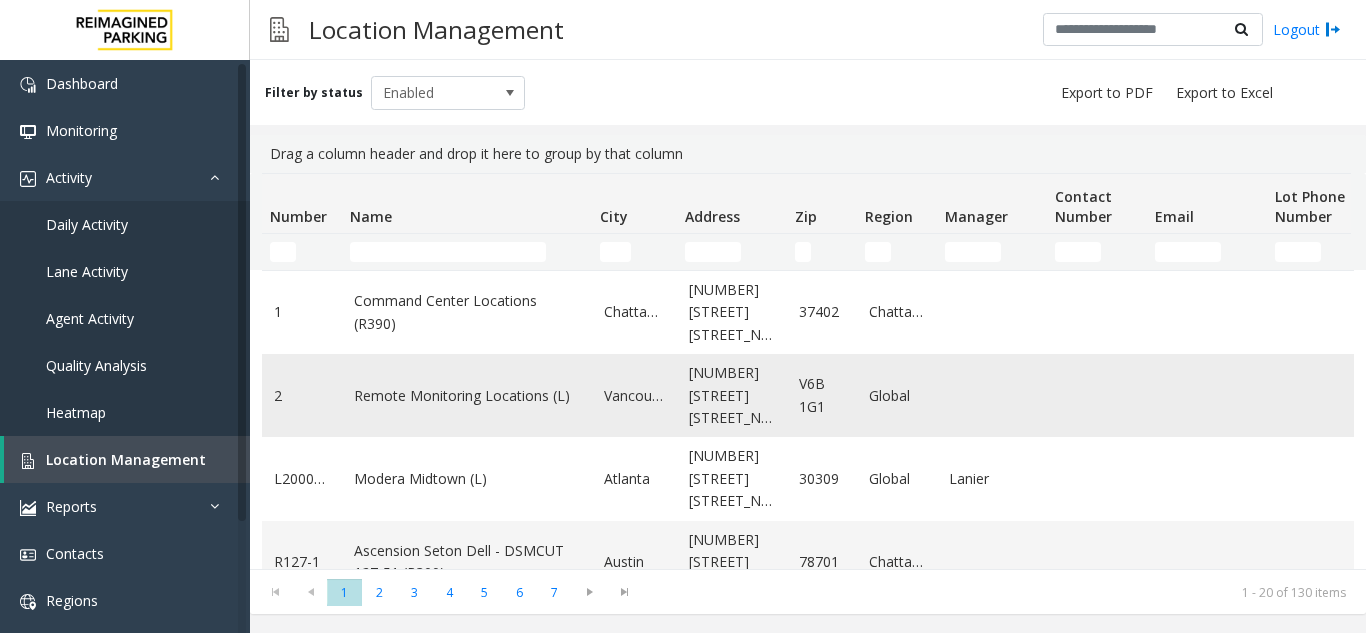 click on "Remote Monitoring Locations (L)" 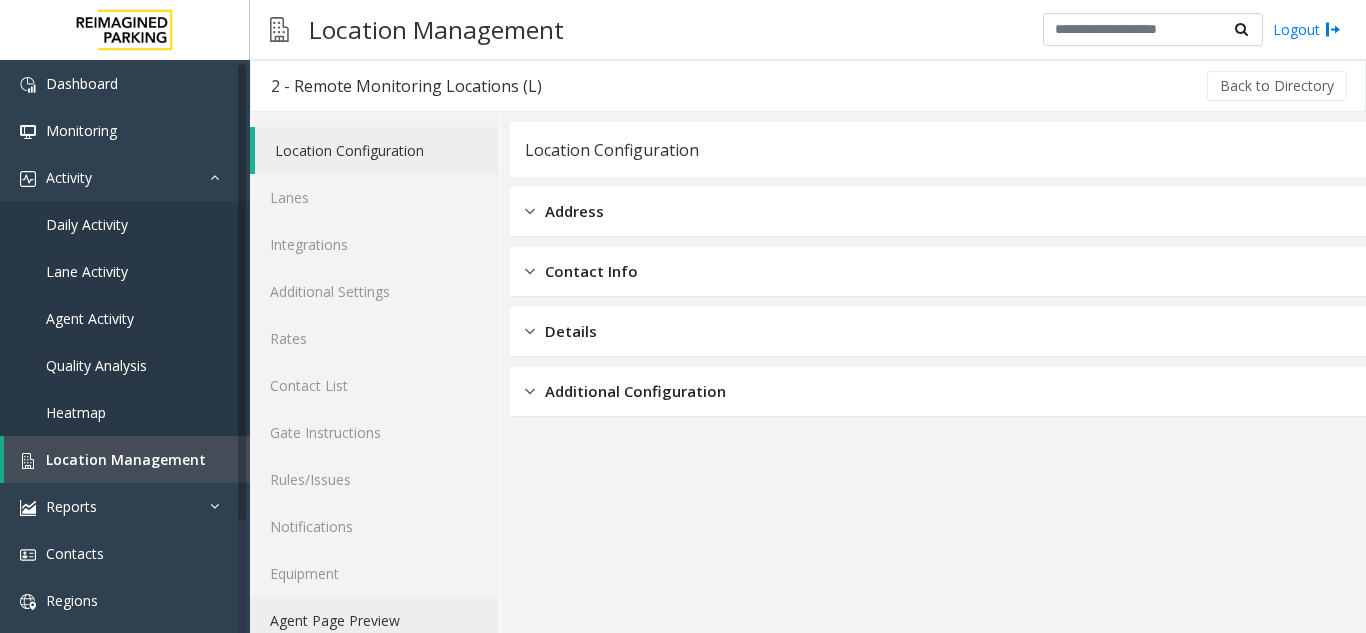 click on "Agent Page Preview" 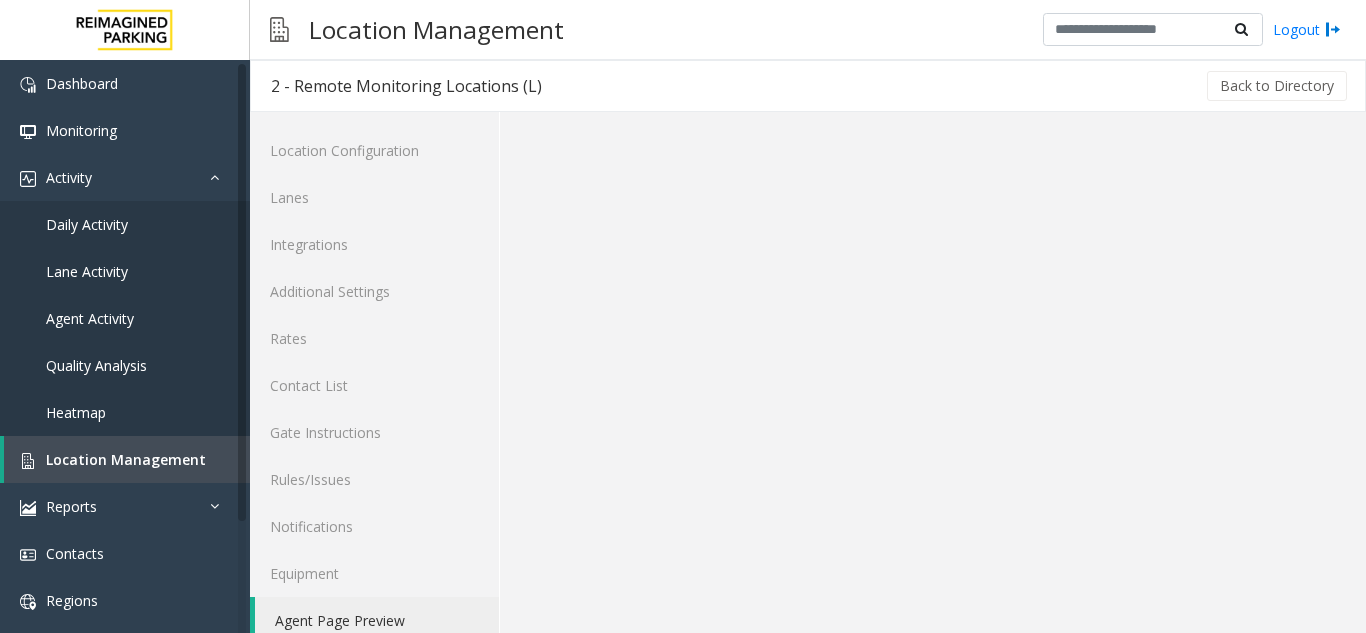 scroll, scrollTop: 26, scrollLeft: 0, axis: vertical 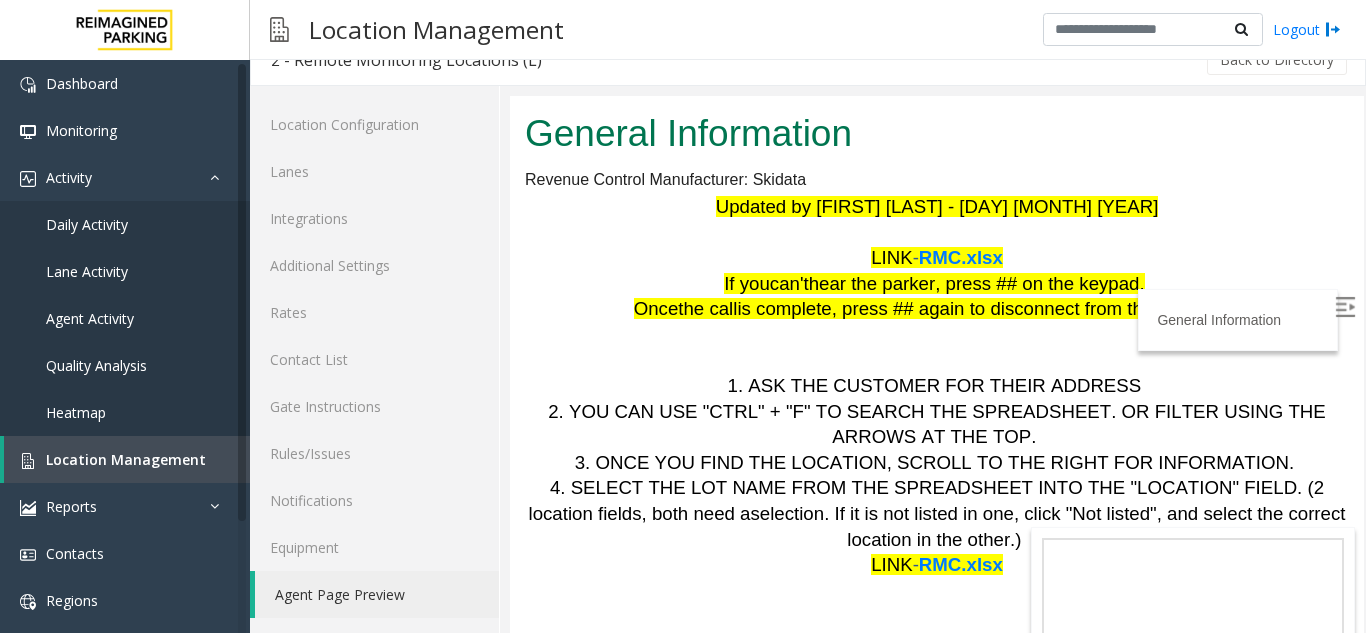 click on "RMC.xlsx" at bounding box center (961, 257) 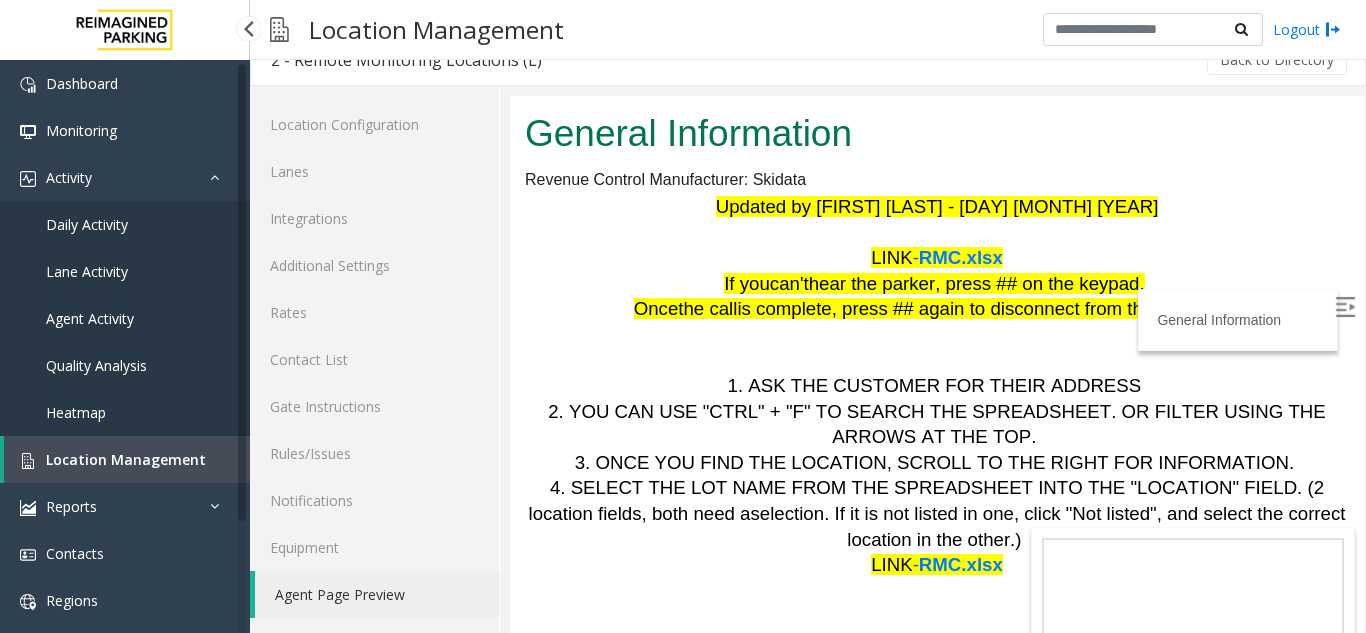 click on "Location Management" at bounding box center [126, 459] 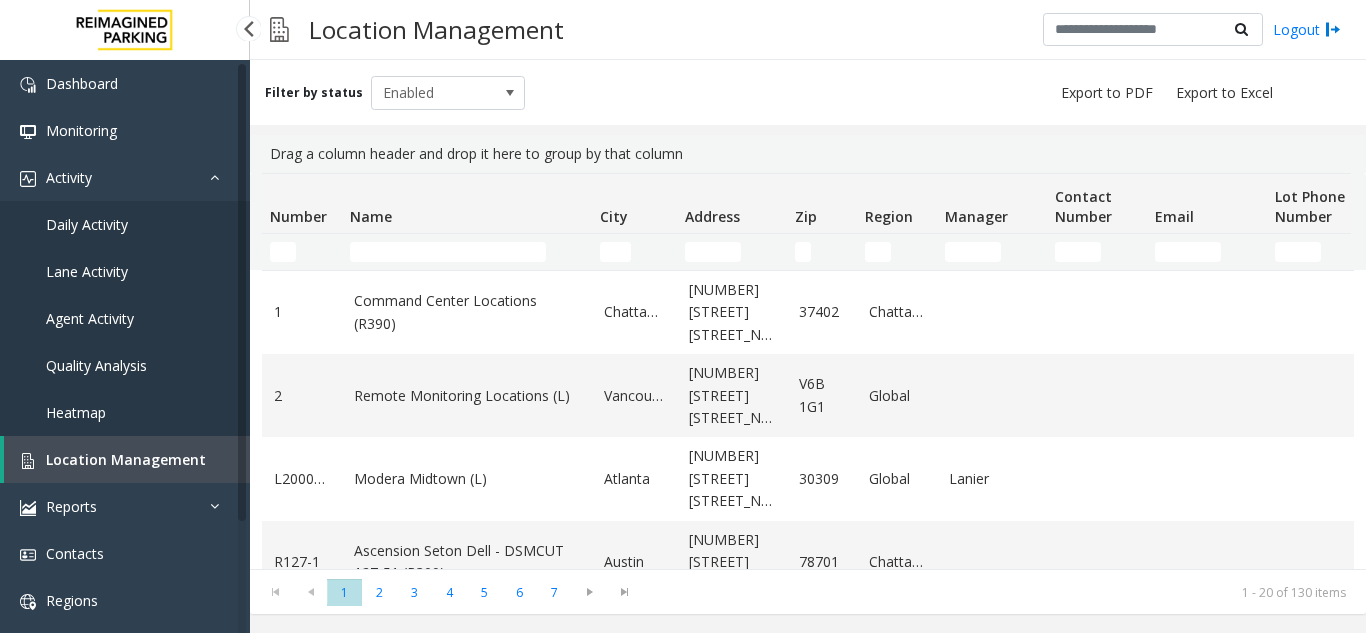 click on "Daily Activity" at bounding box center [125, 224] 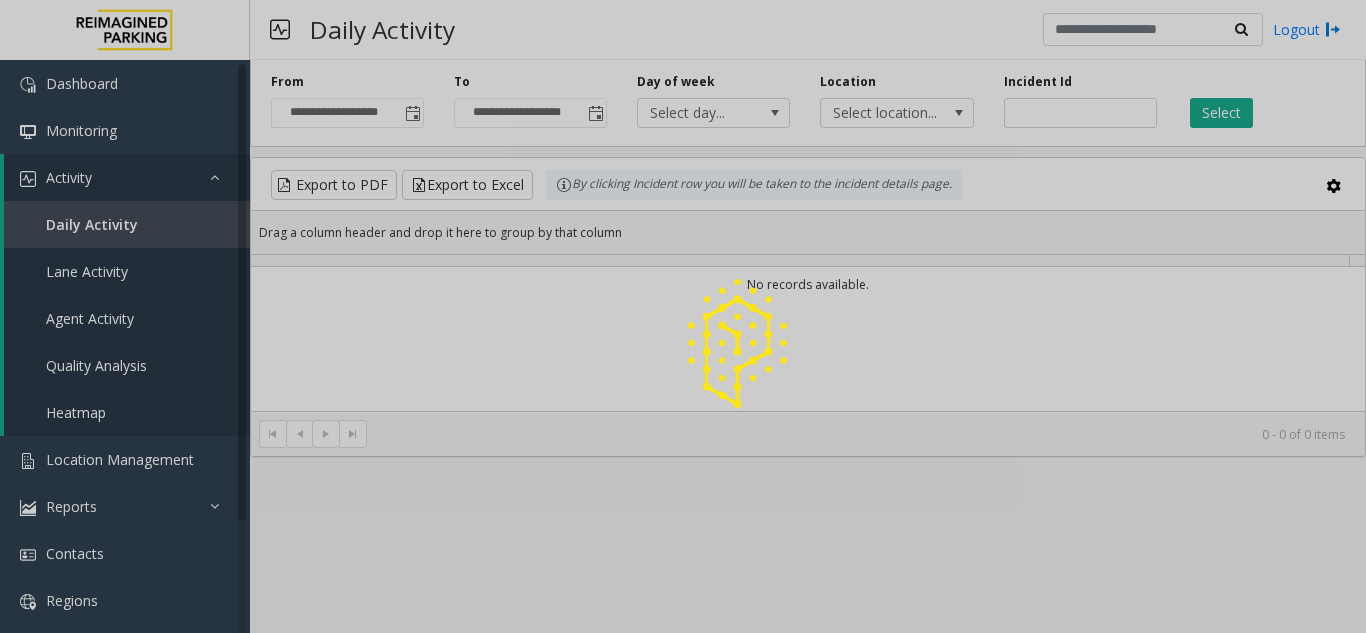 click 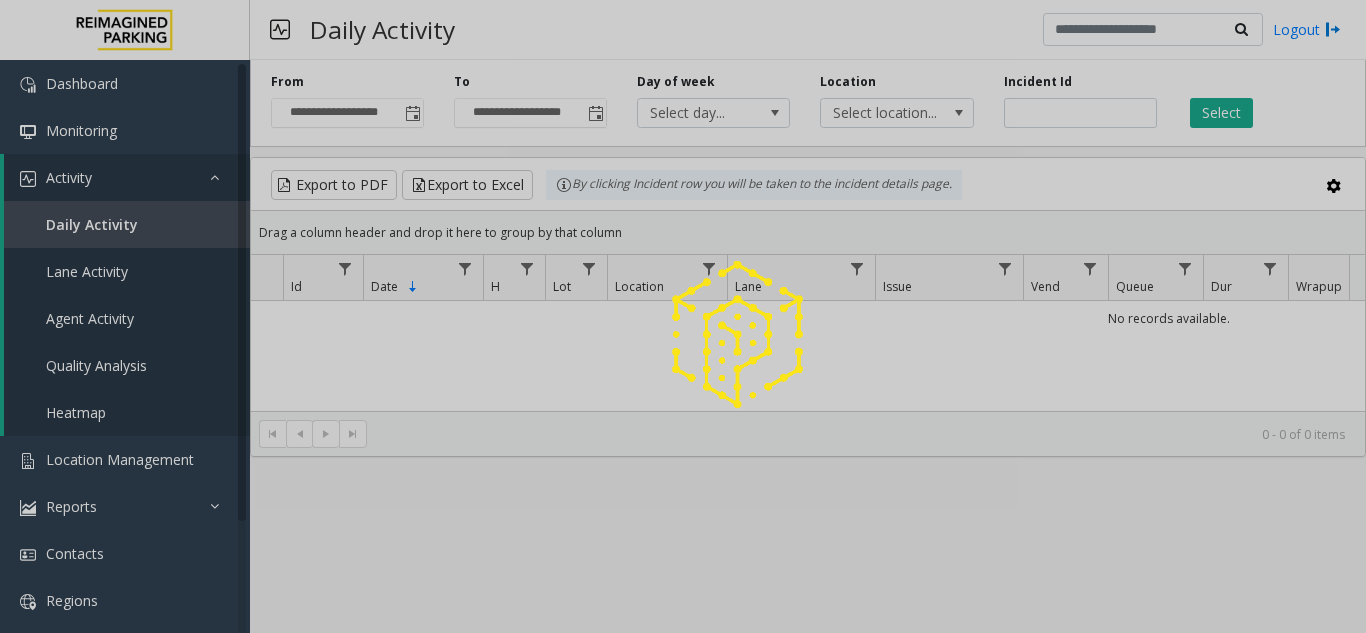click 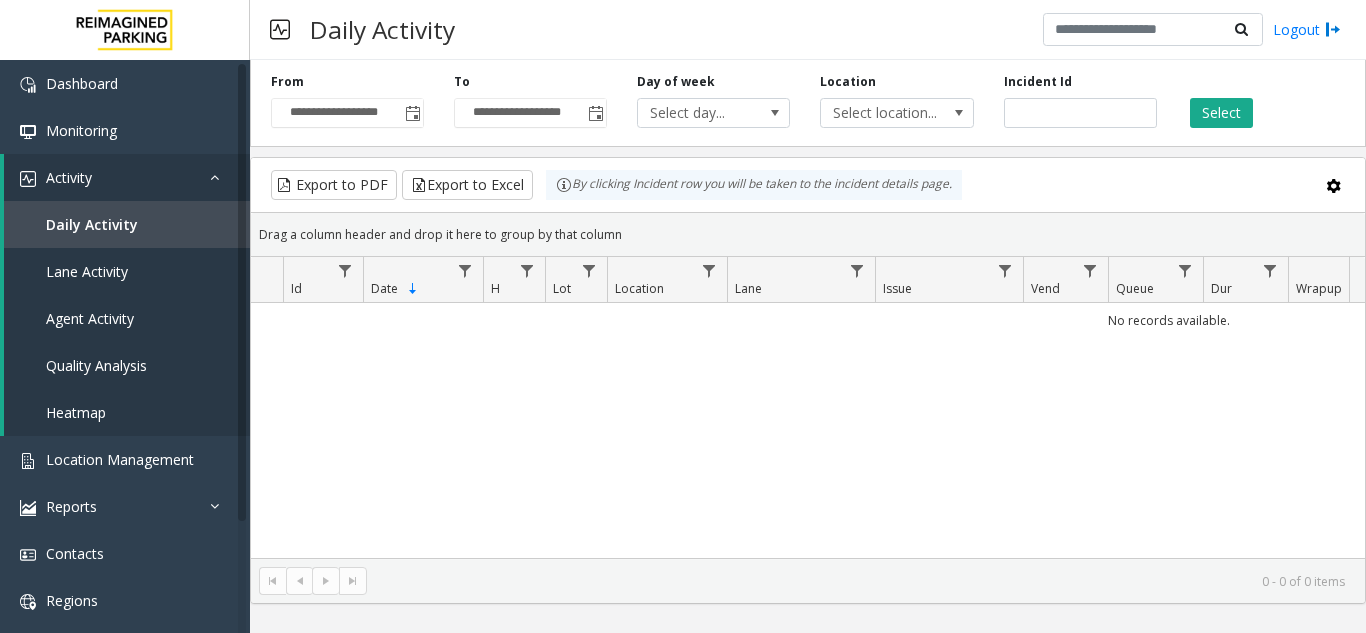 click 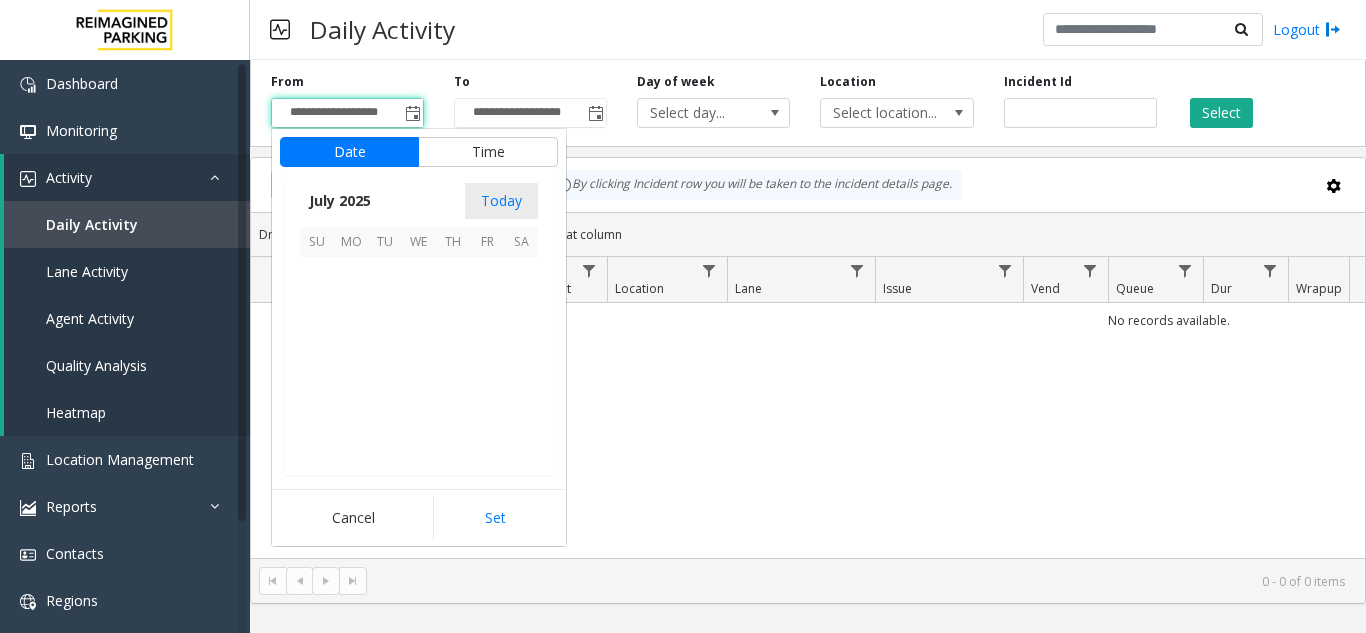 scroll, scrollTop: 358428, scrollLeft: 0, axis: vertical 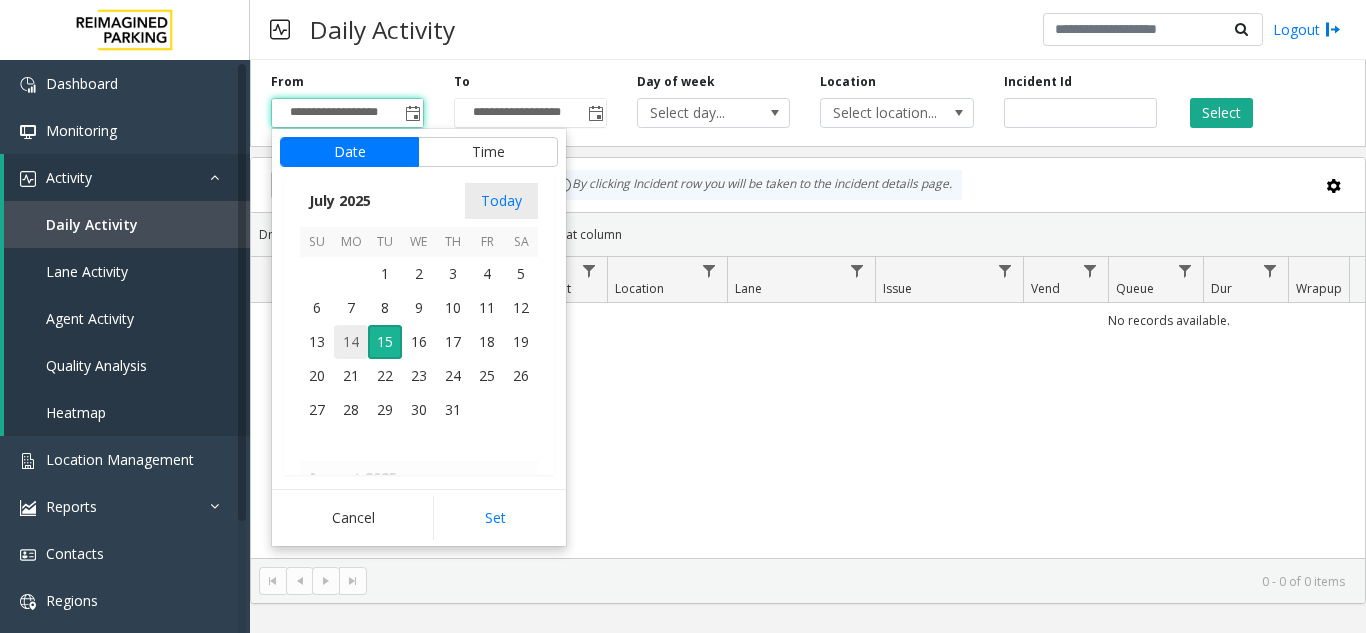 click on "14" at bounding box center (351, 342) 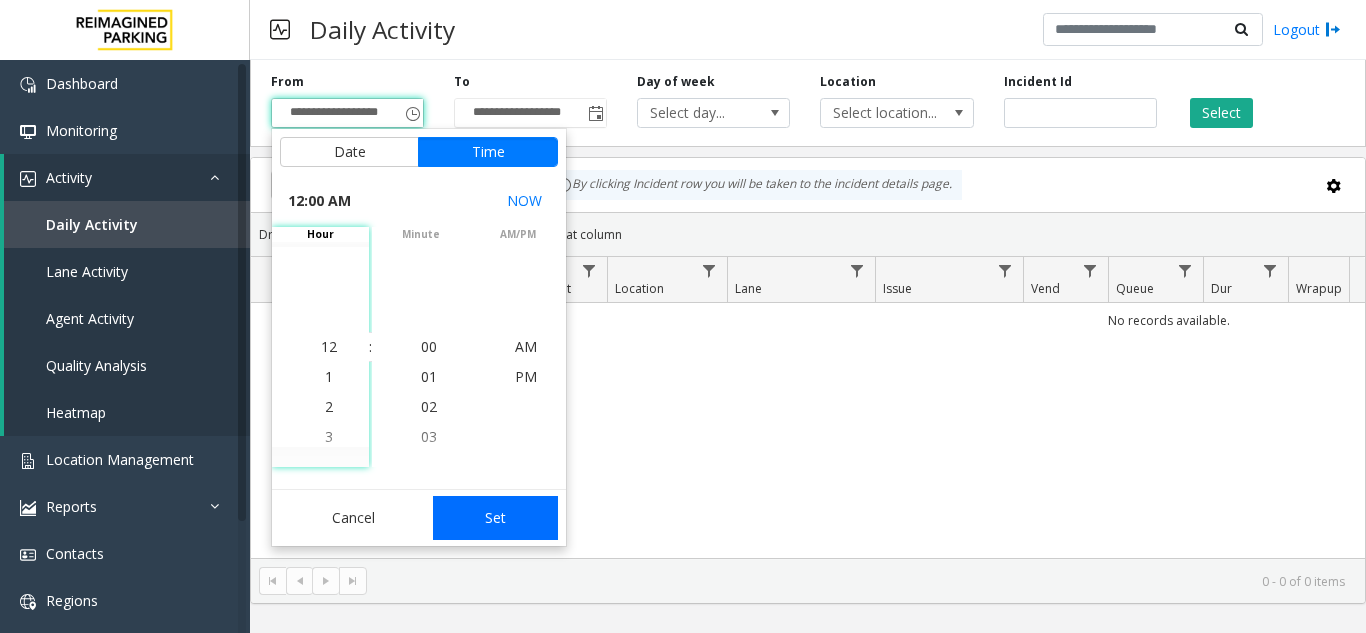 click on "Set" 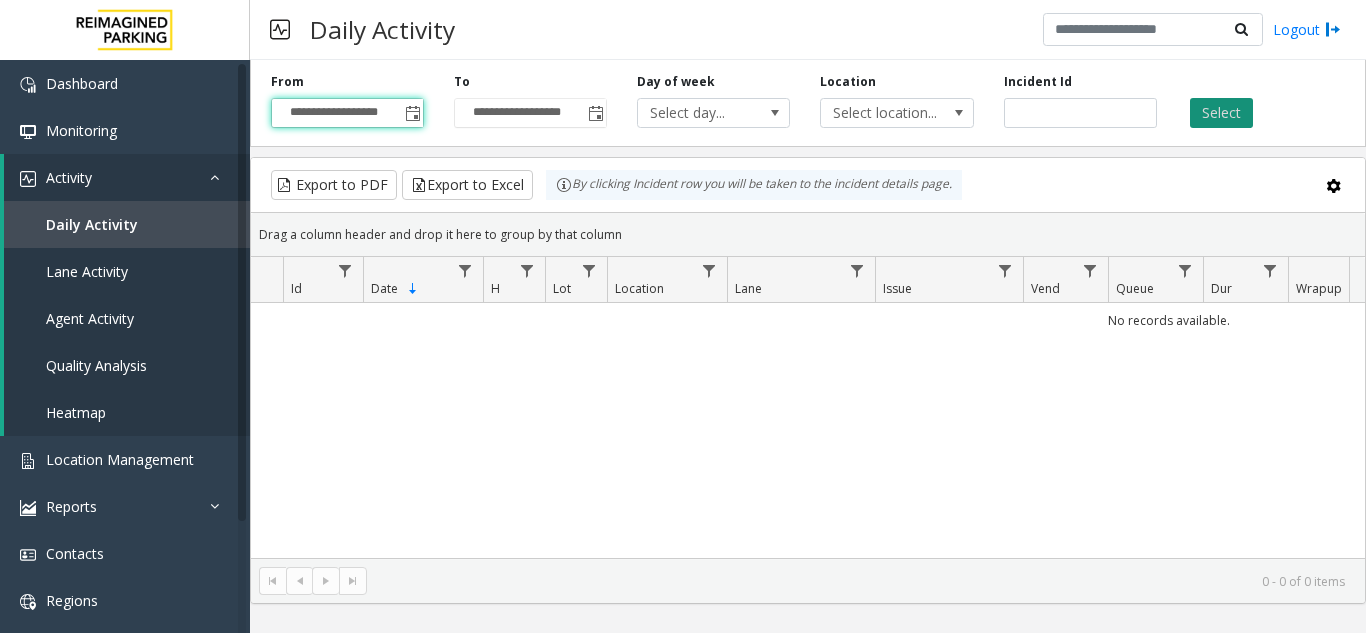 click on "Select" 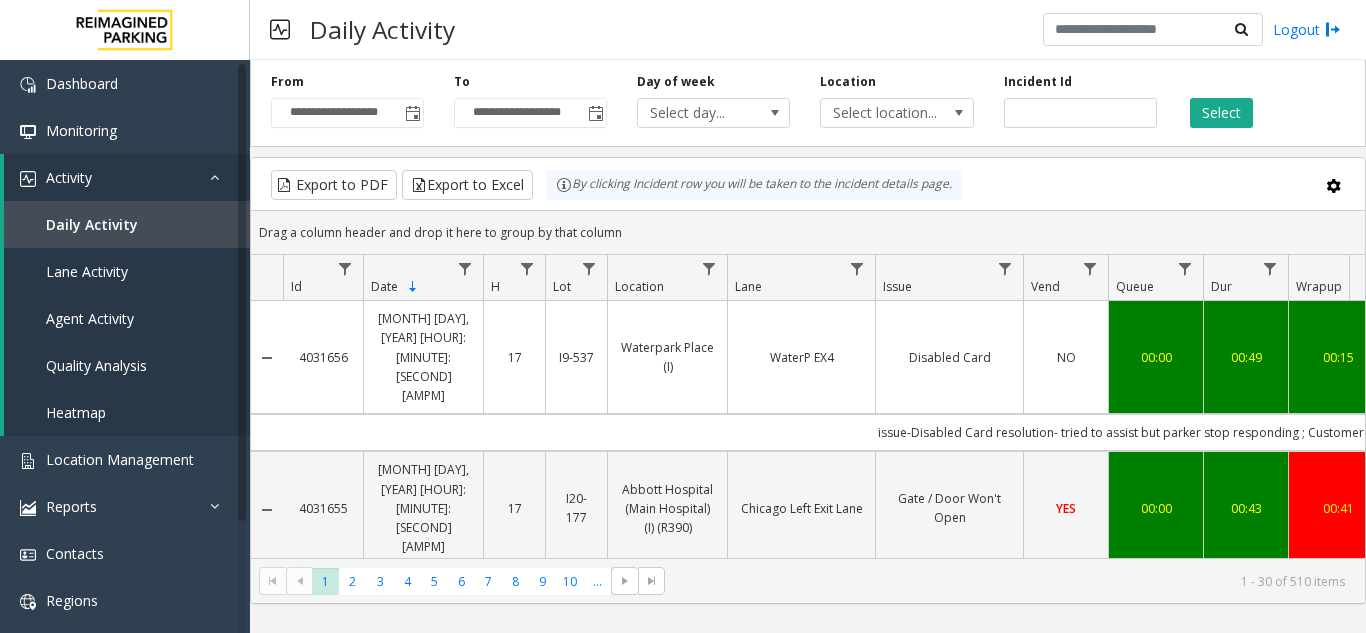 scroll, scrollTop: 0, scrollLeft: 45, axis: horizontal 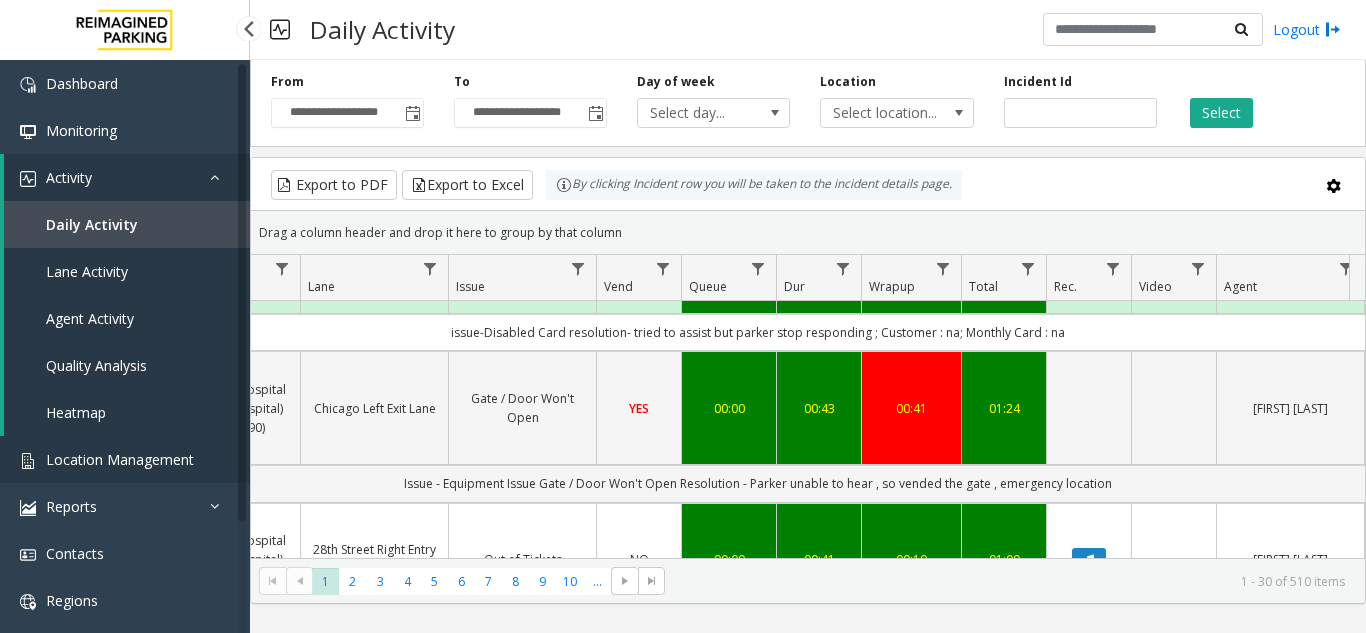 click on "Location Management" at bounding box center (120, 459) 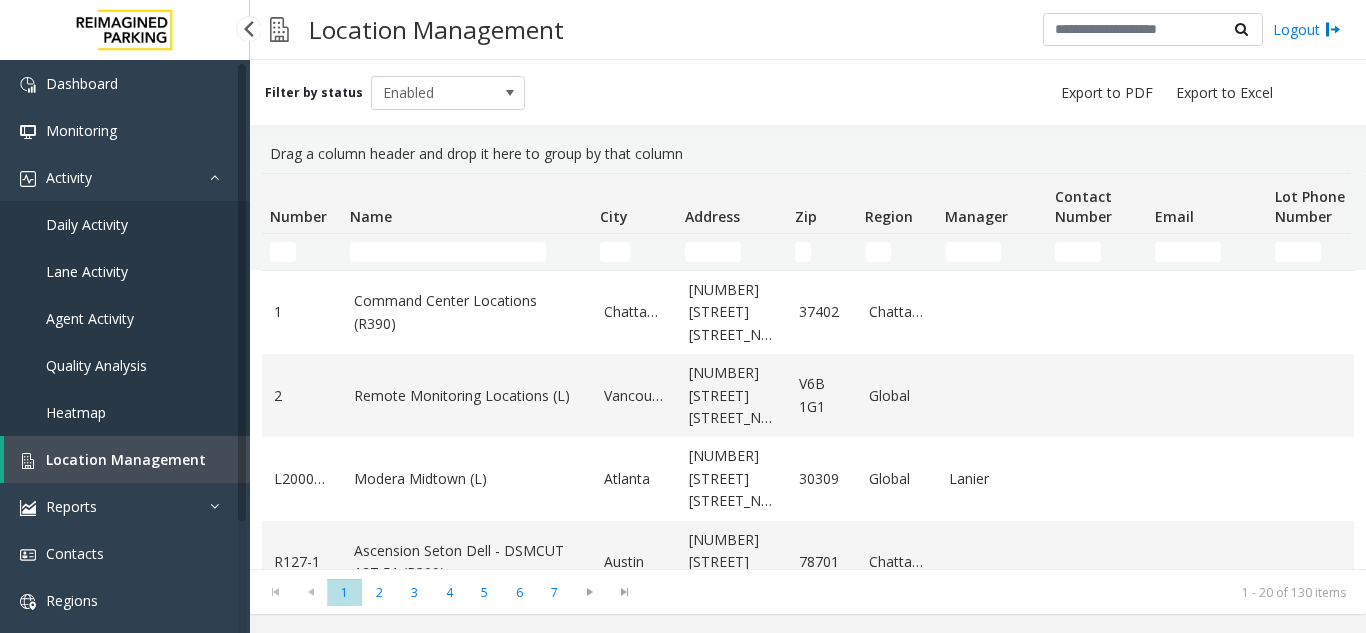 click on "Daily Activity" at bounding box center (125, 224) 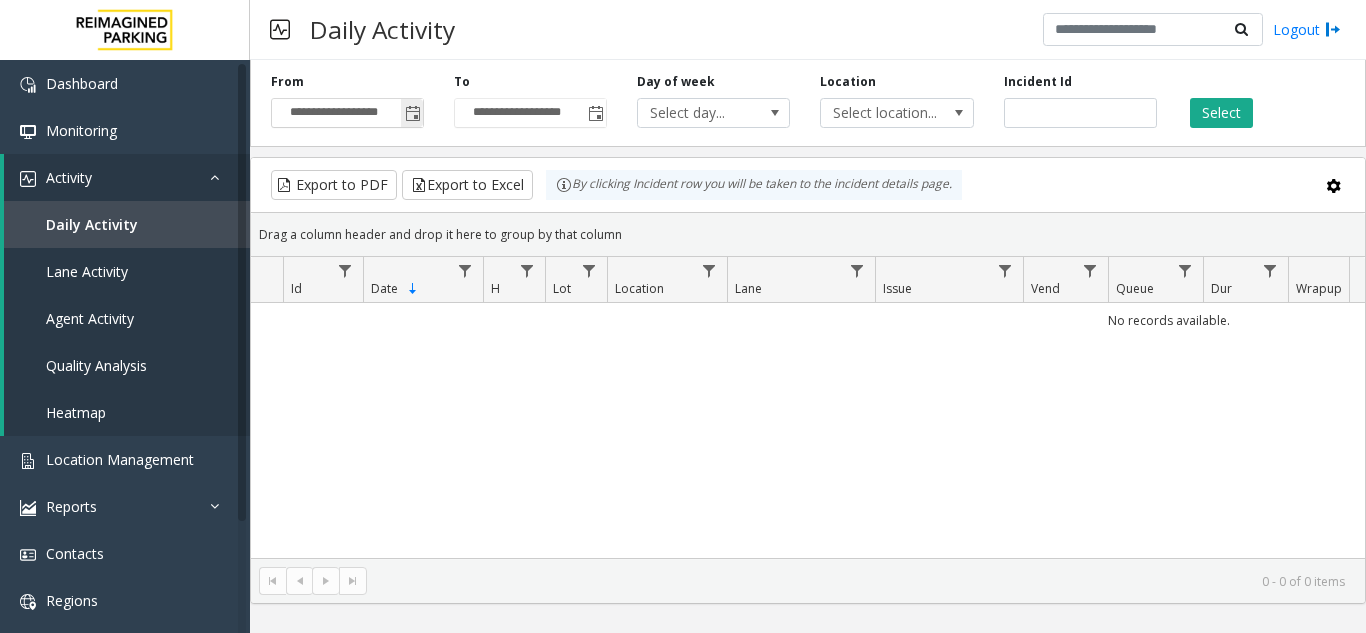 click 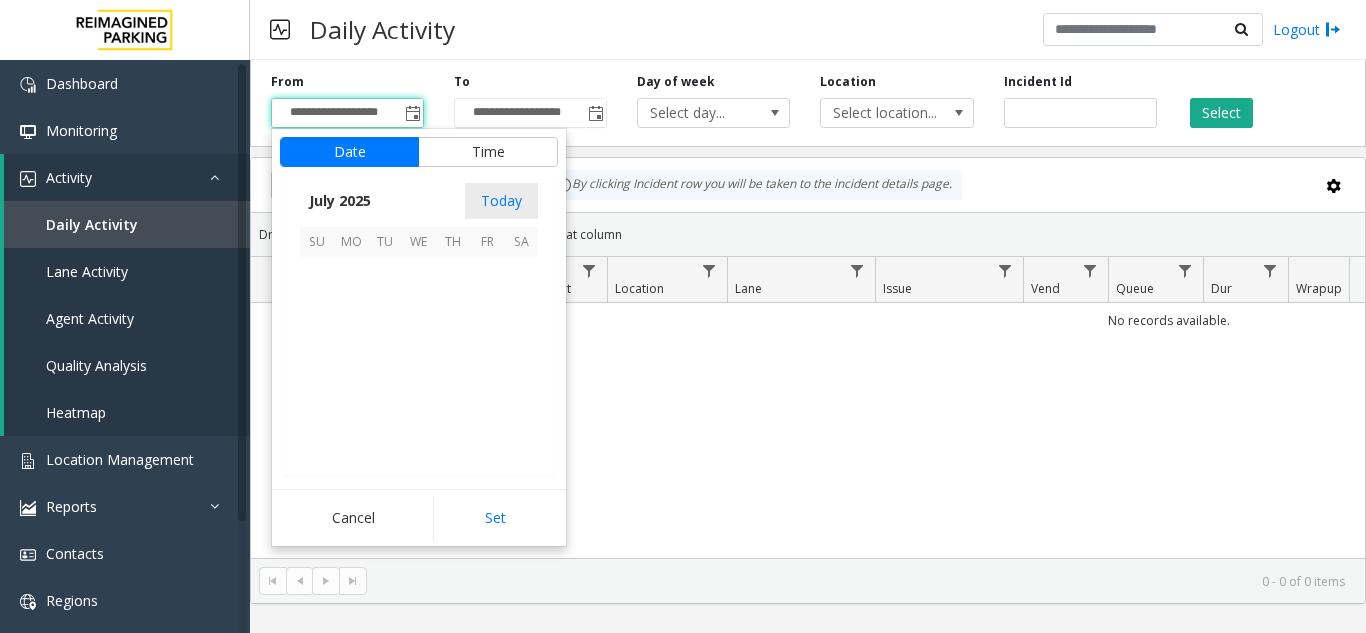 scroll, scrollTop: 358428, scrollLeft: 0, axis: vertical 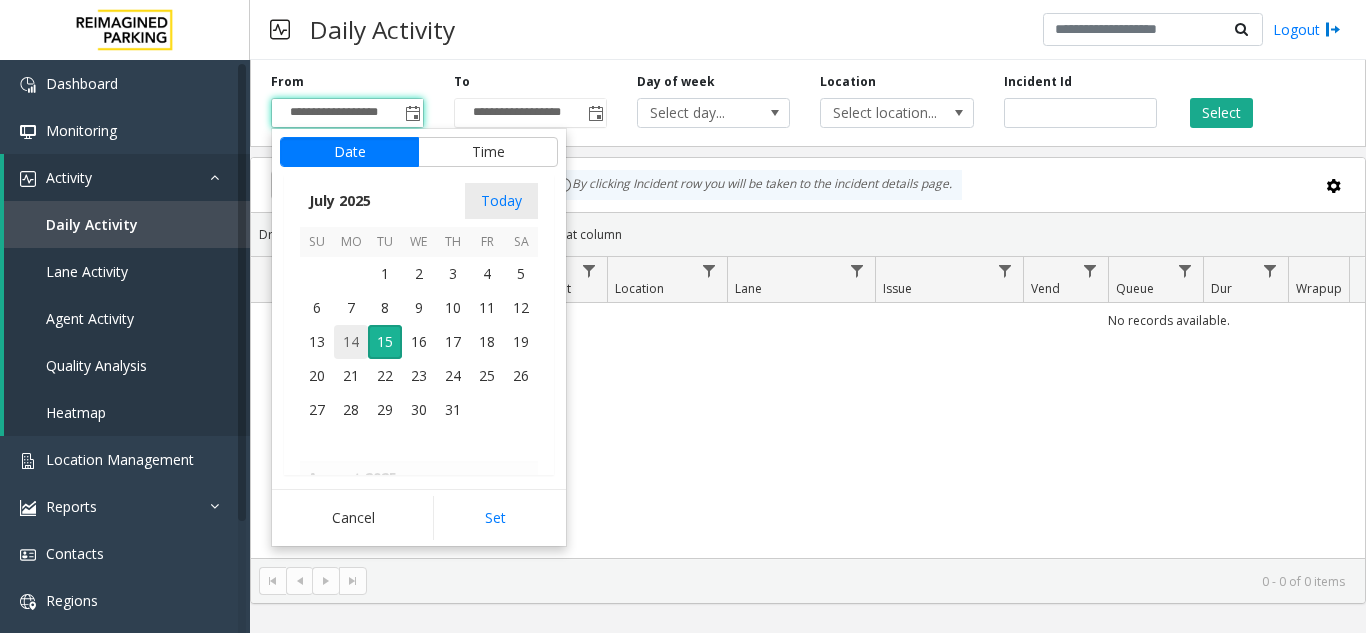 click on "14" at bounding box center (351, 342) 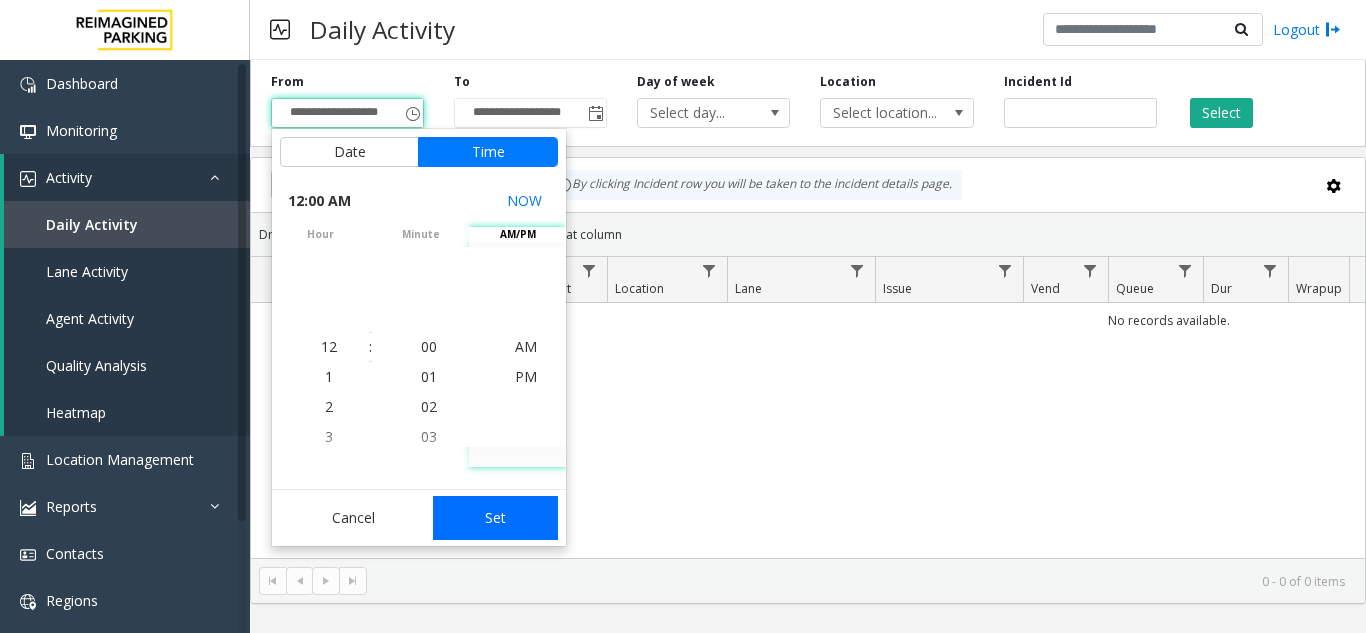 click on "Set" 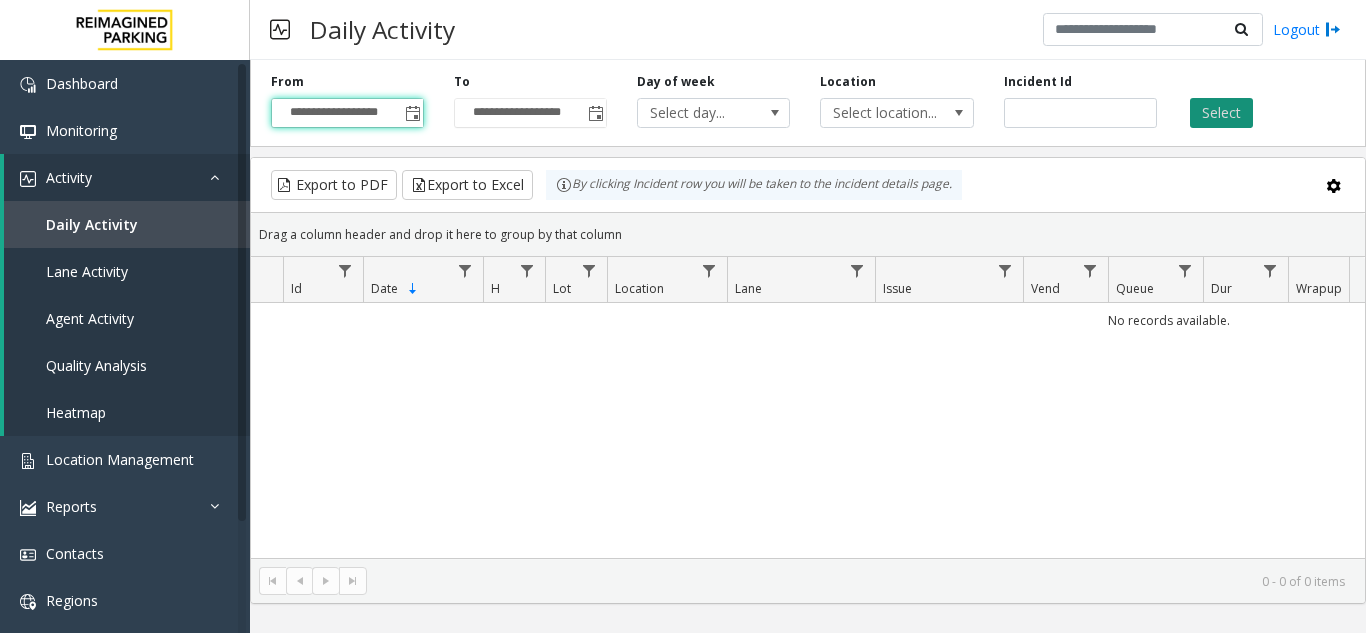 click on "Select" 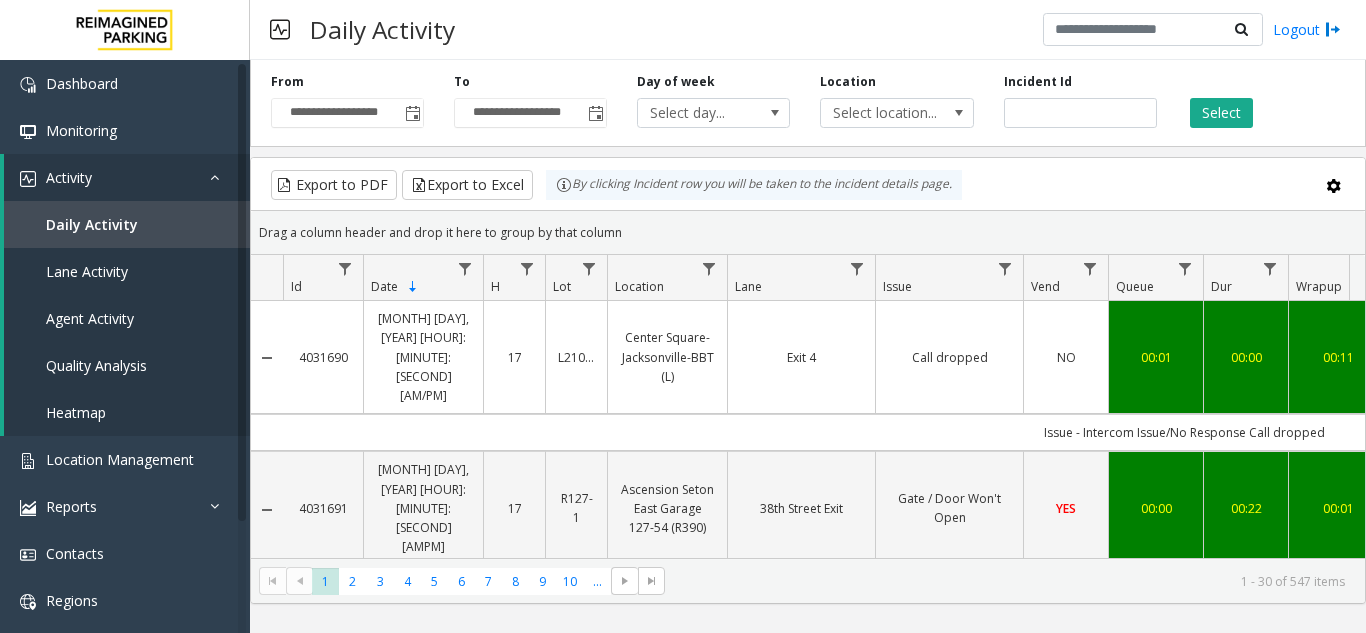 scroll, scrollTop: 0, scrollLeft: 612, axis: horizontal 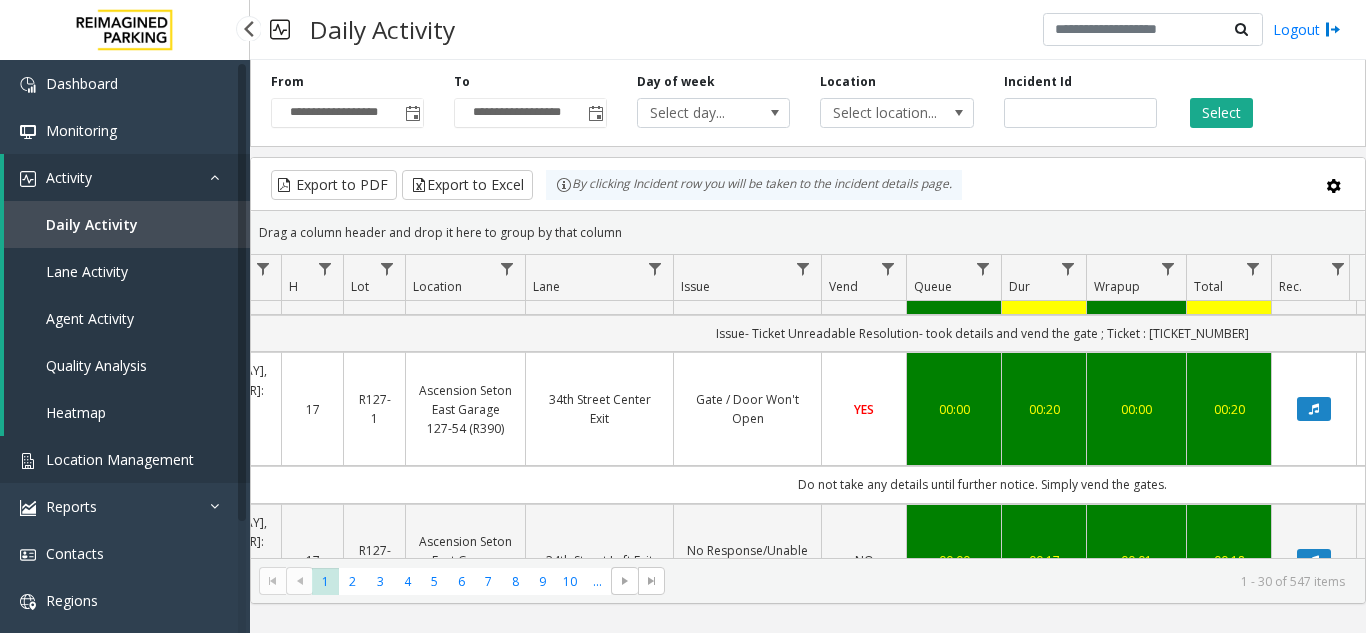 click on "Location Management" at bounding box center (125, 459) 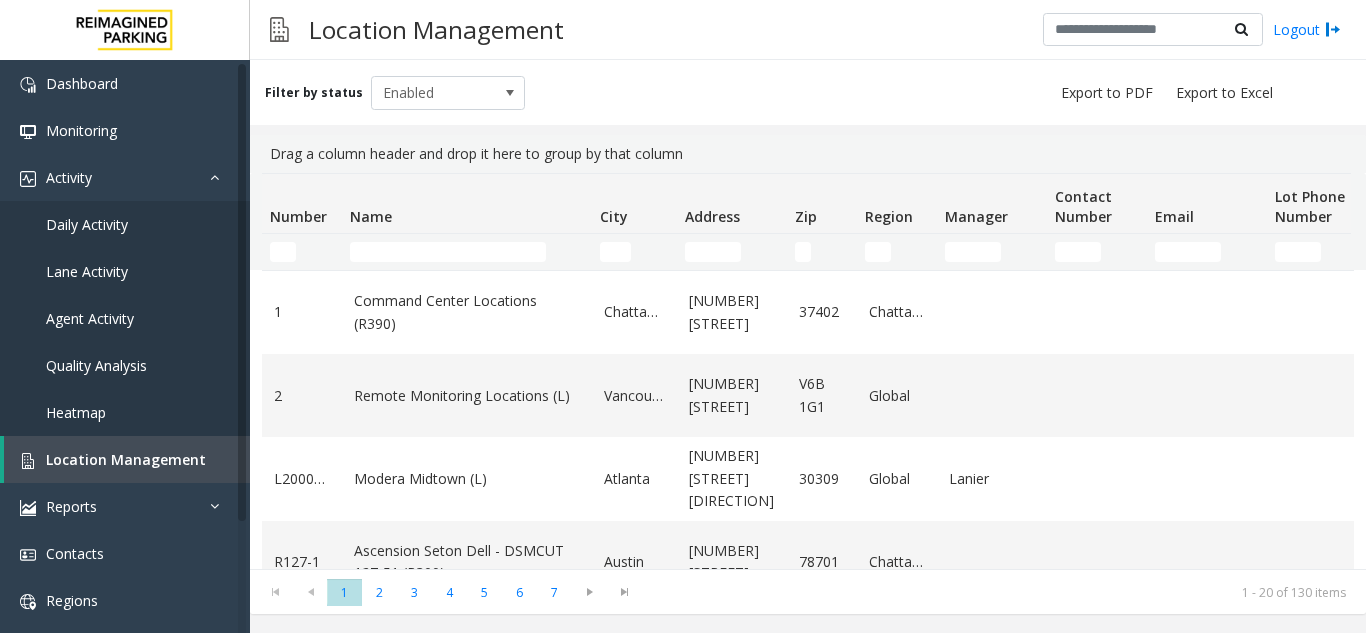 scroll, scrollTop: 0, scrollLeft: 0, axis: both 